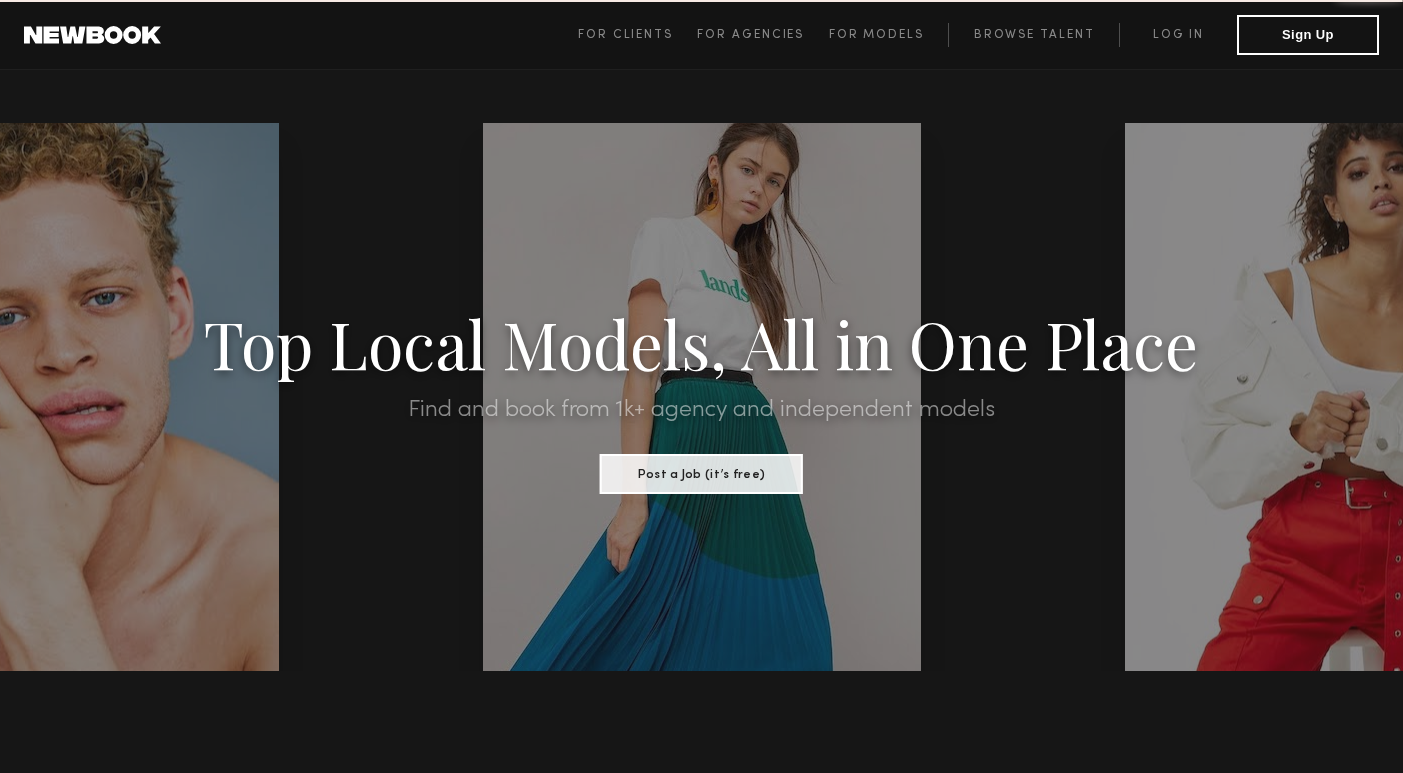 scroll, scrollTop: 0, scrollLeft: 0, axis: both 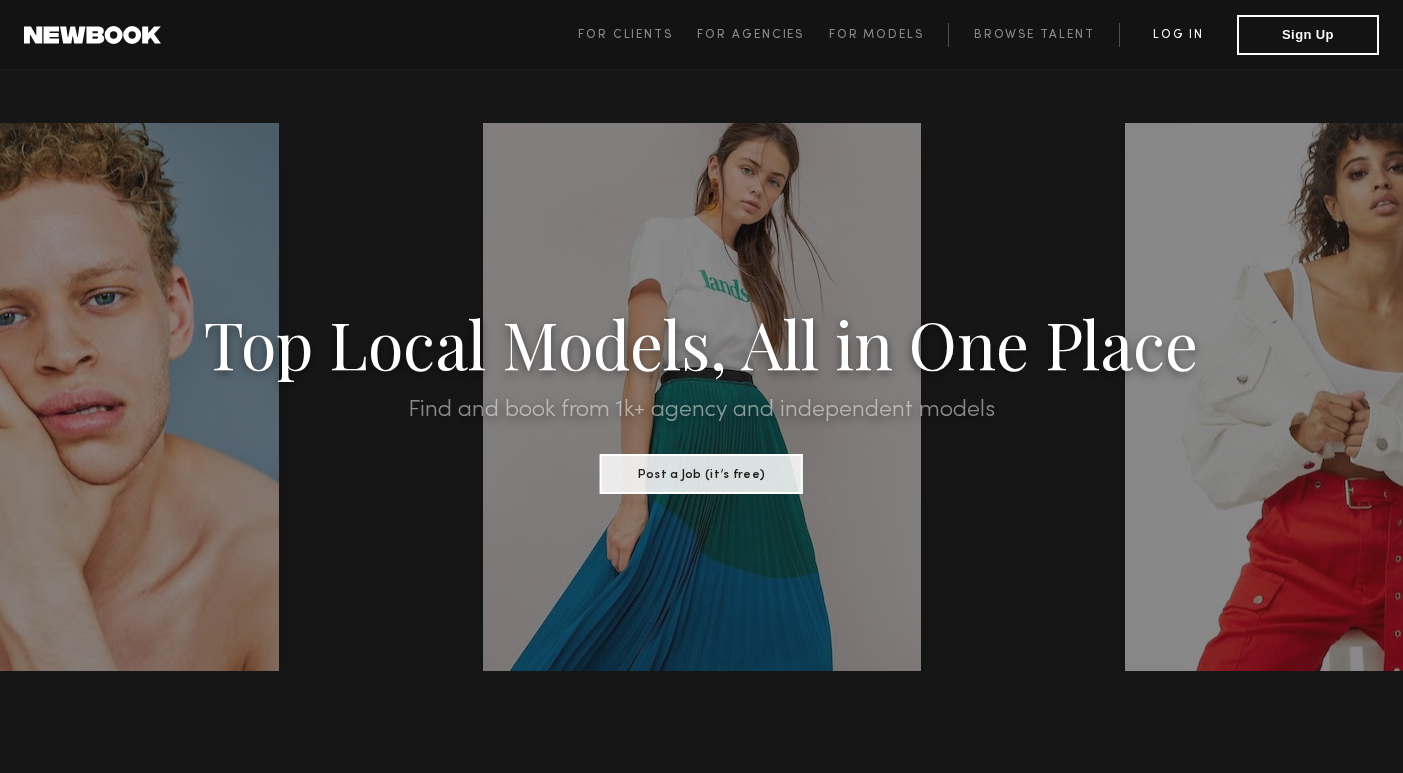 click on "Log in" 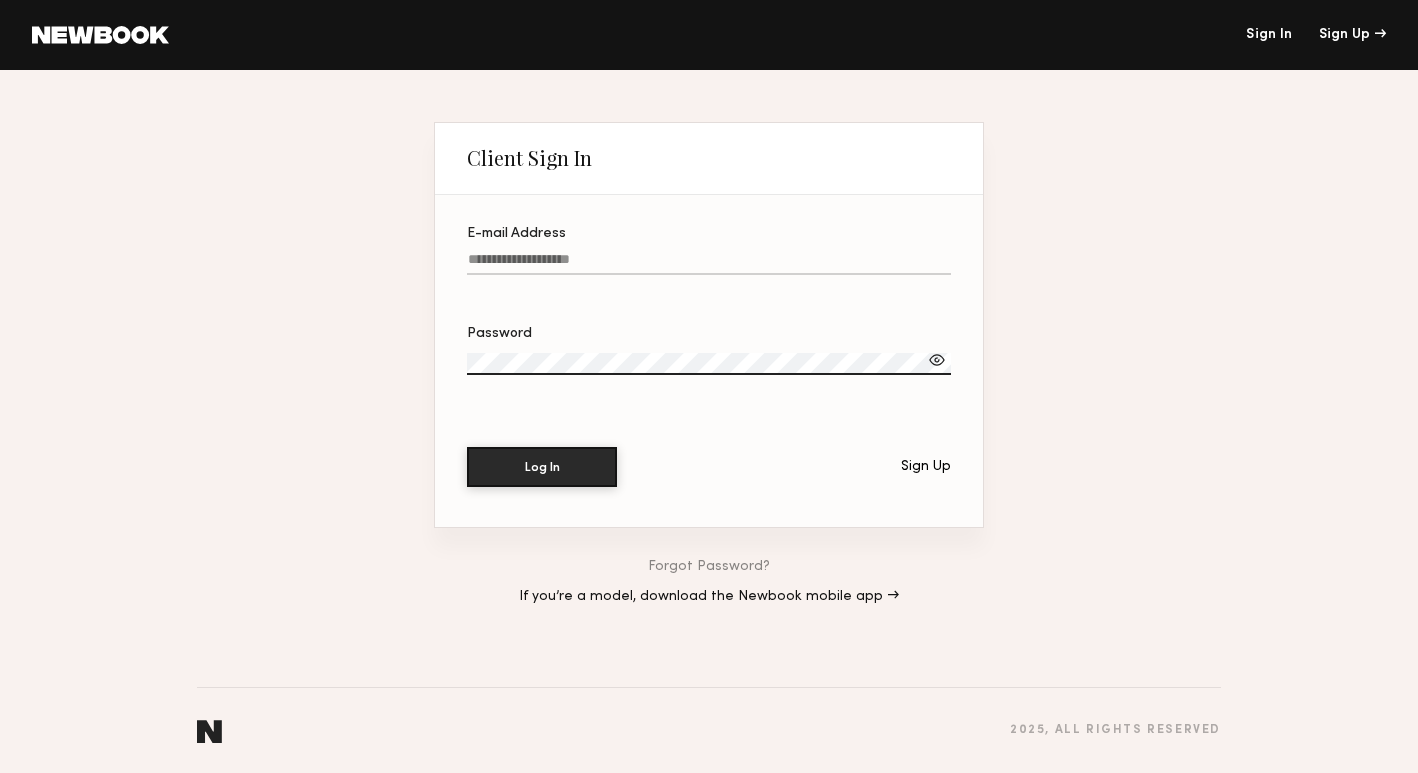 type on "**********" 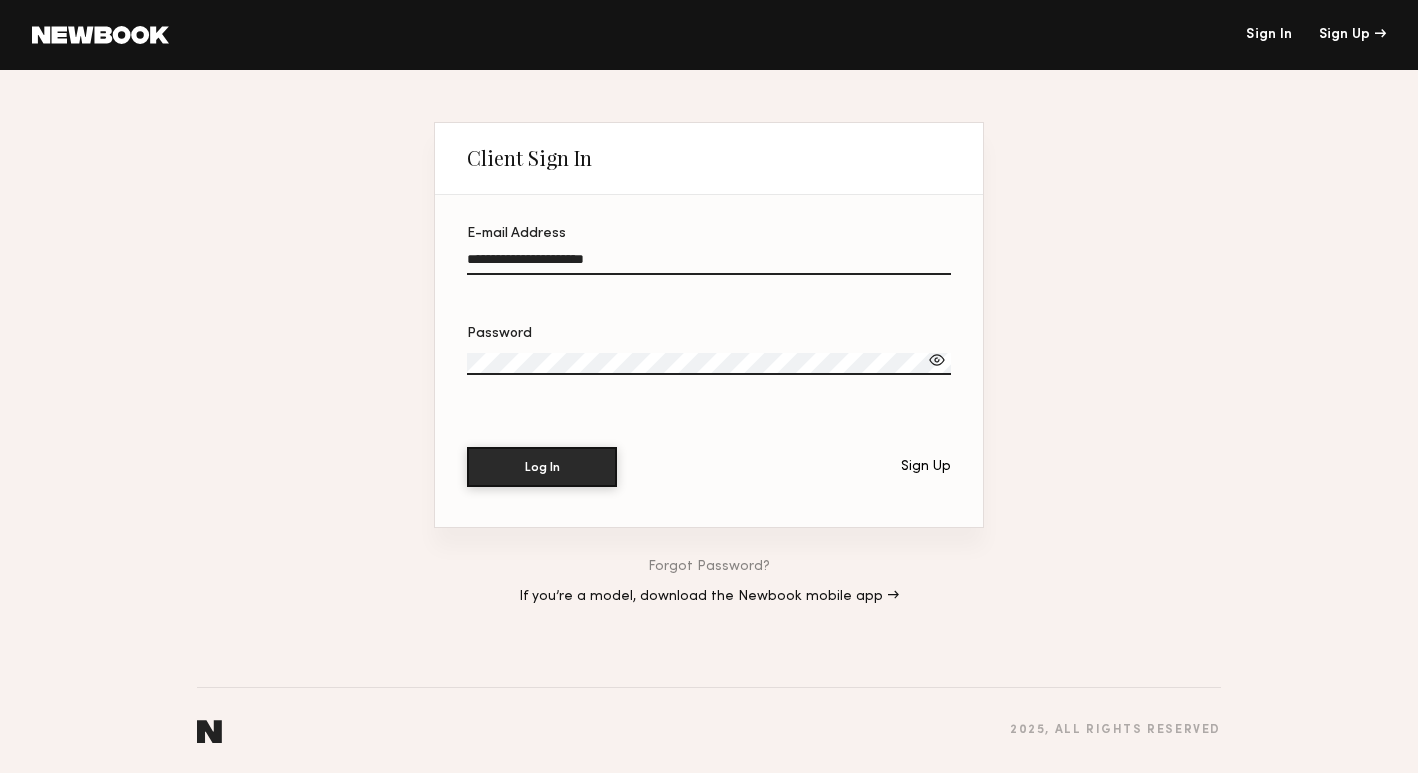 click 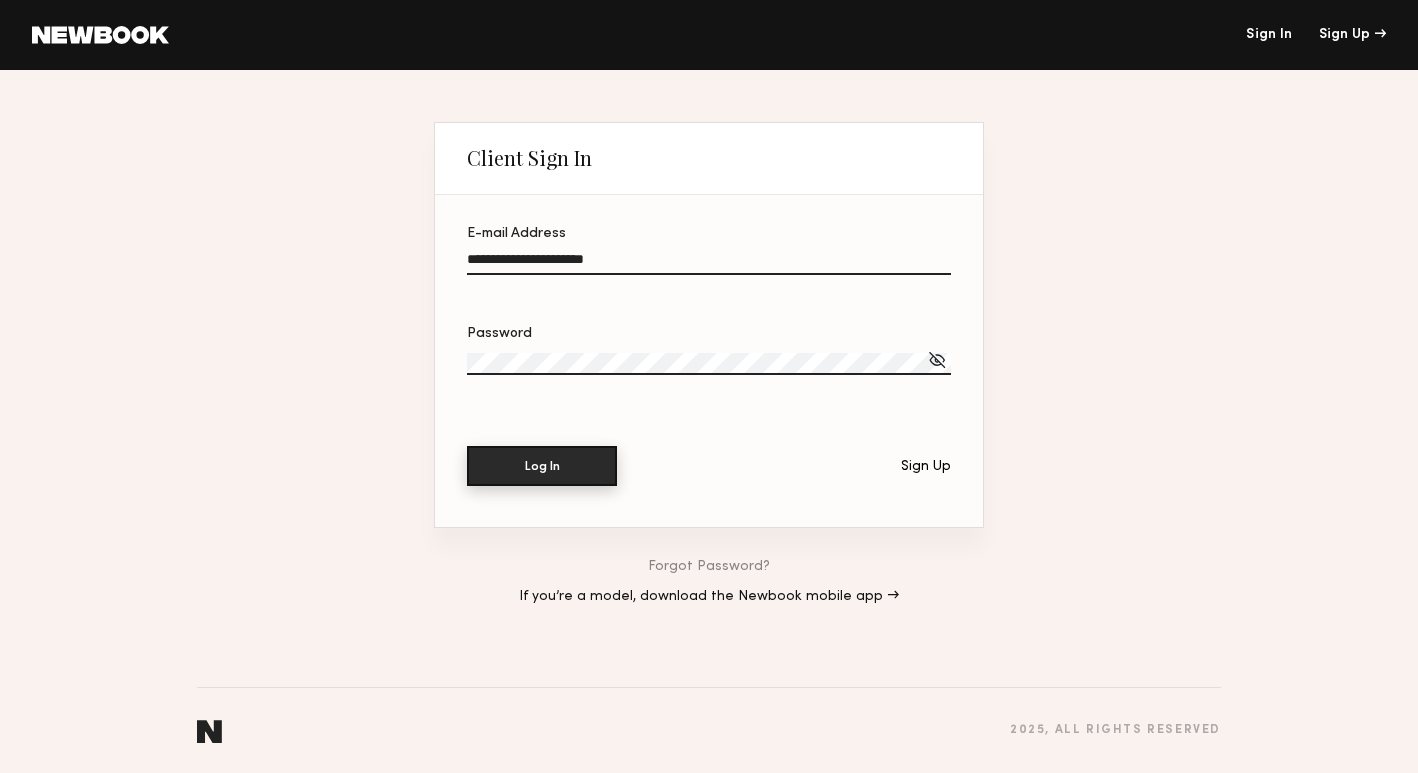 click on "Log In" 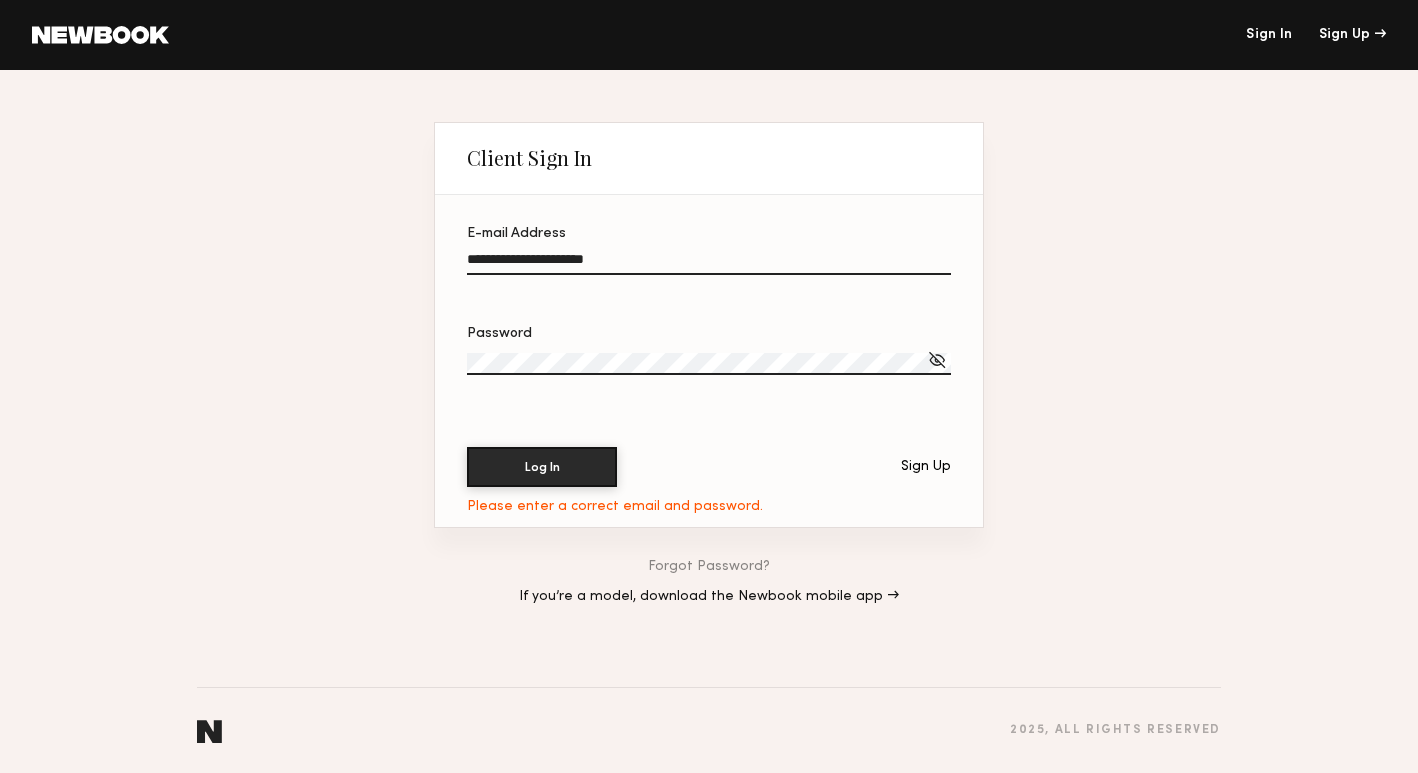 click on "**********" 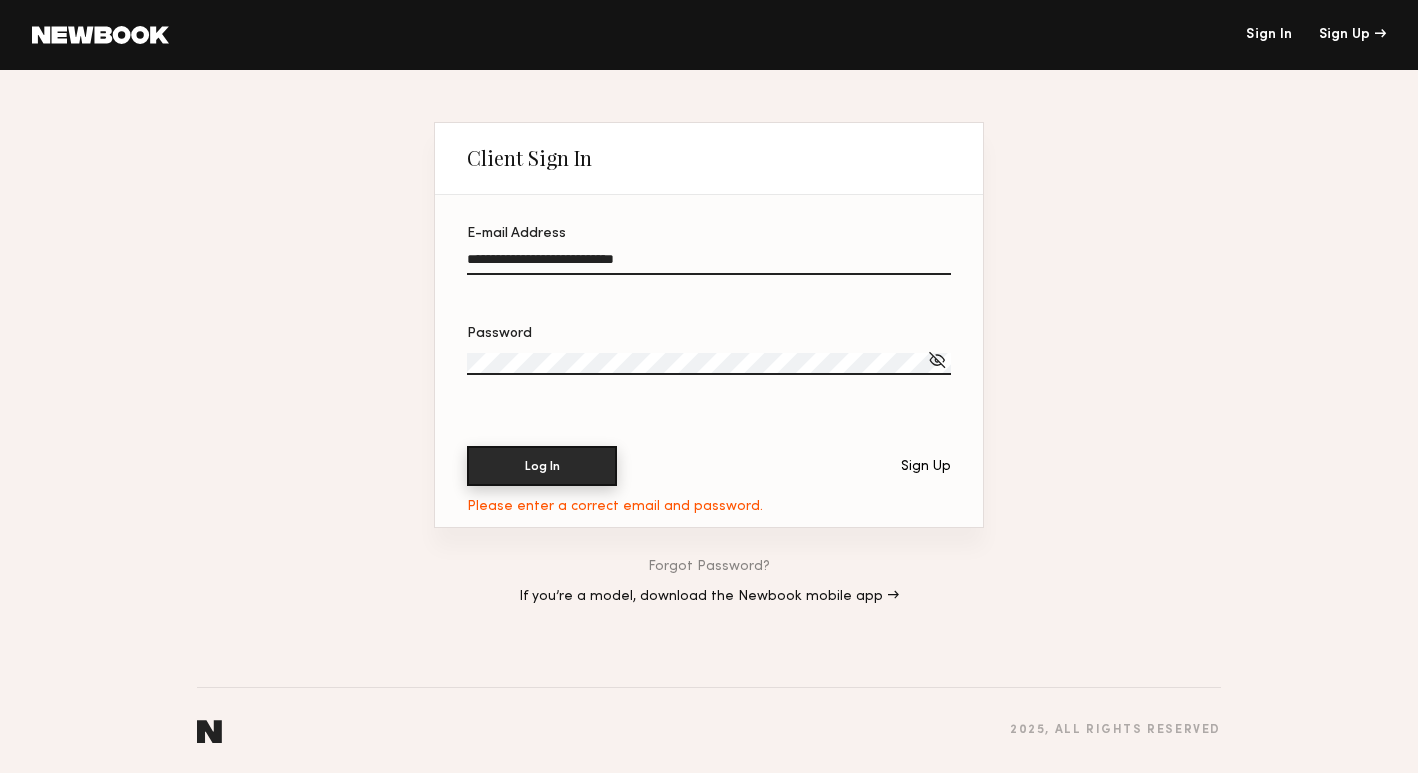 type on "**********" 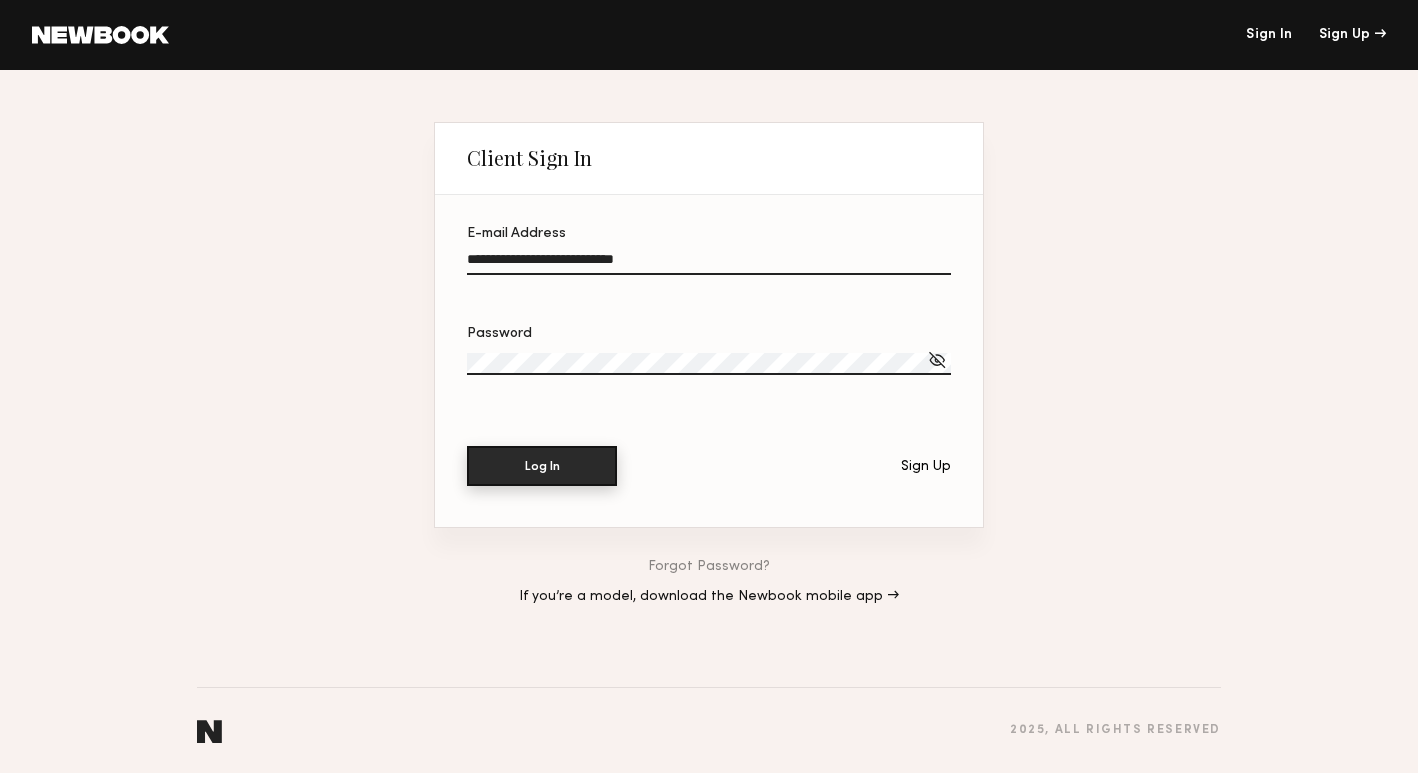 click on "Log In" 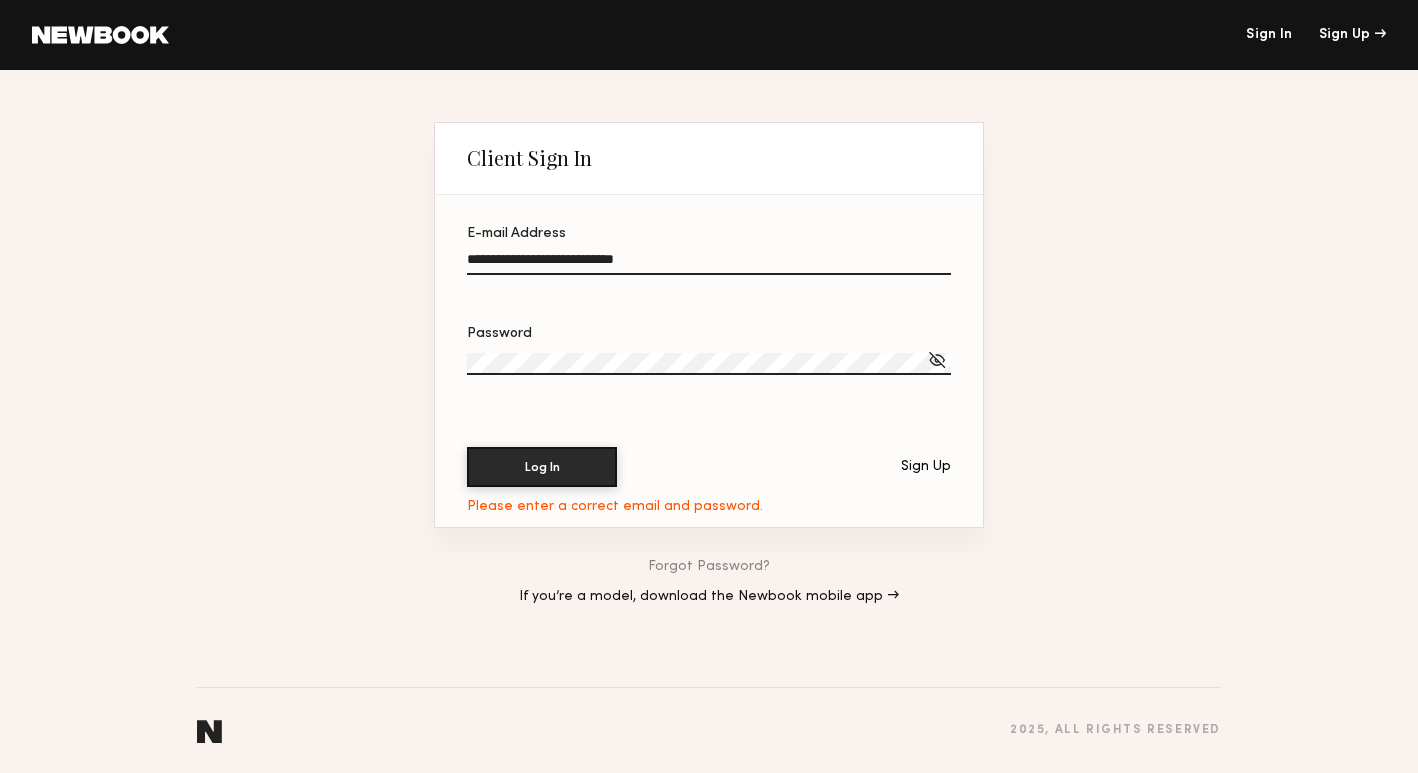 click on "Forgot Password?" 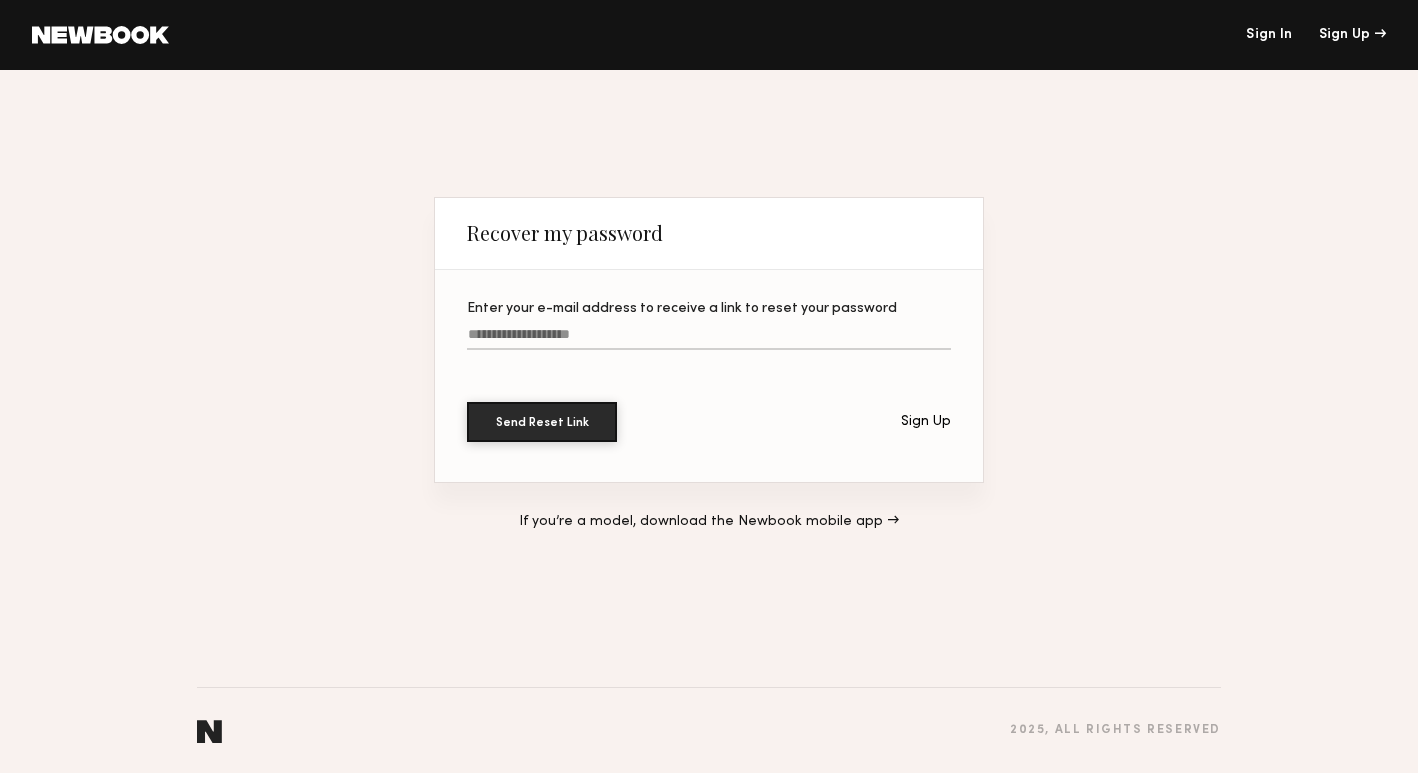 click on "Enter your e-mail address to receive a link to reset your password" 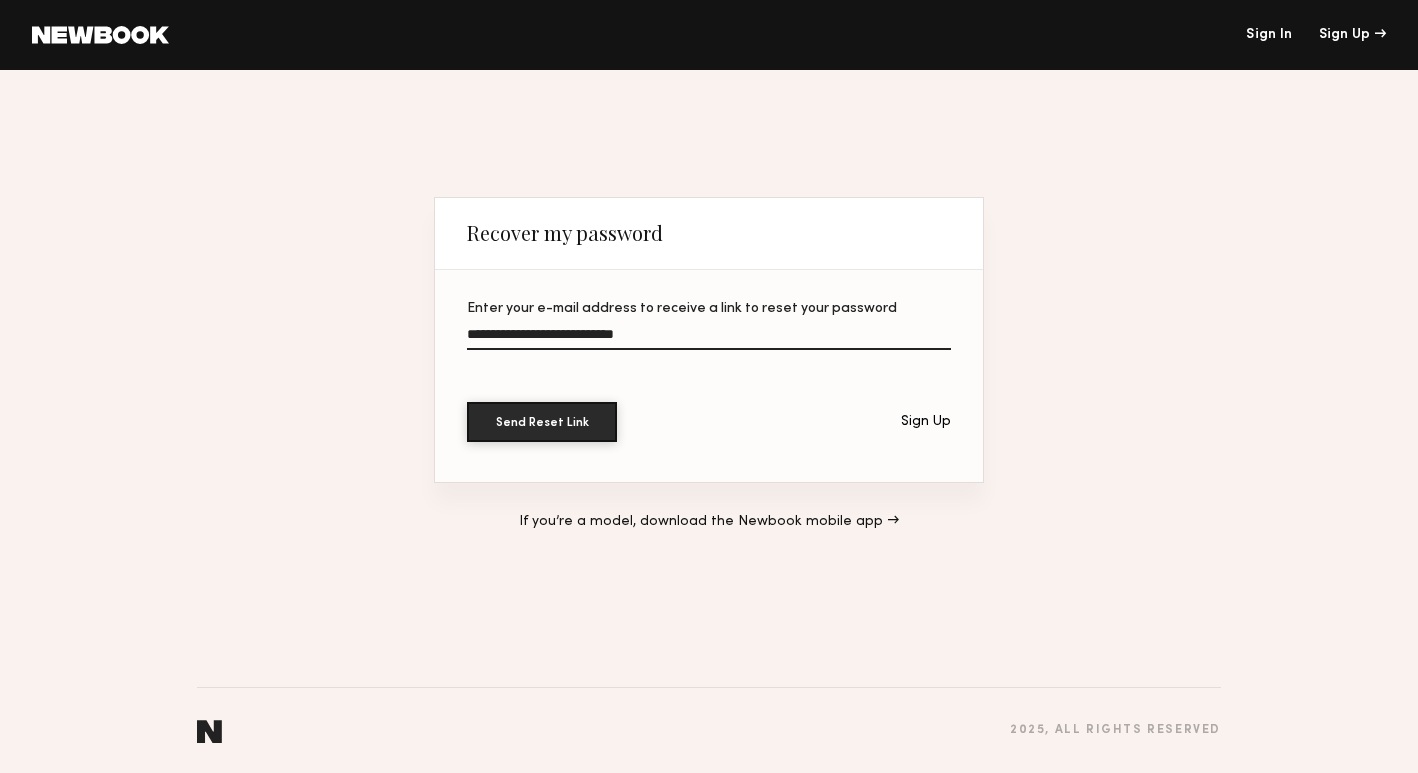 type on "**********" 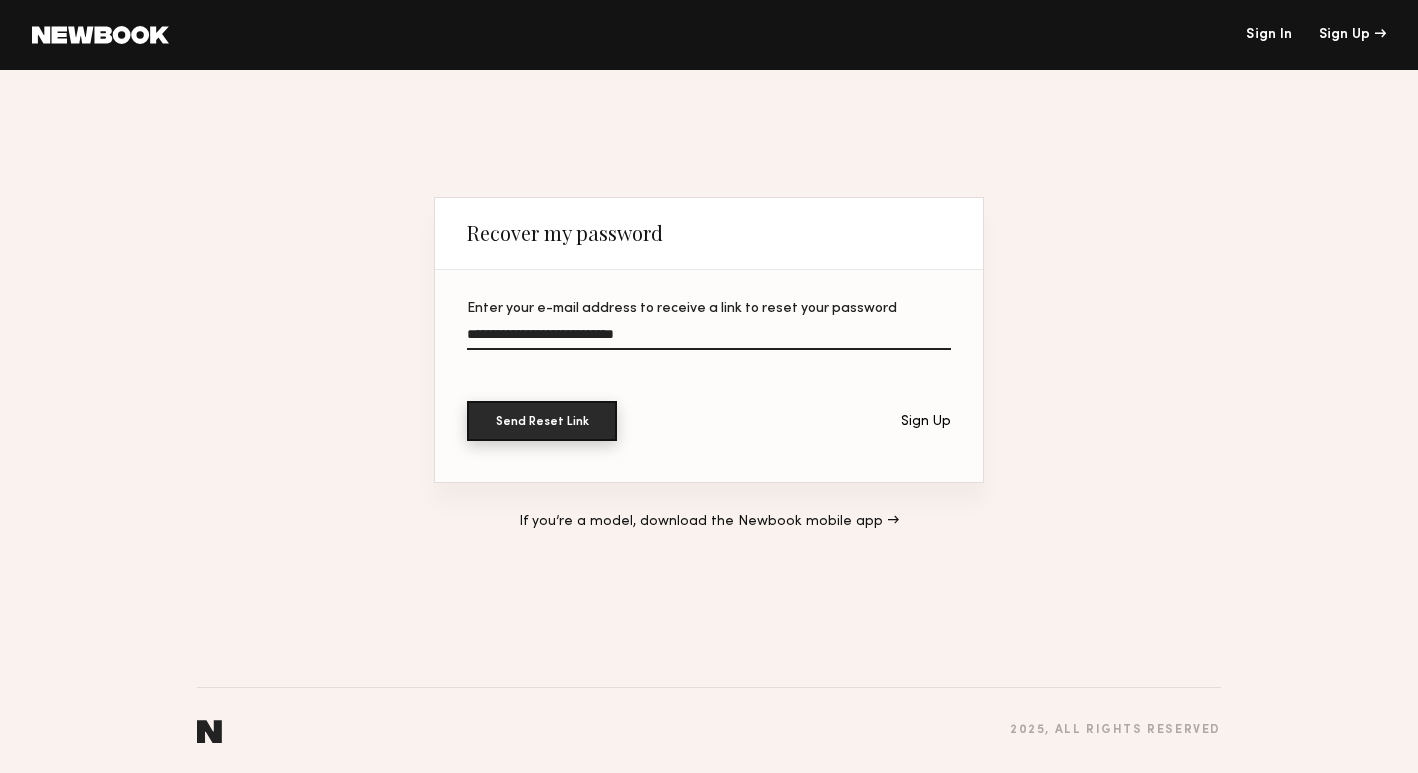 click on "Send Reset Link" 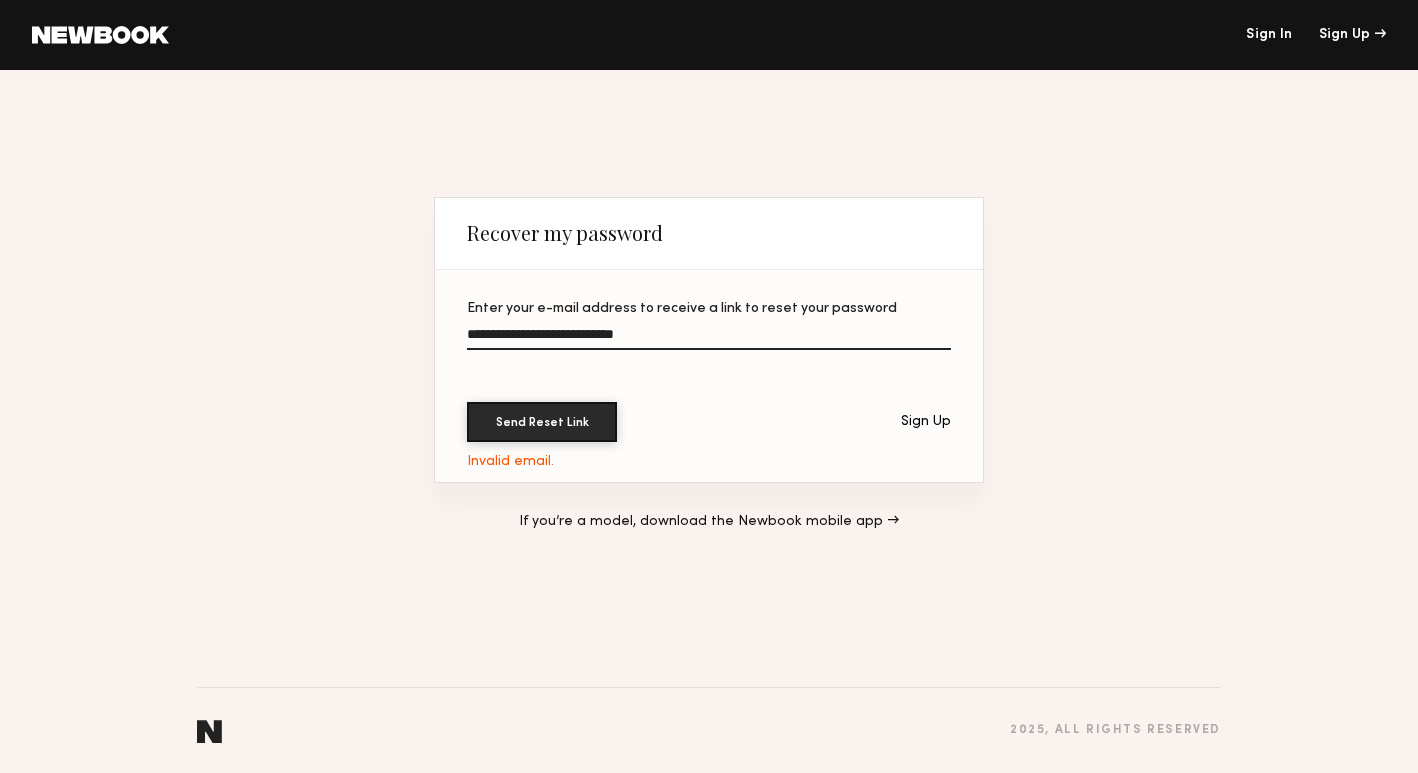 click on "**********" 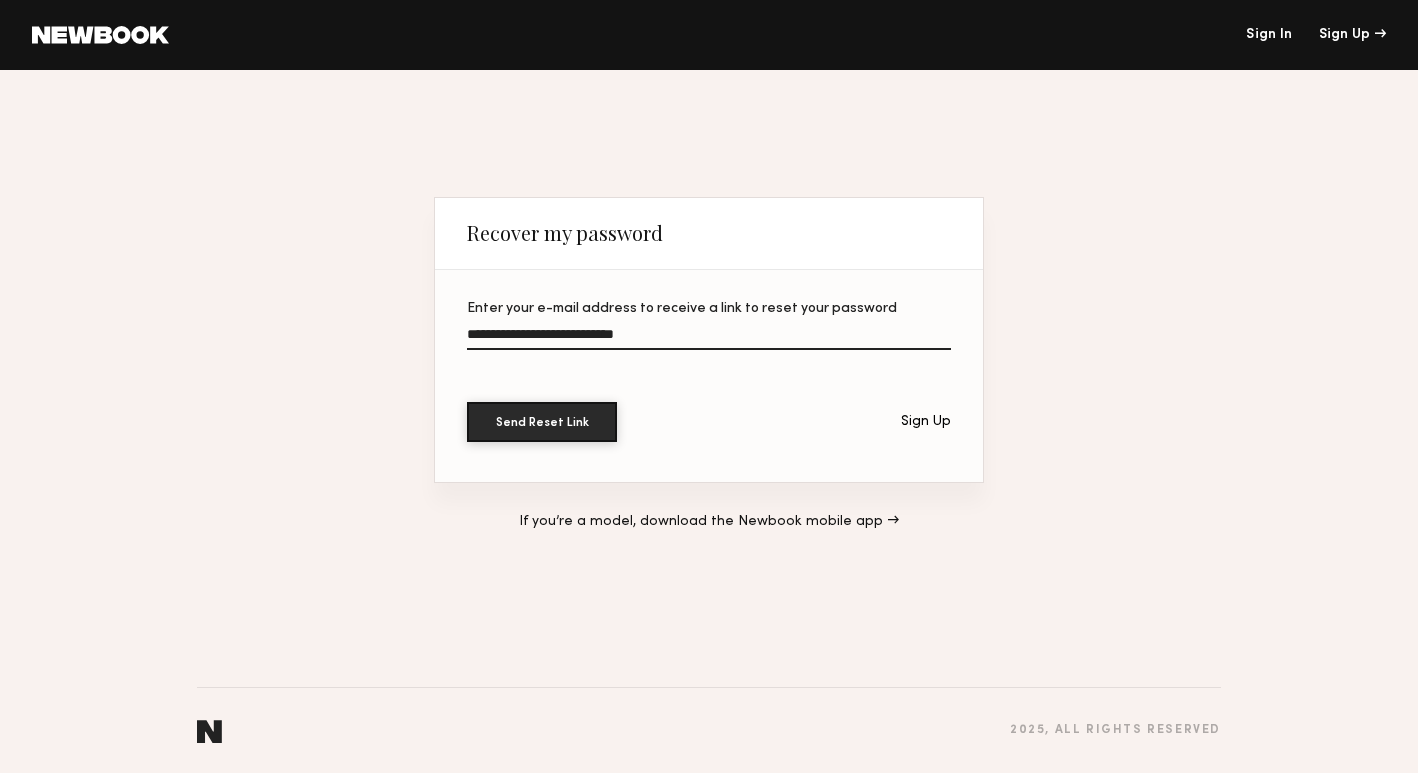 click on "Sign In Sign Up" 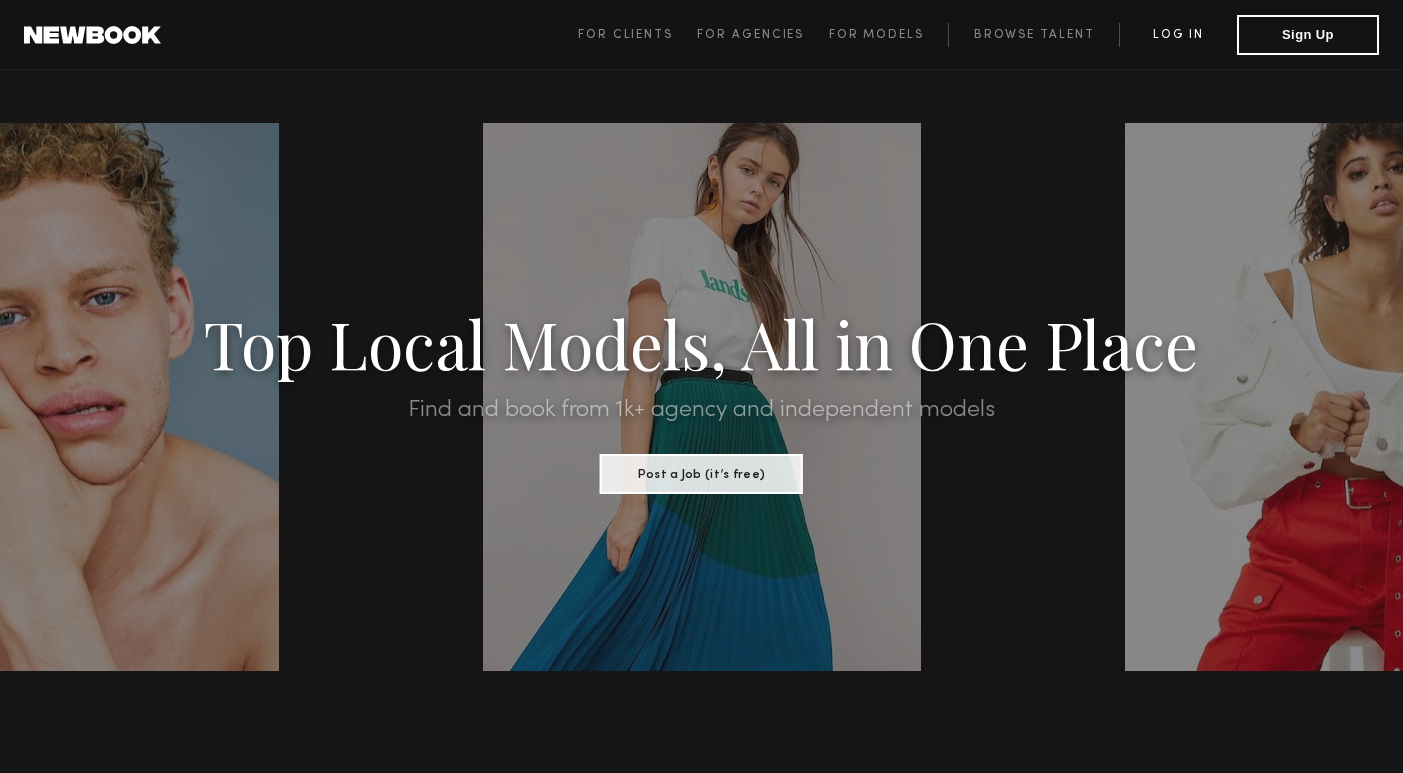 click on "Log in" 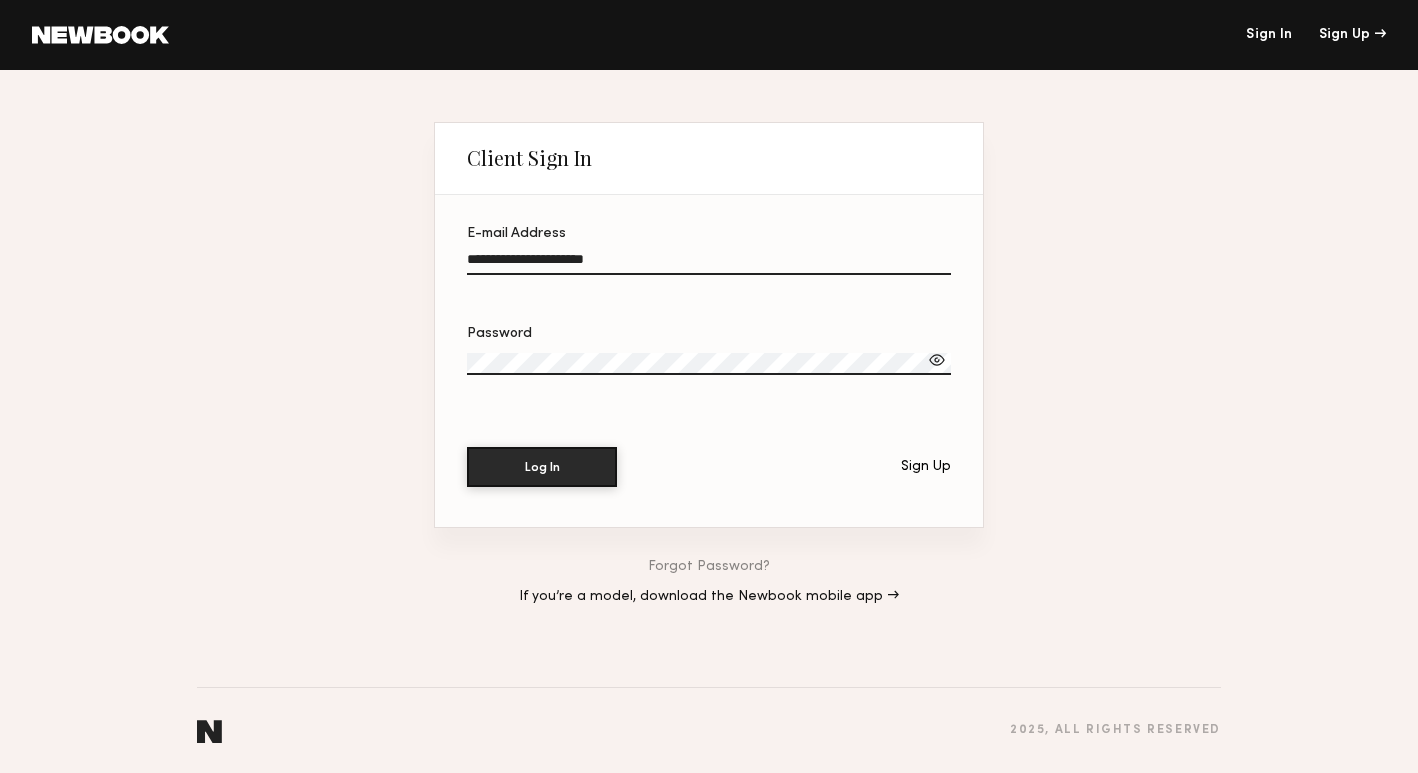 click 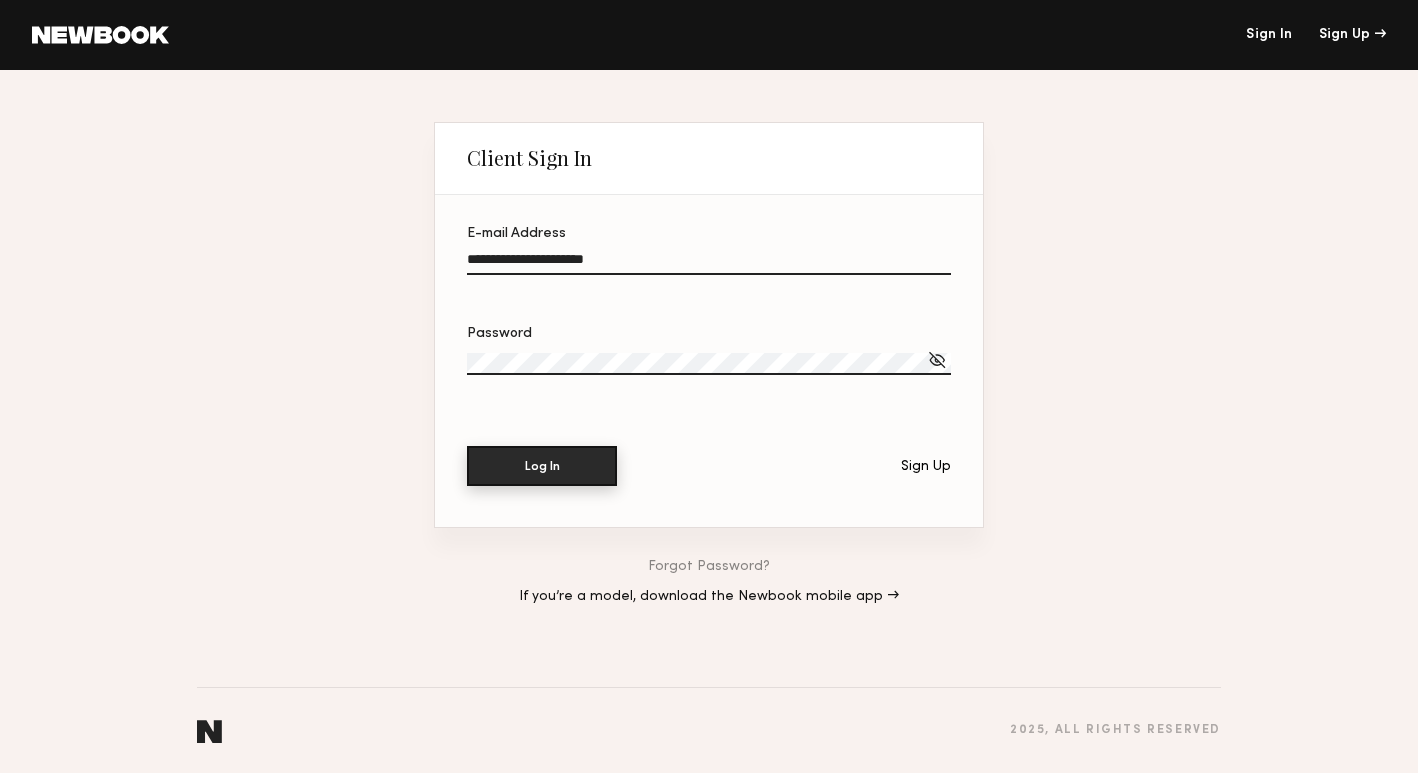 click on "Log In" 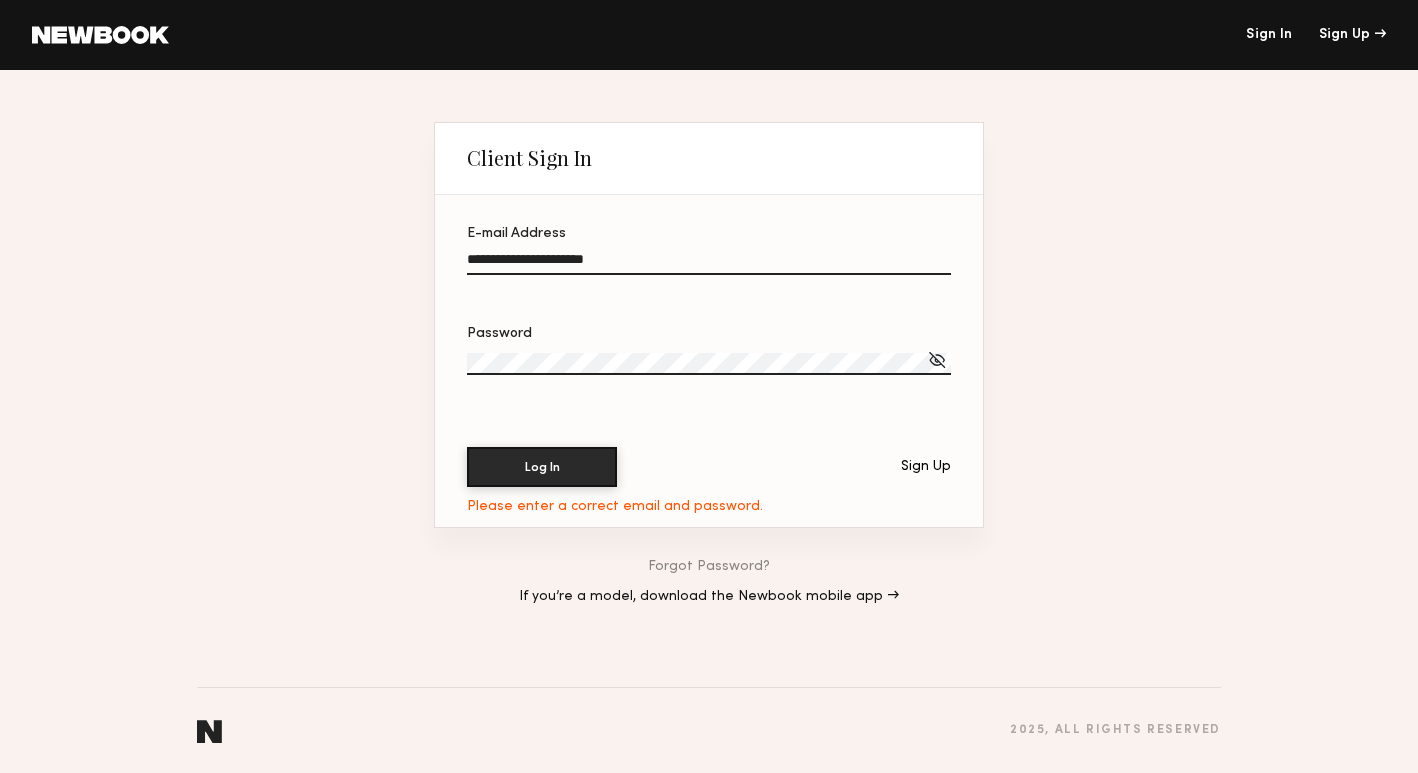 click on "**********" 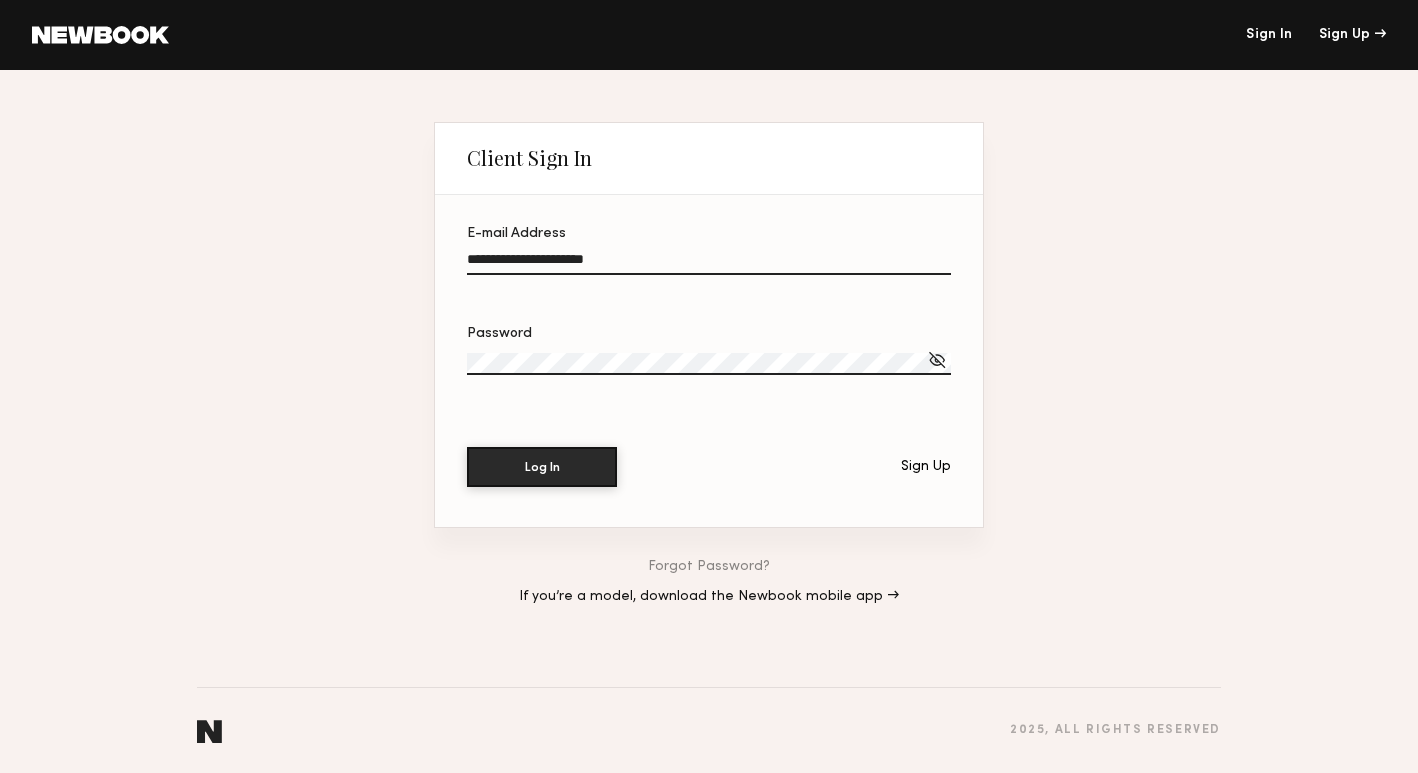 click on "**********" 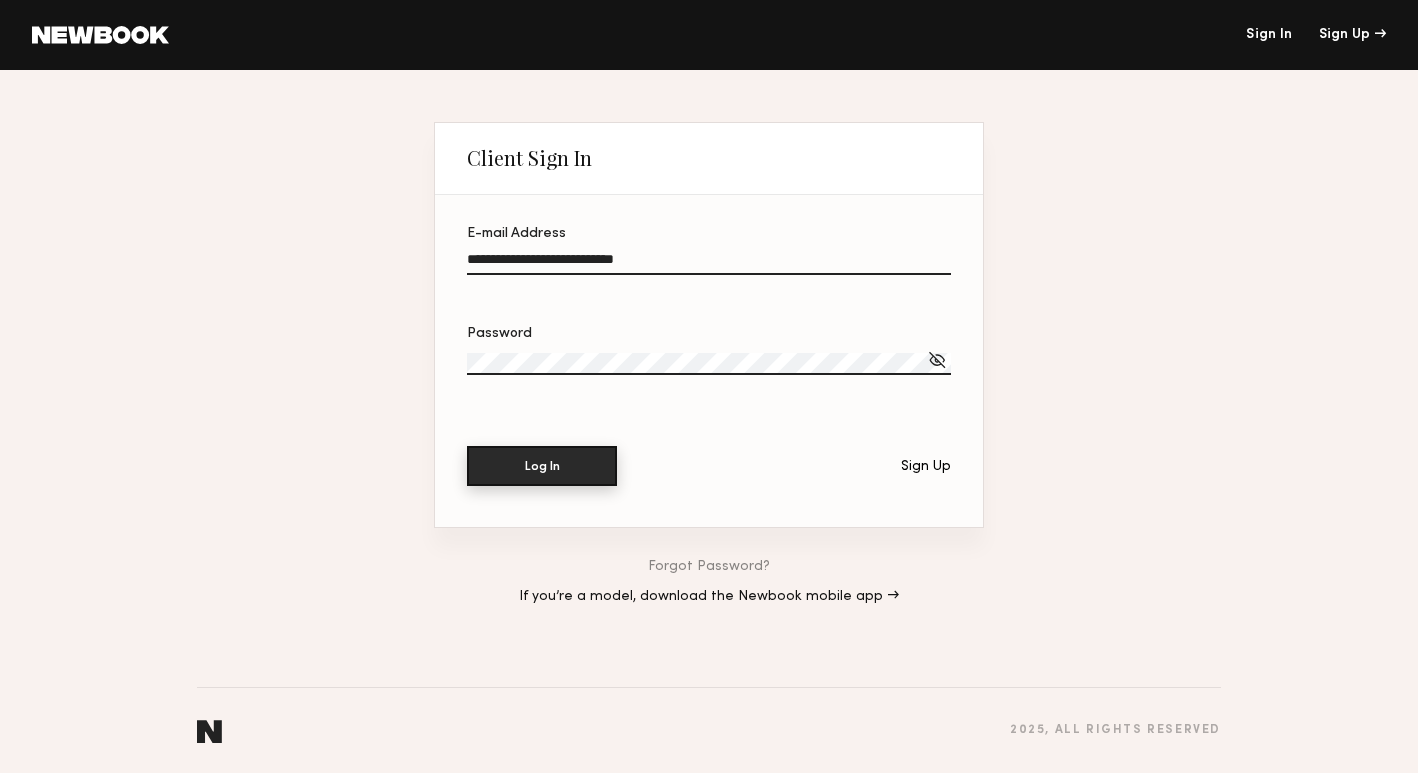 type on "**********" 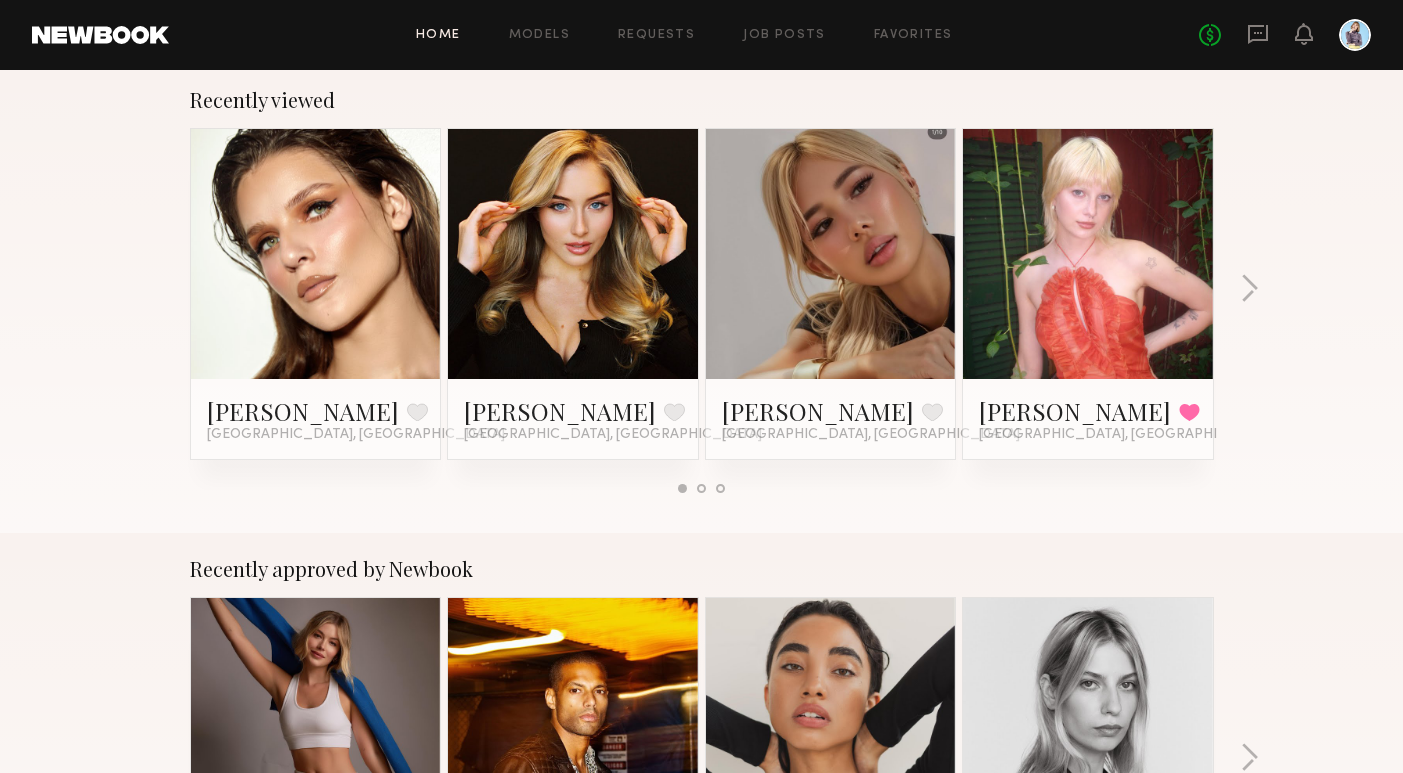 scroll, scrollTop: 295, scrollLeft: 0, axis: vertical 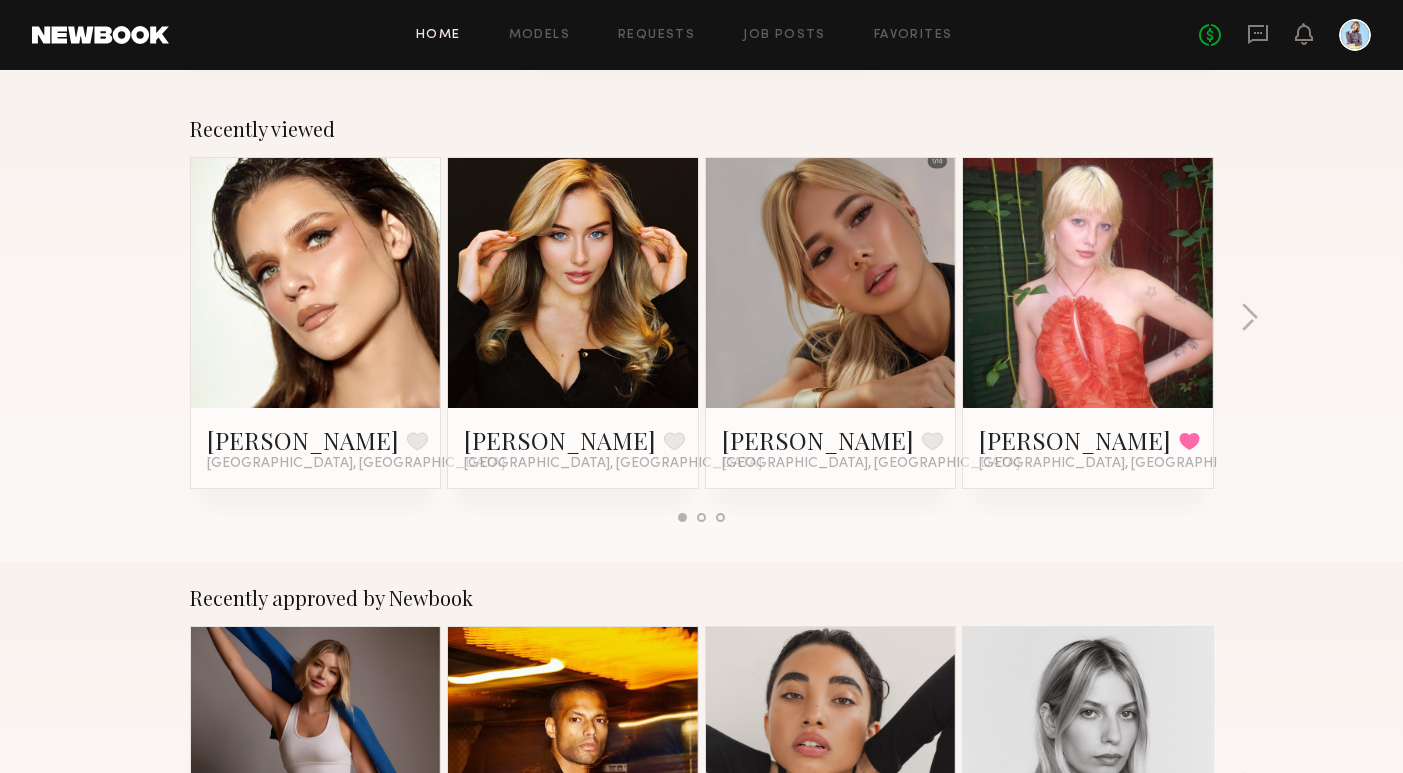 click 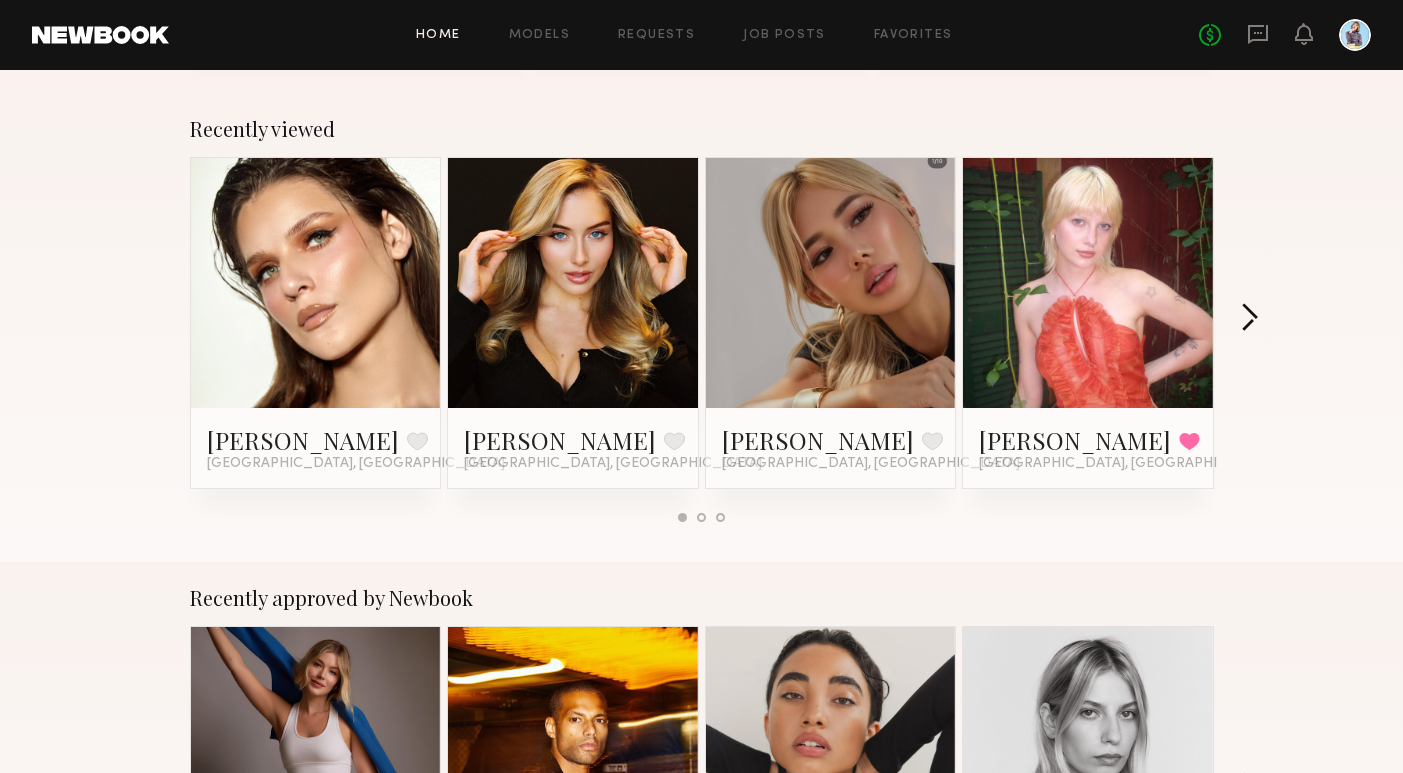 click 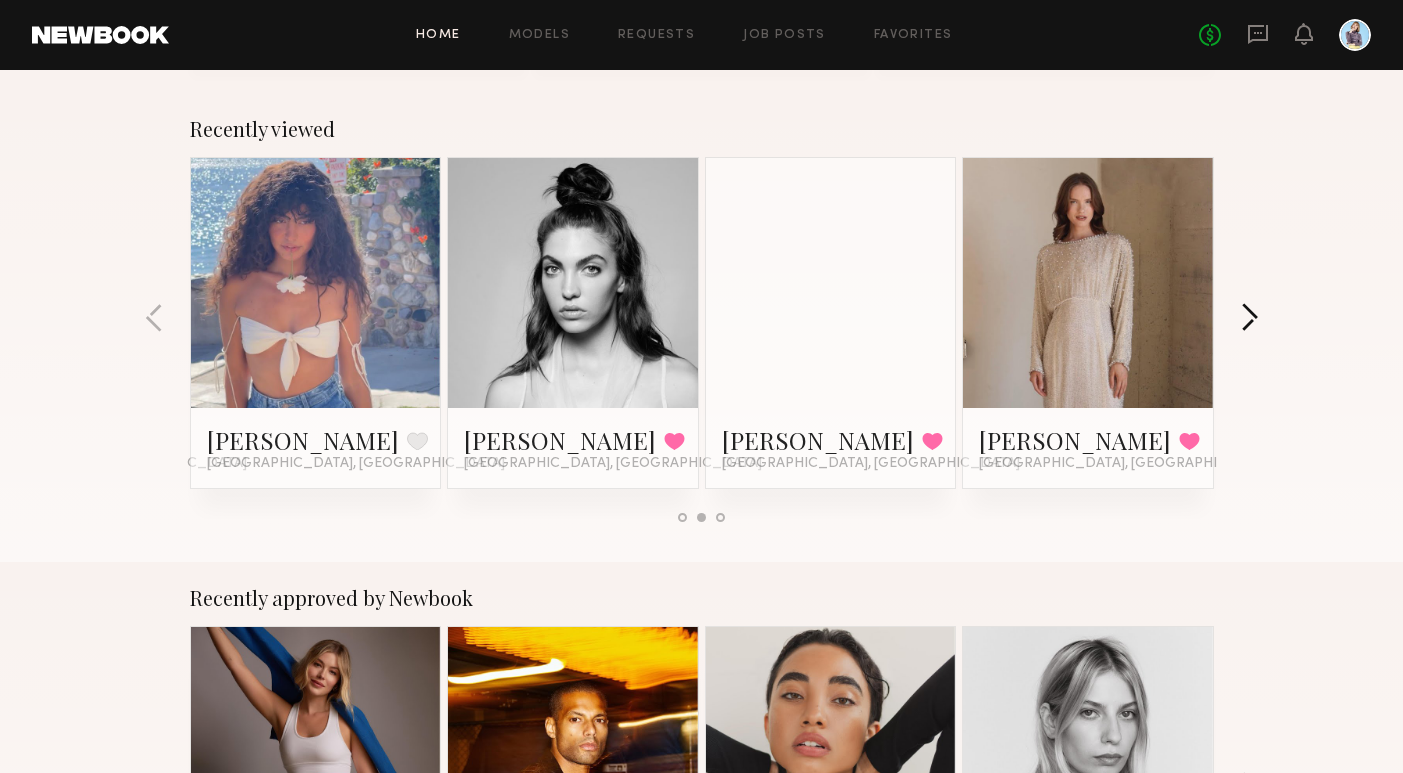click 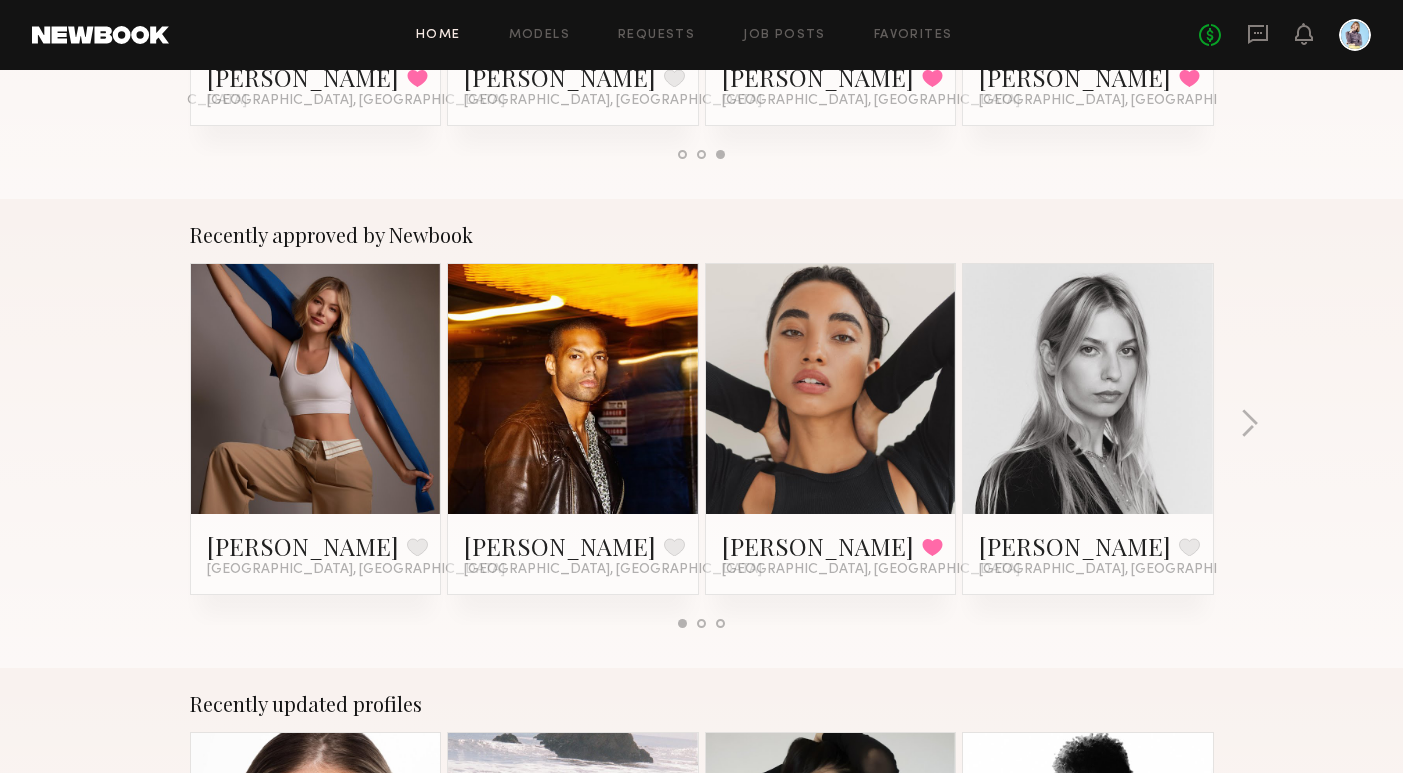 scroll, scrollTop: 631, scrollLeft: 0, axis: vertical 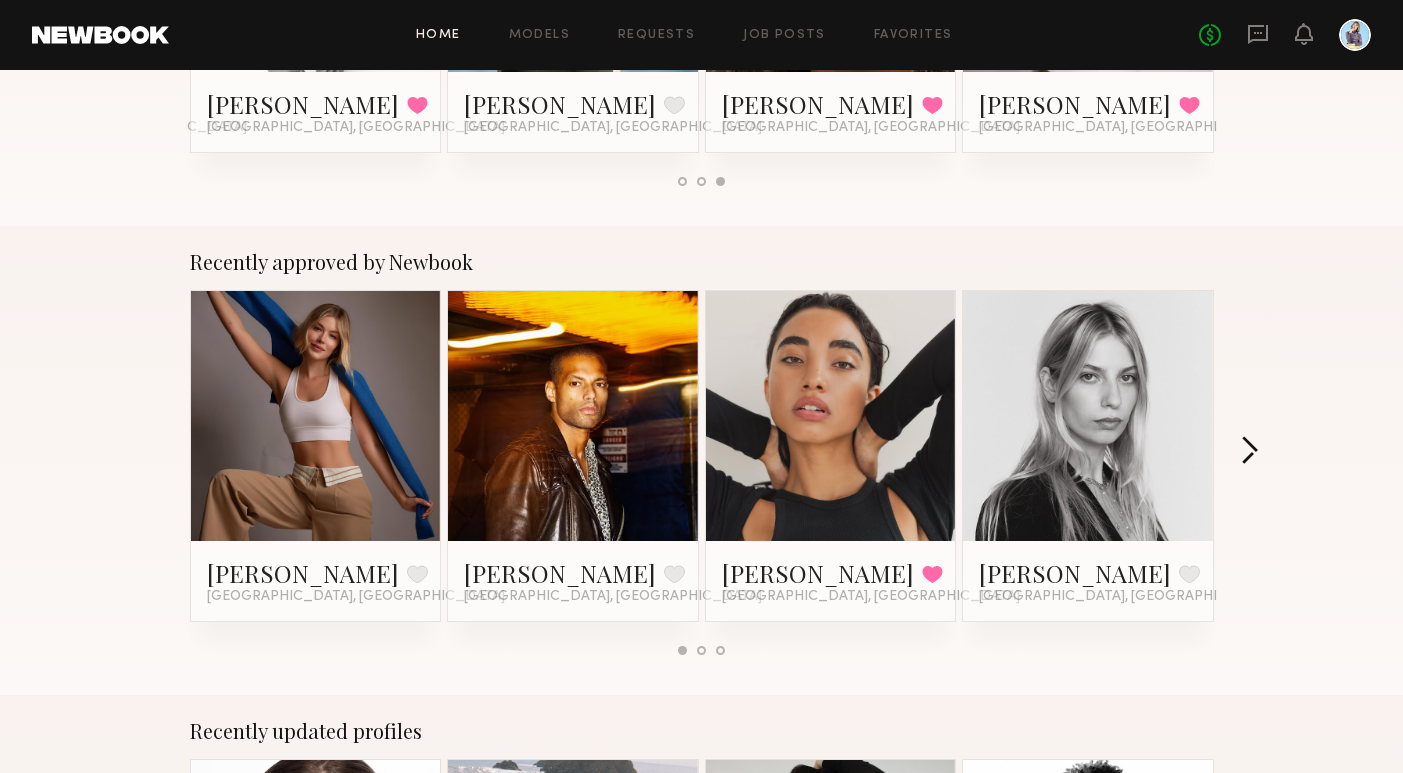 click 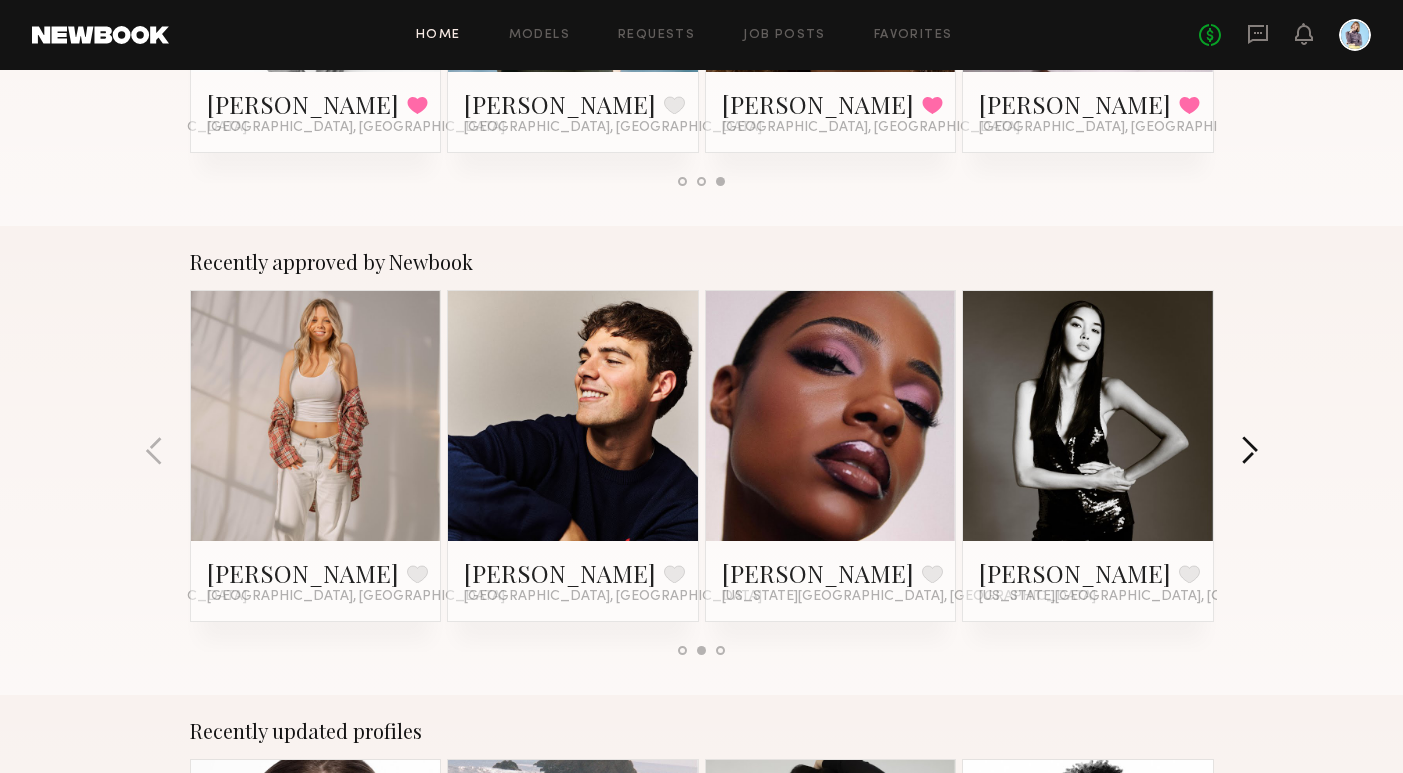 click 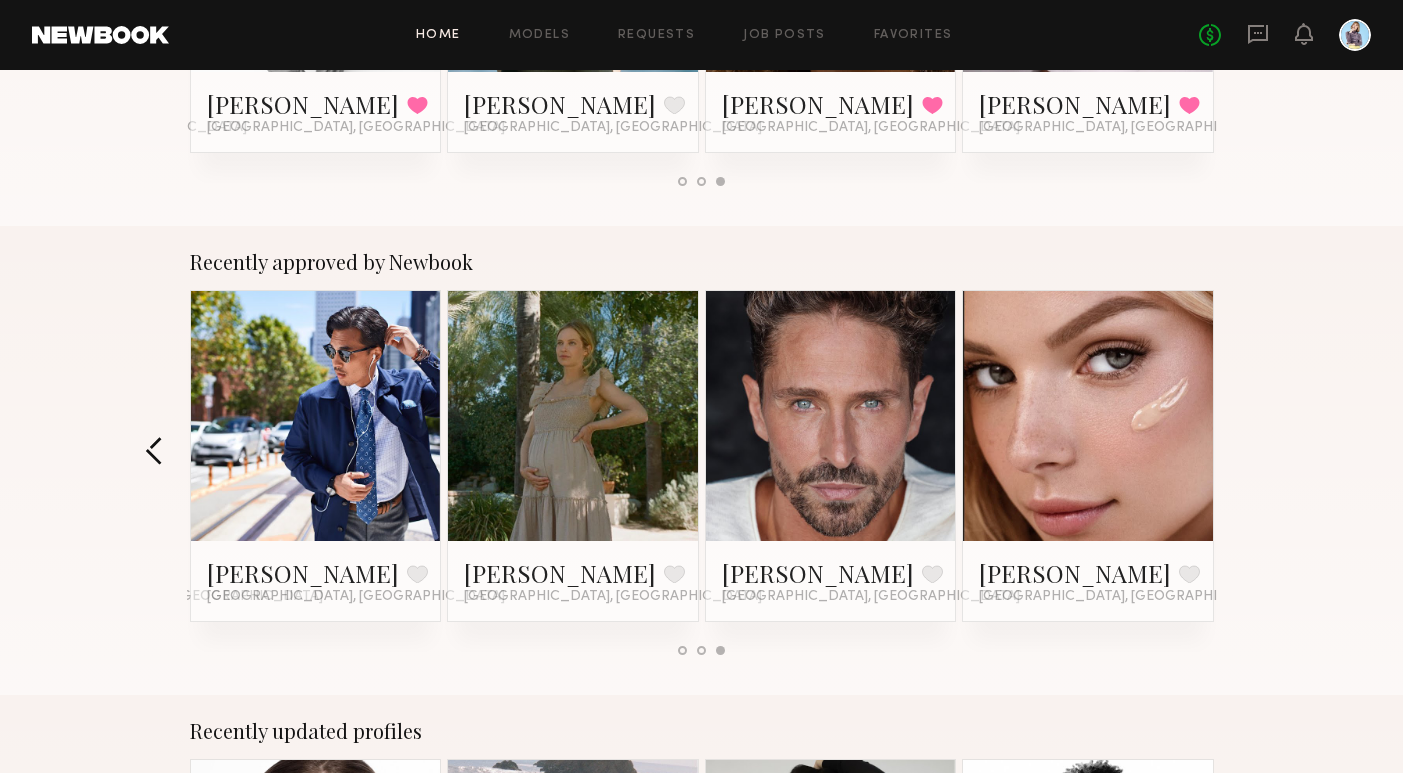 click 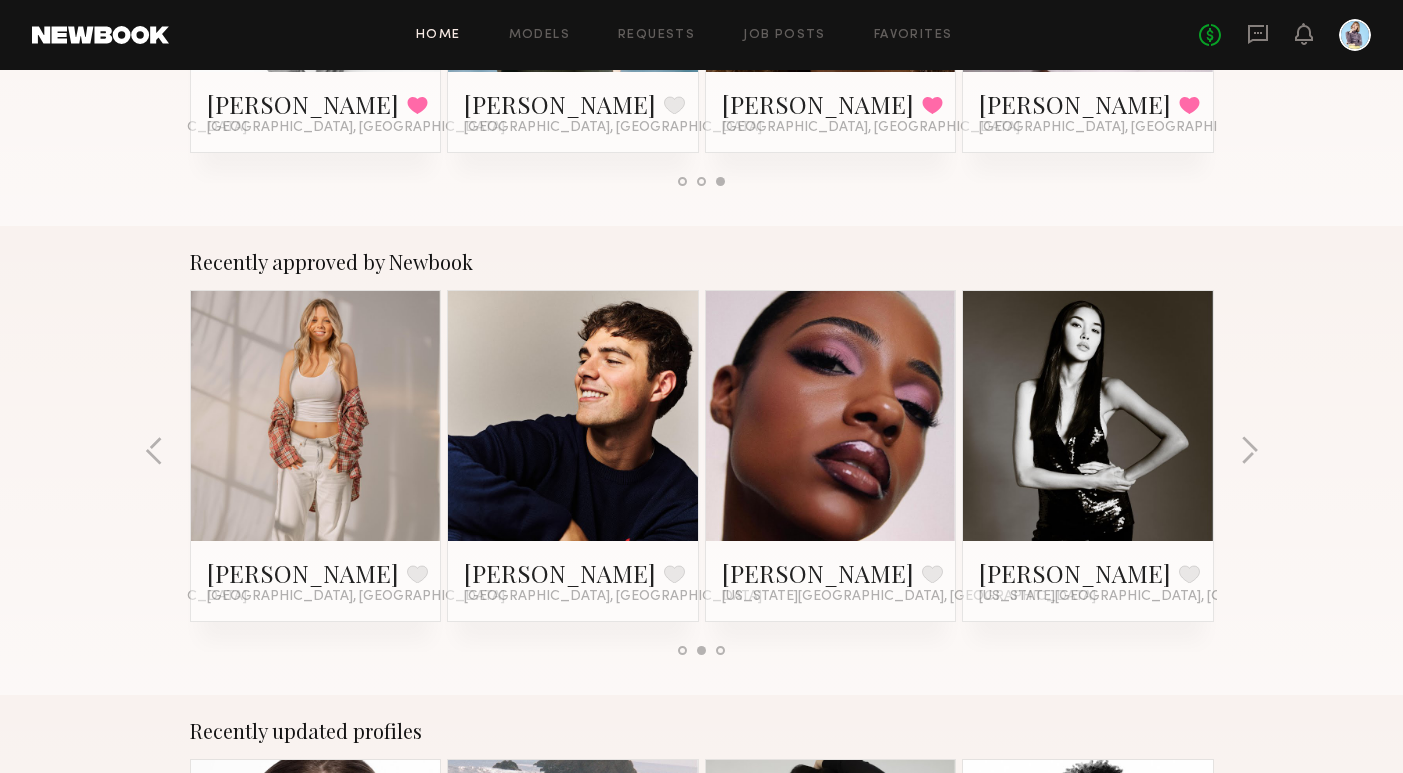 click on "Recently approved by Newbook Kristina K. Favorite Los Angeles, CA Sean M. Favorite Los Angeles, CA Gabriella F. Favorited Los Angeles, CA Veronika M. Favorite Los Angeles, CA Veronika V. Favorite Los Angeles, CA Sterling R. Favorite Los Angeles, CA Sydney G. Favorite New York City, NY Kaili B. Favorite New York City, NY Tal L. Favorite Los Angeles, CA Ceara M. Favorite Los Angeles, CA Jonathan Z. Favorite Los Angeles, CA Madison T. Favorite Los Angeles, CA" 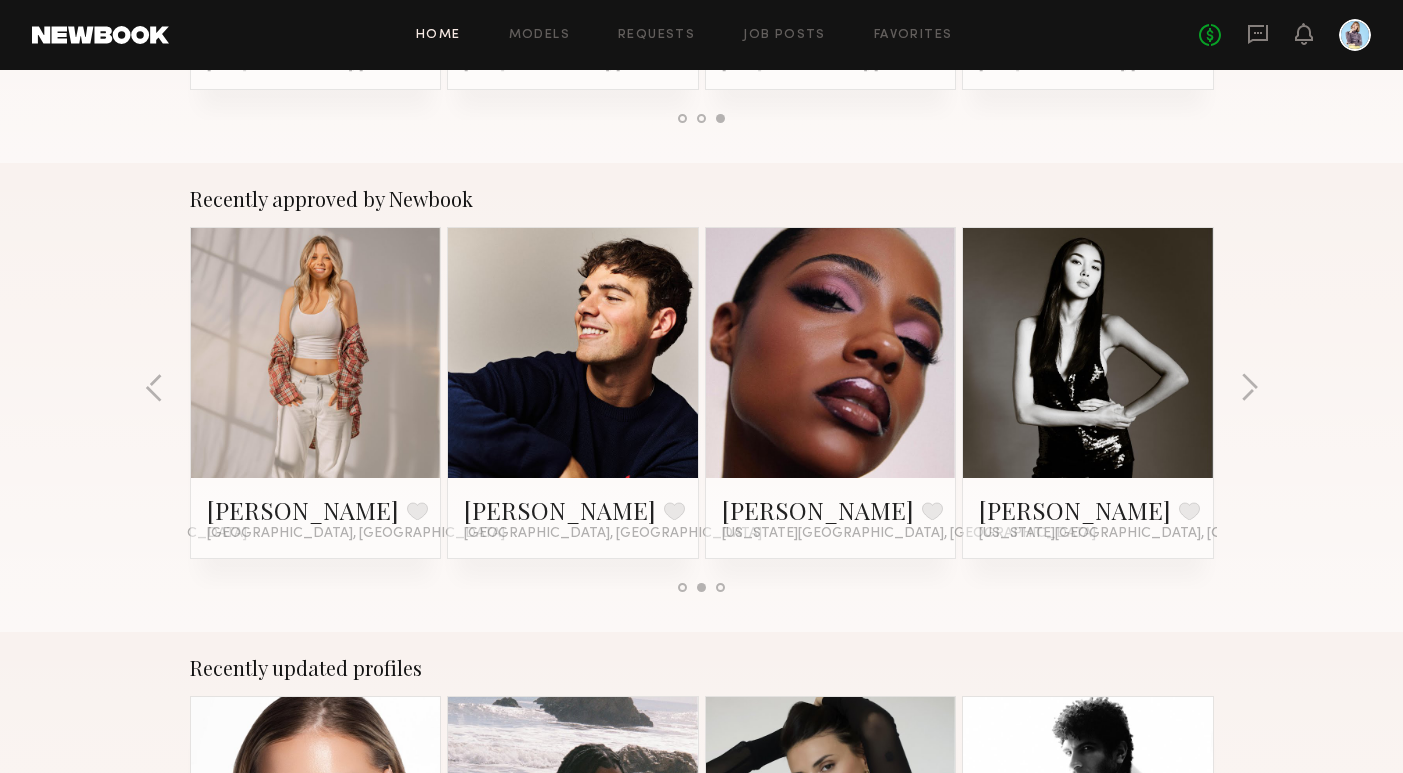 scroll, scrollTop: 0, scrollLeft: 0, axis: both 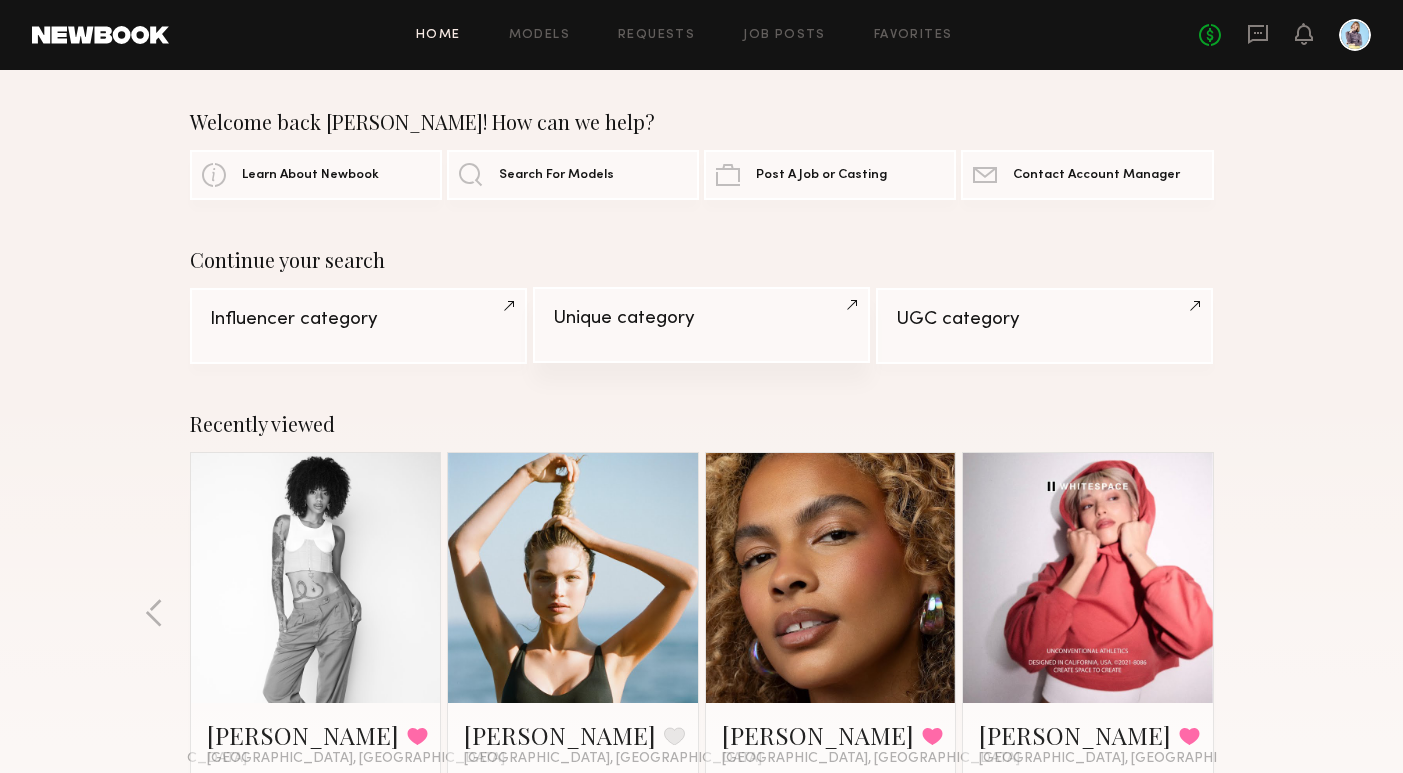 click on "Unique category" 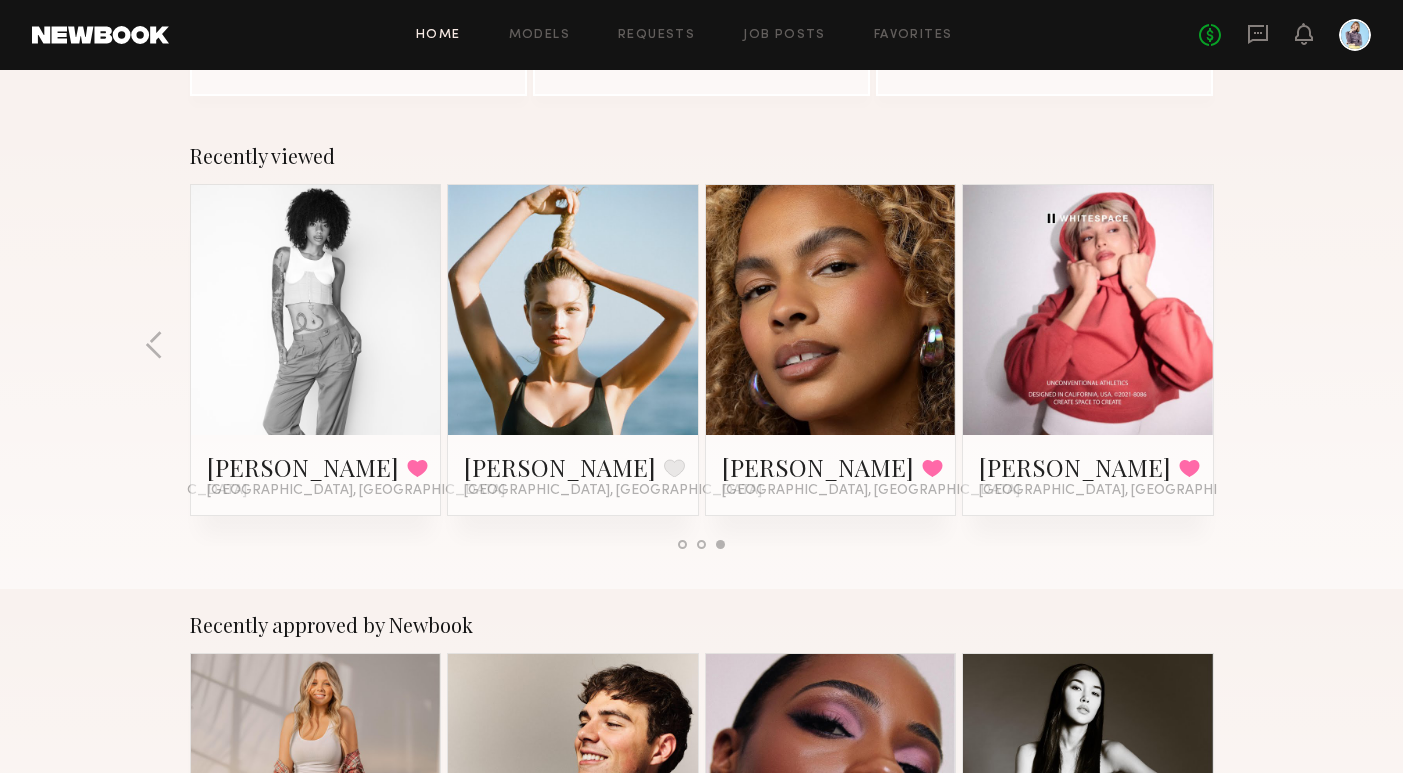 scroll, scrollTop: 242, scrollLeft: 0, axis: vertical 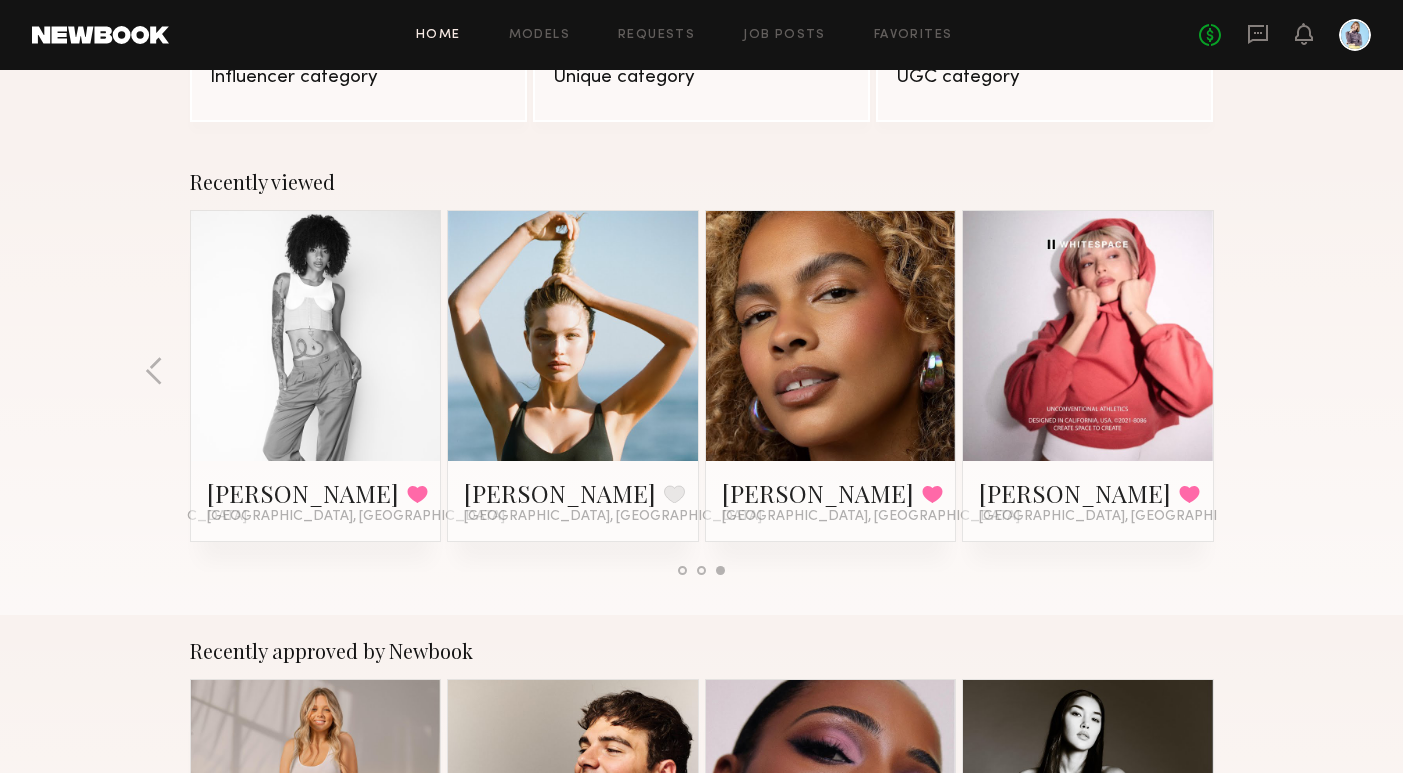 click 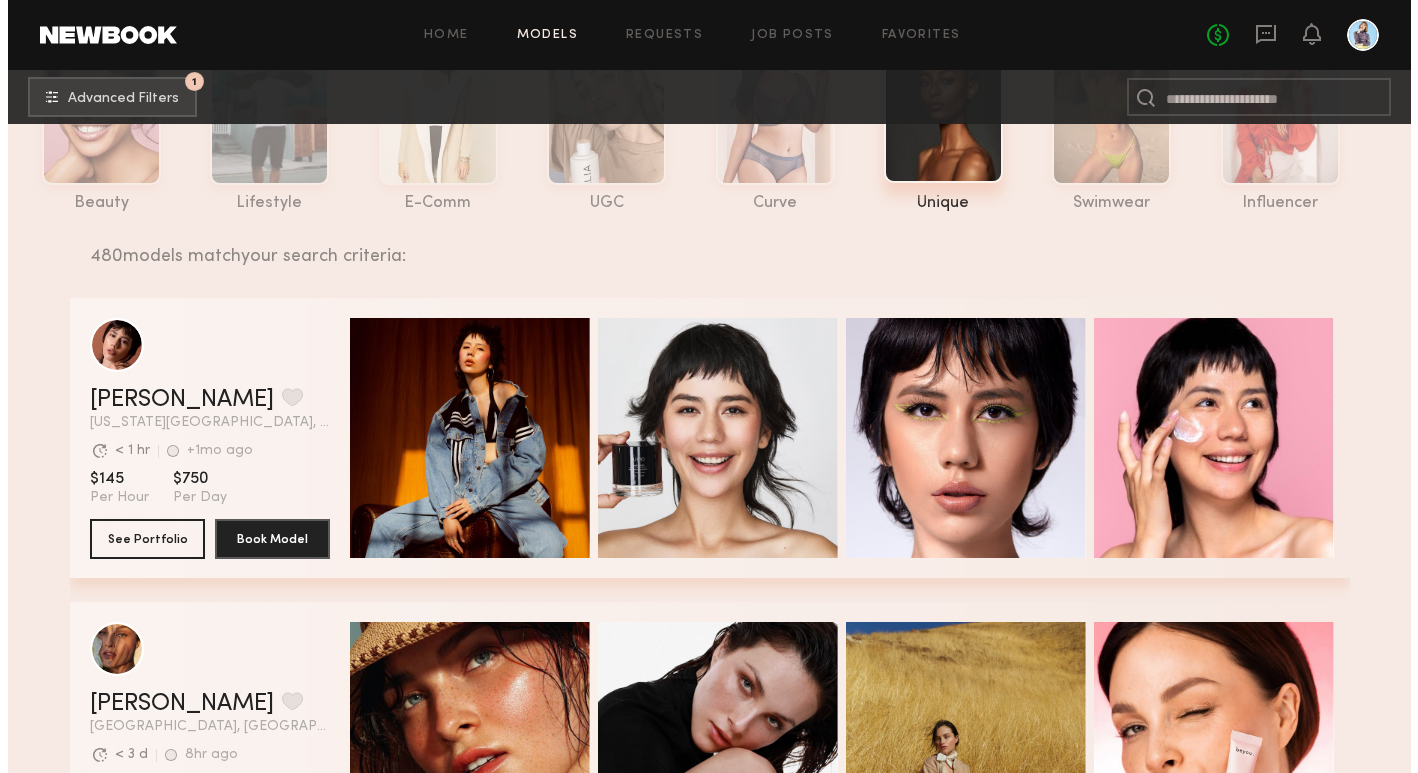 scroll, scrollTop: 0, scrollLeft: 0, axis: both 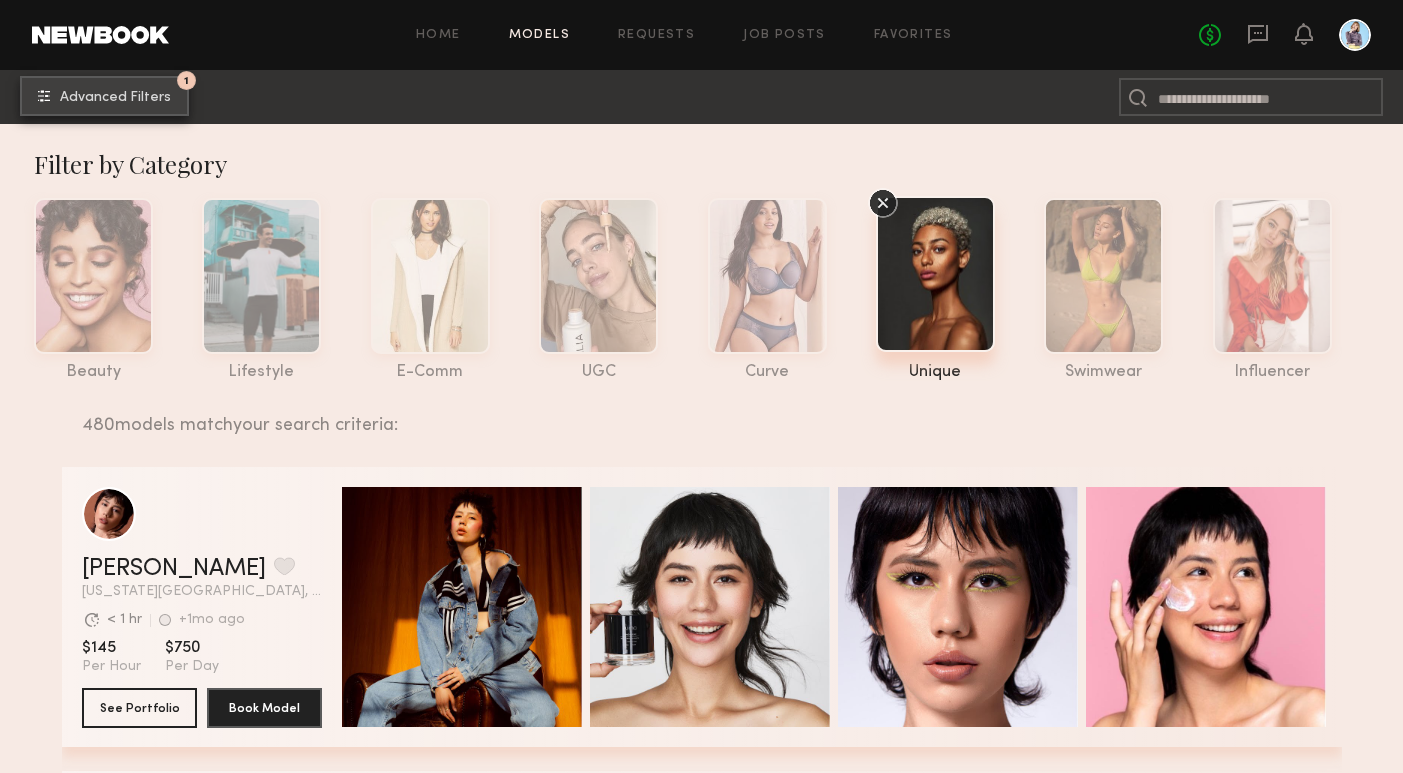 click on "Advanced Filters" 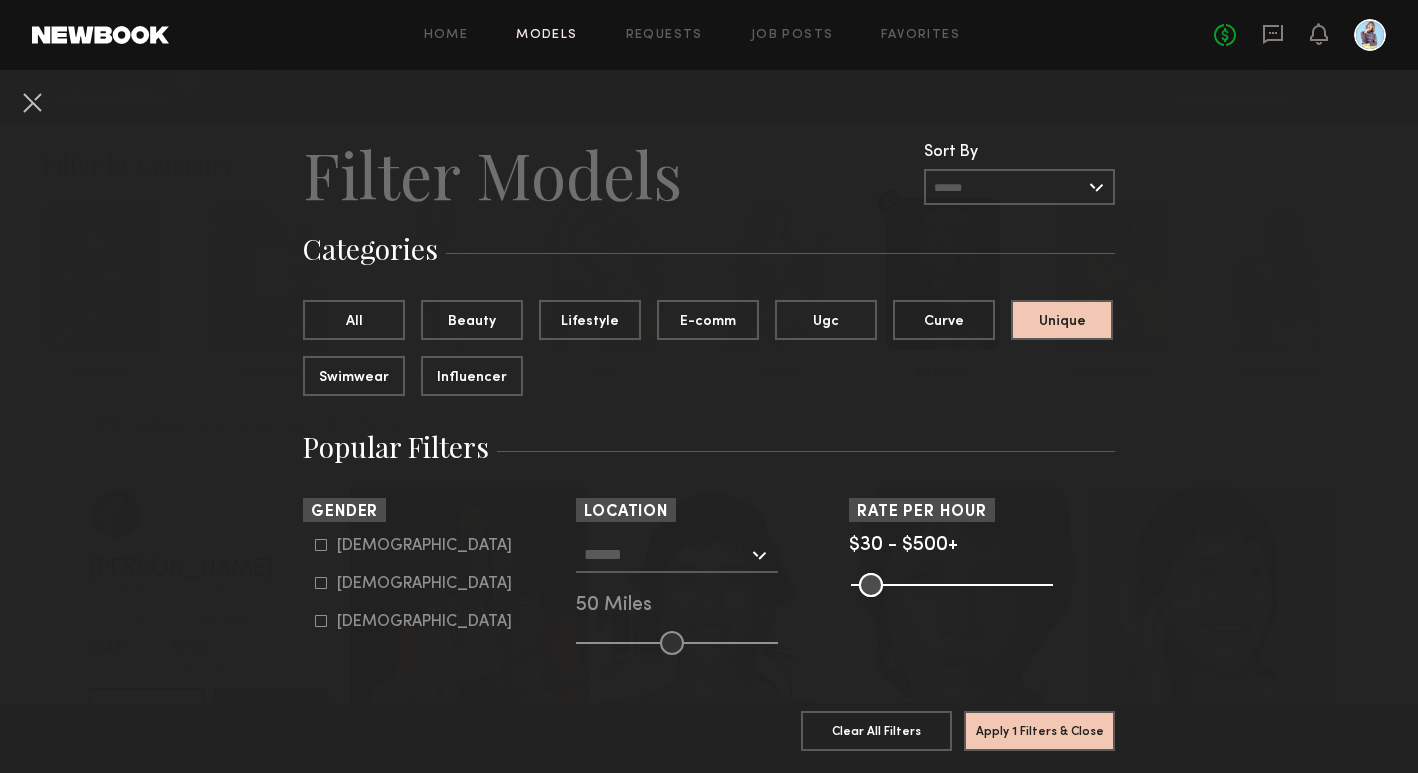 click 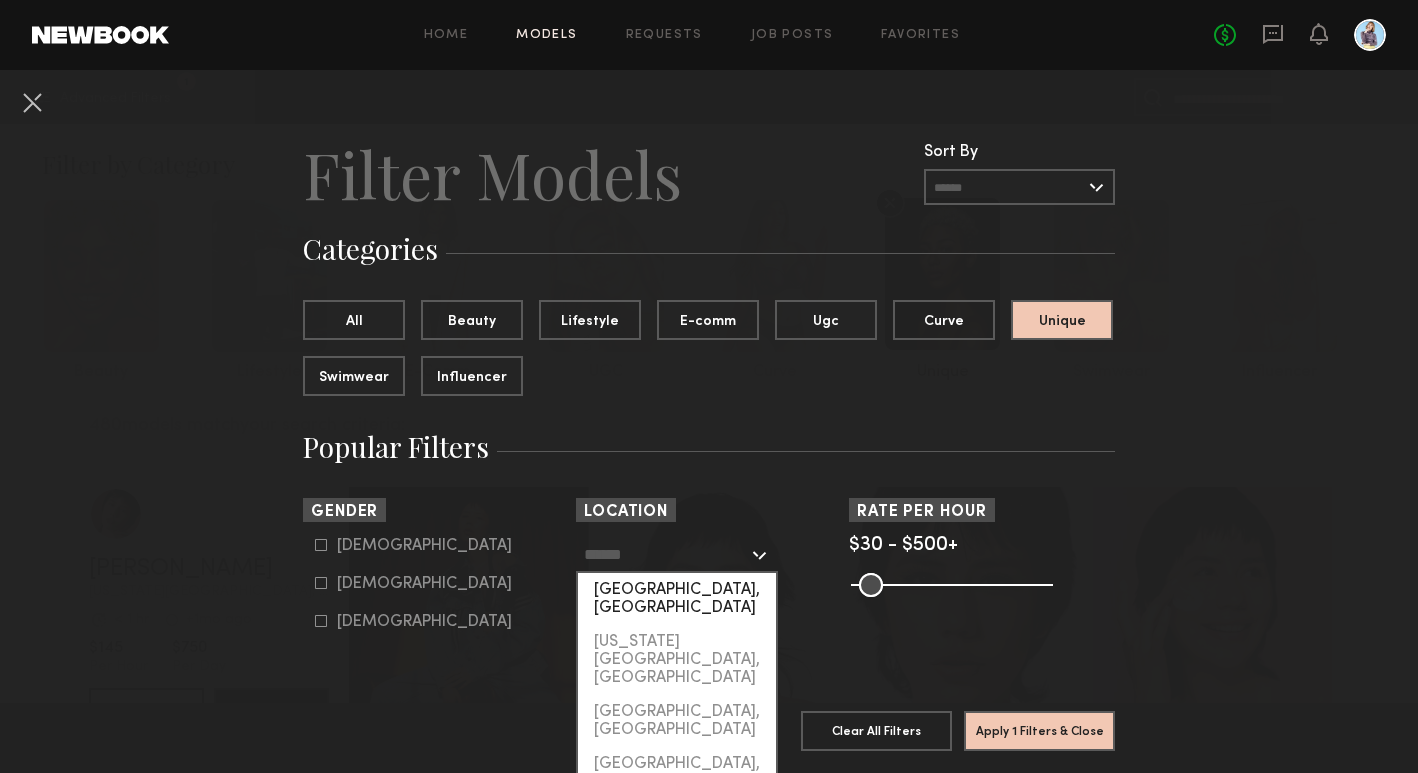 click on "[GEOGRAPHIC_DATA], [GEOGRAPHIC_DATA]" 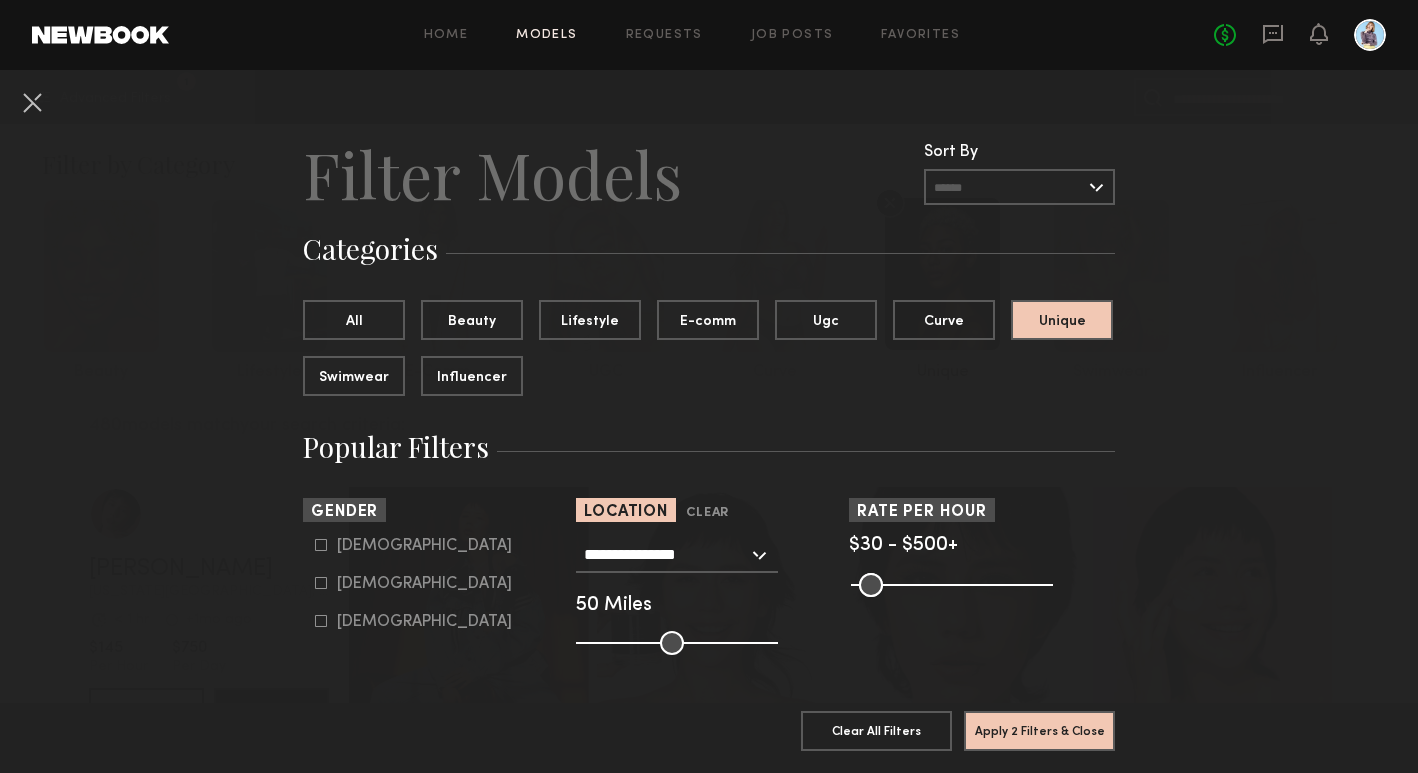 click on "**********" 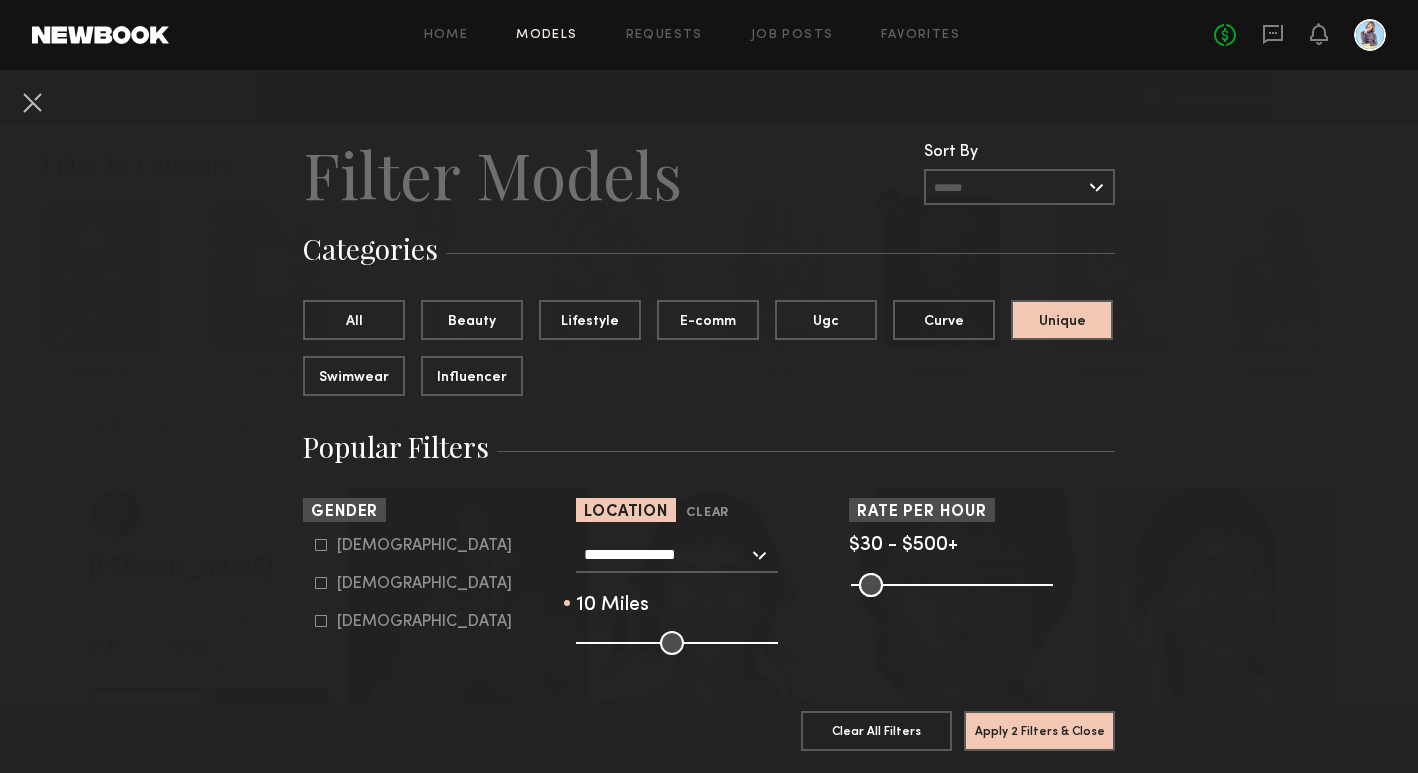 drag, startPoint x: 665, startPoint y: 640, endPoint x: 593, endPoint y: 641, distance: 72.00694 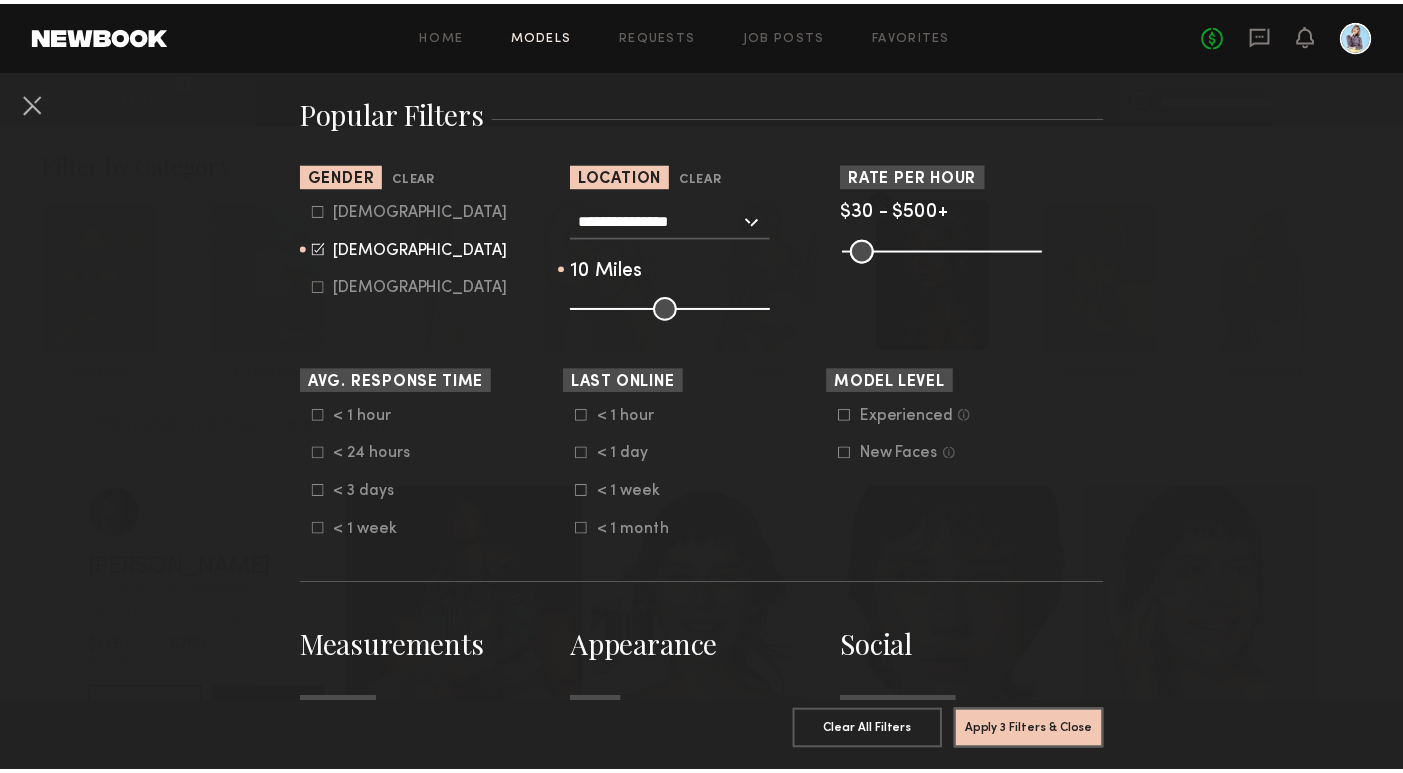 scroll, scrollTop: 370, scrollLeft: 0, axis: vertical 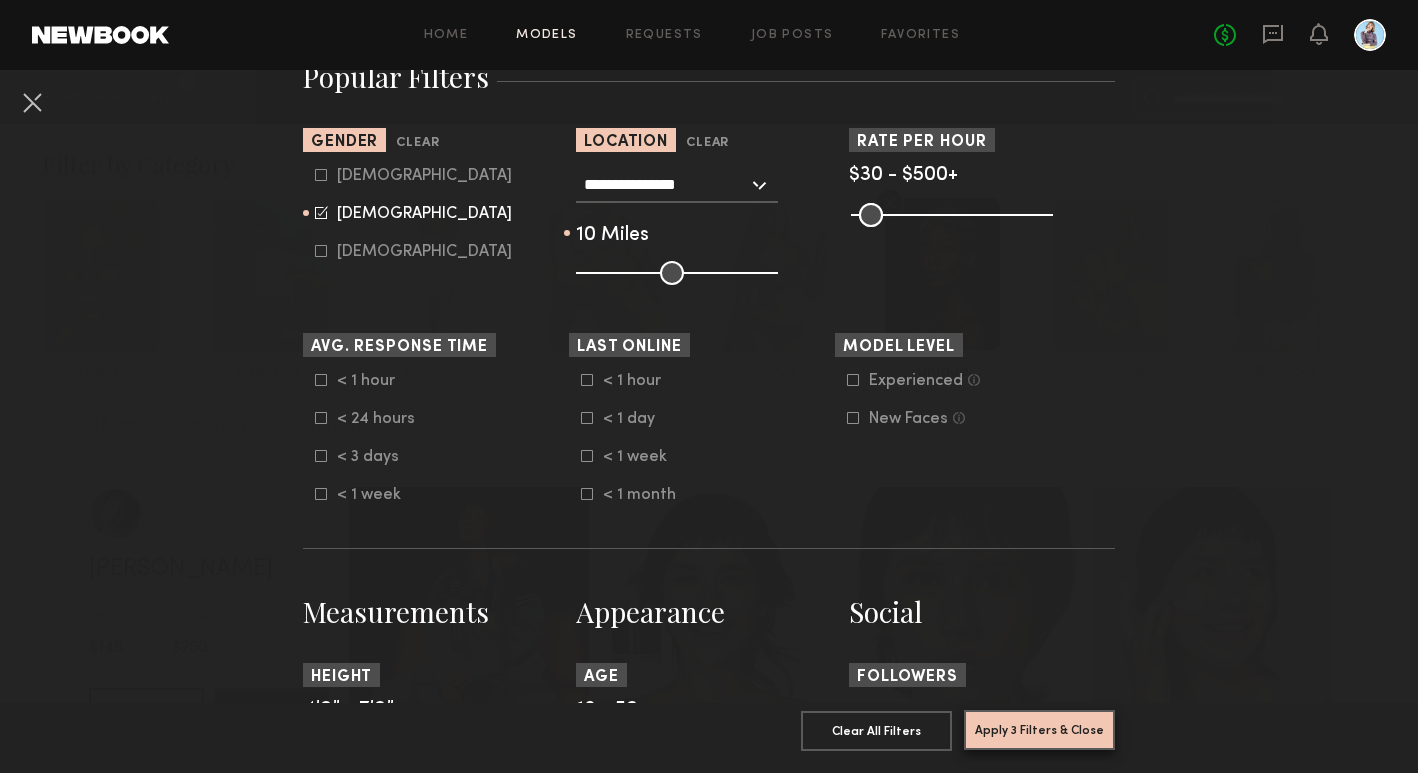 click on "Apply 3 Filters & Close" 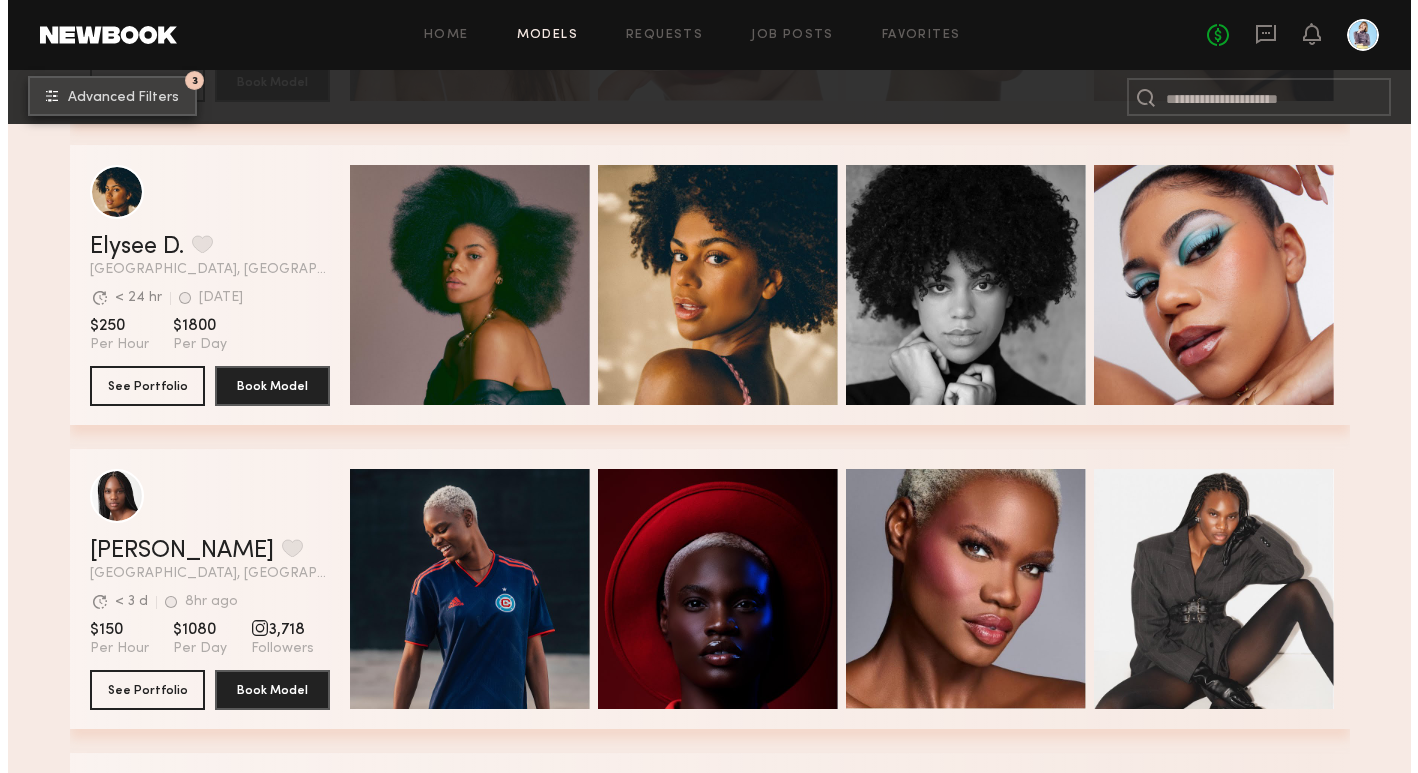 scroll, scrollTop: 0, scrollLeft: 0, axis: both 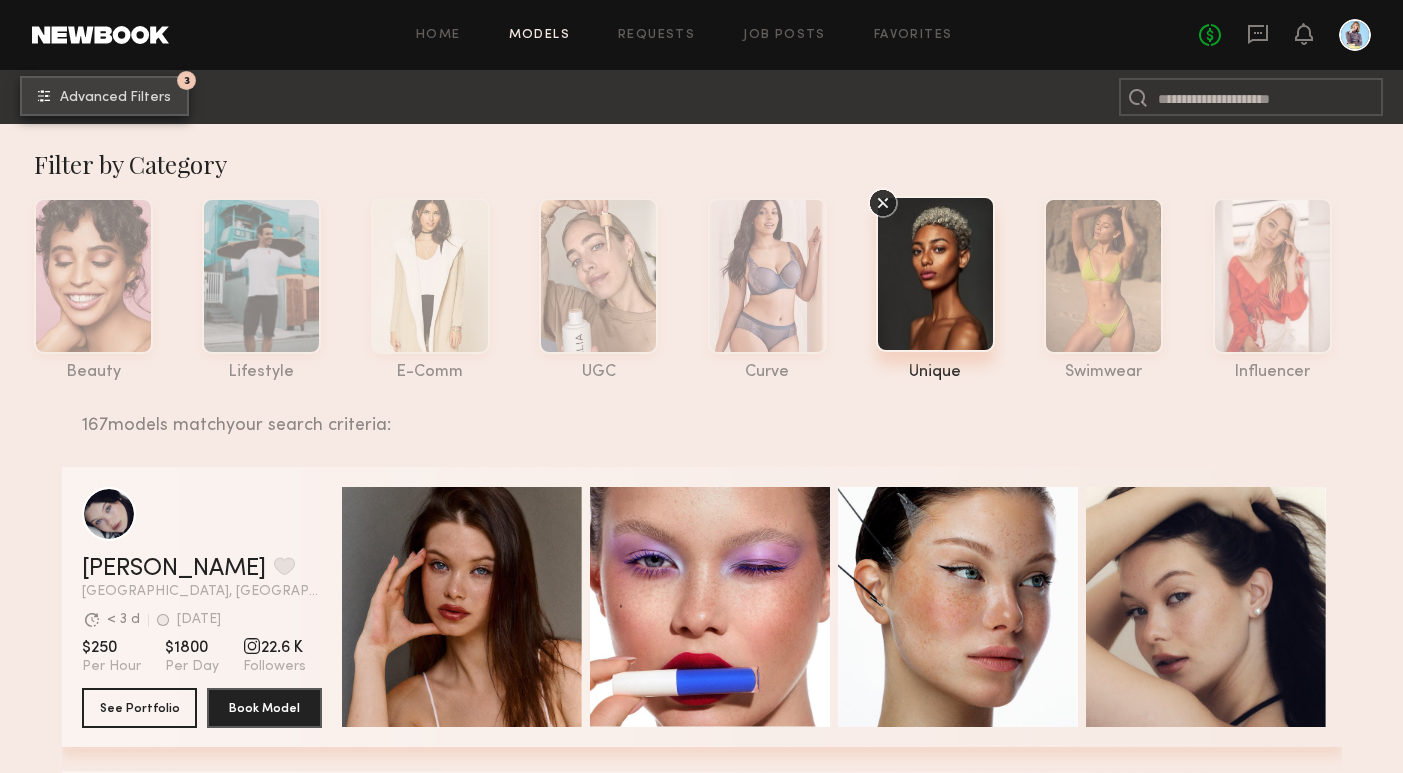 click on "3 Advanced Filters" 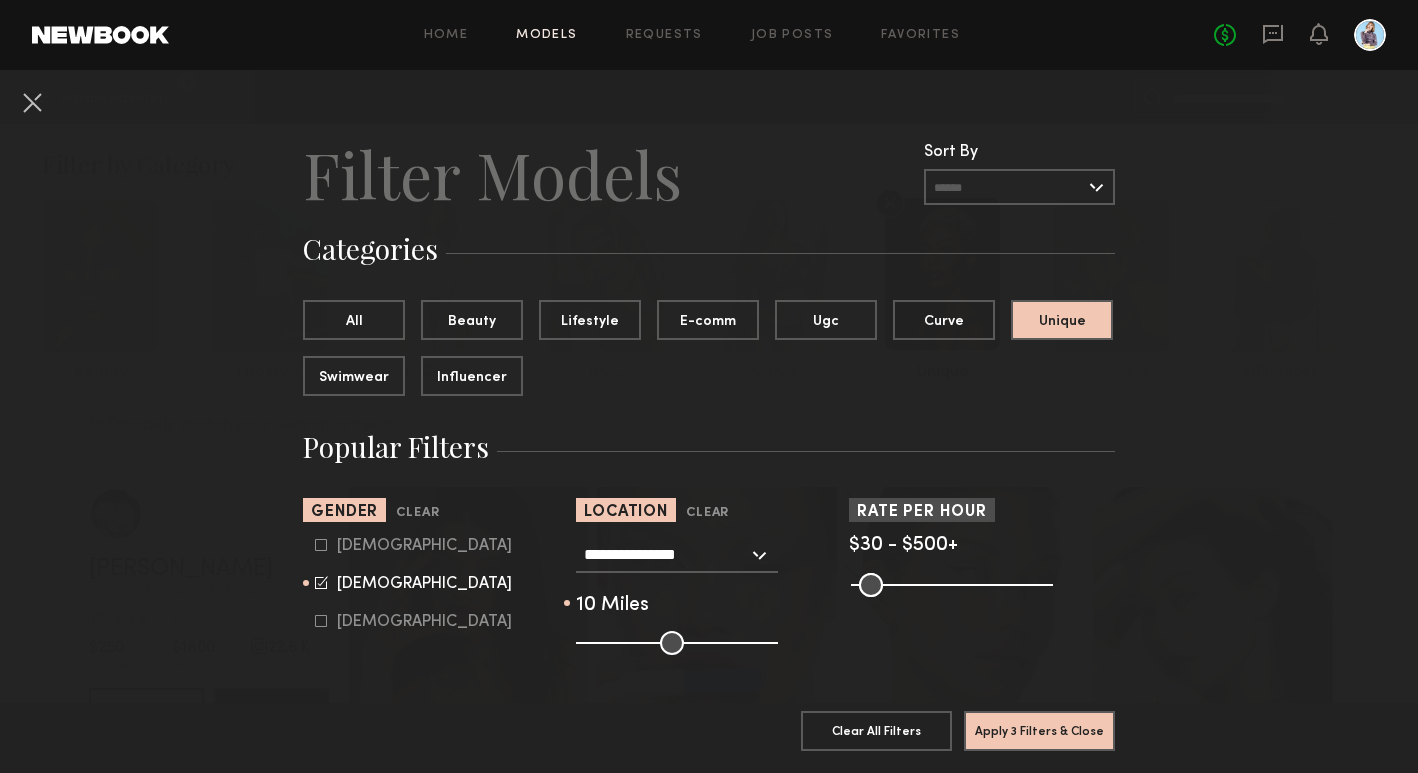 click 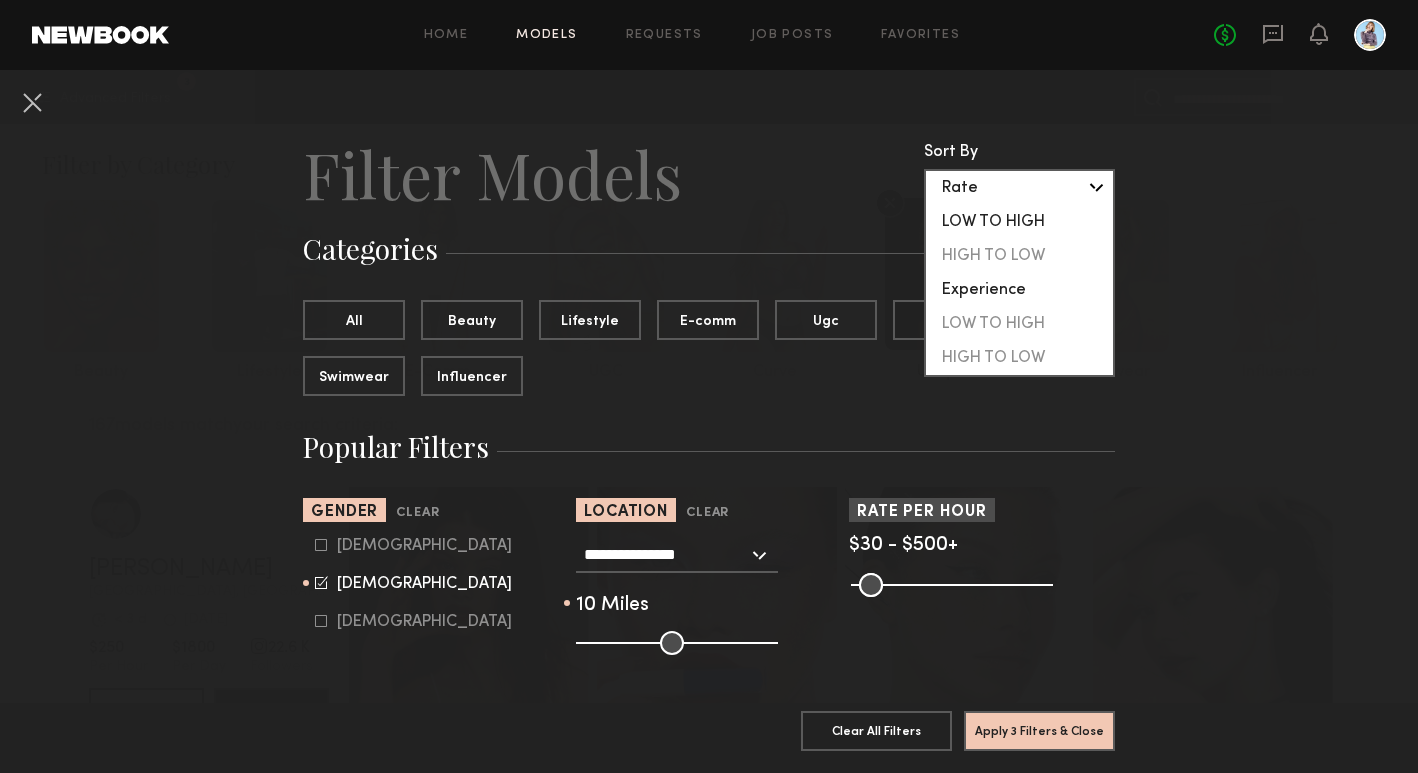 click on "LOW TO HIGH" 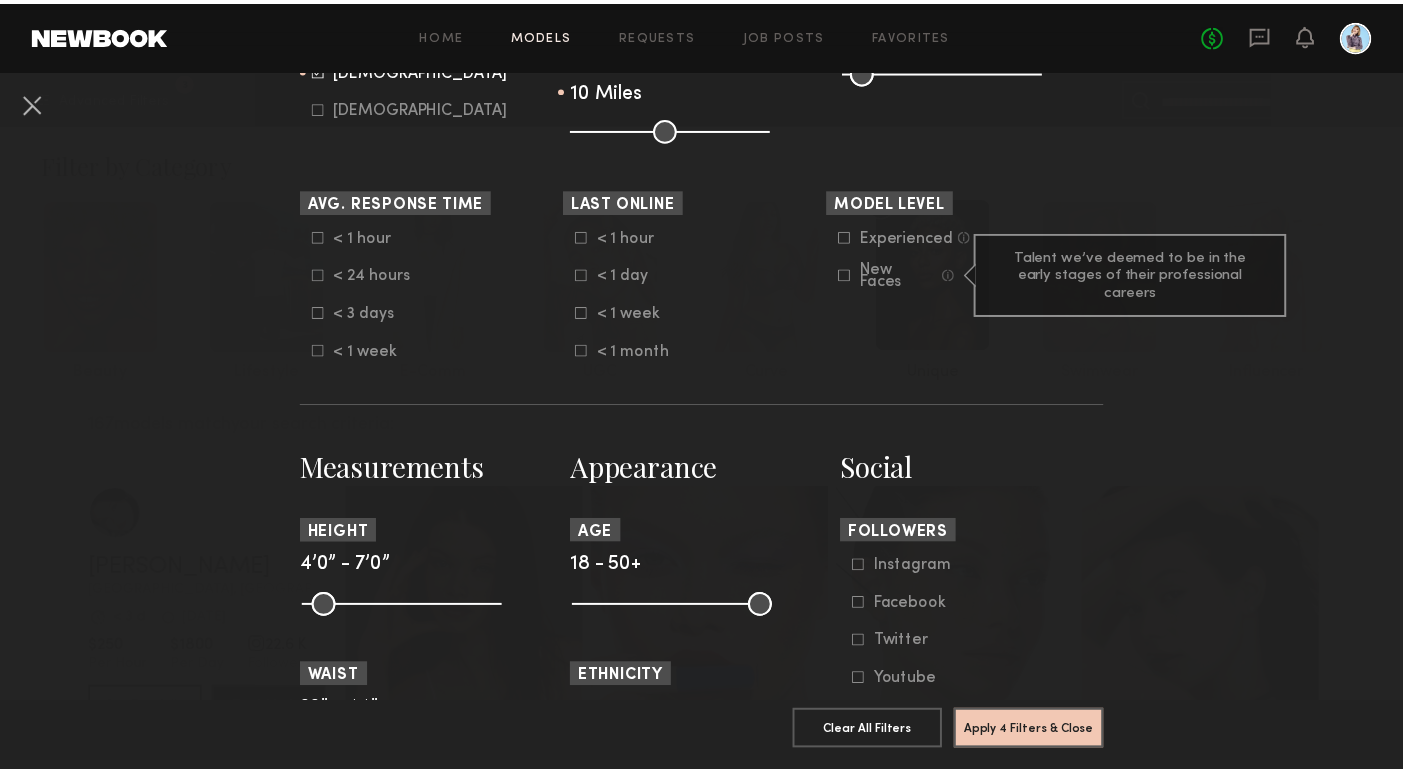 scroll, scrollTop: 691, scrollLeft: 0, axis: vertical 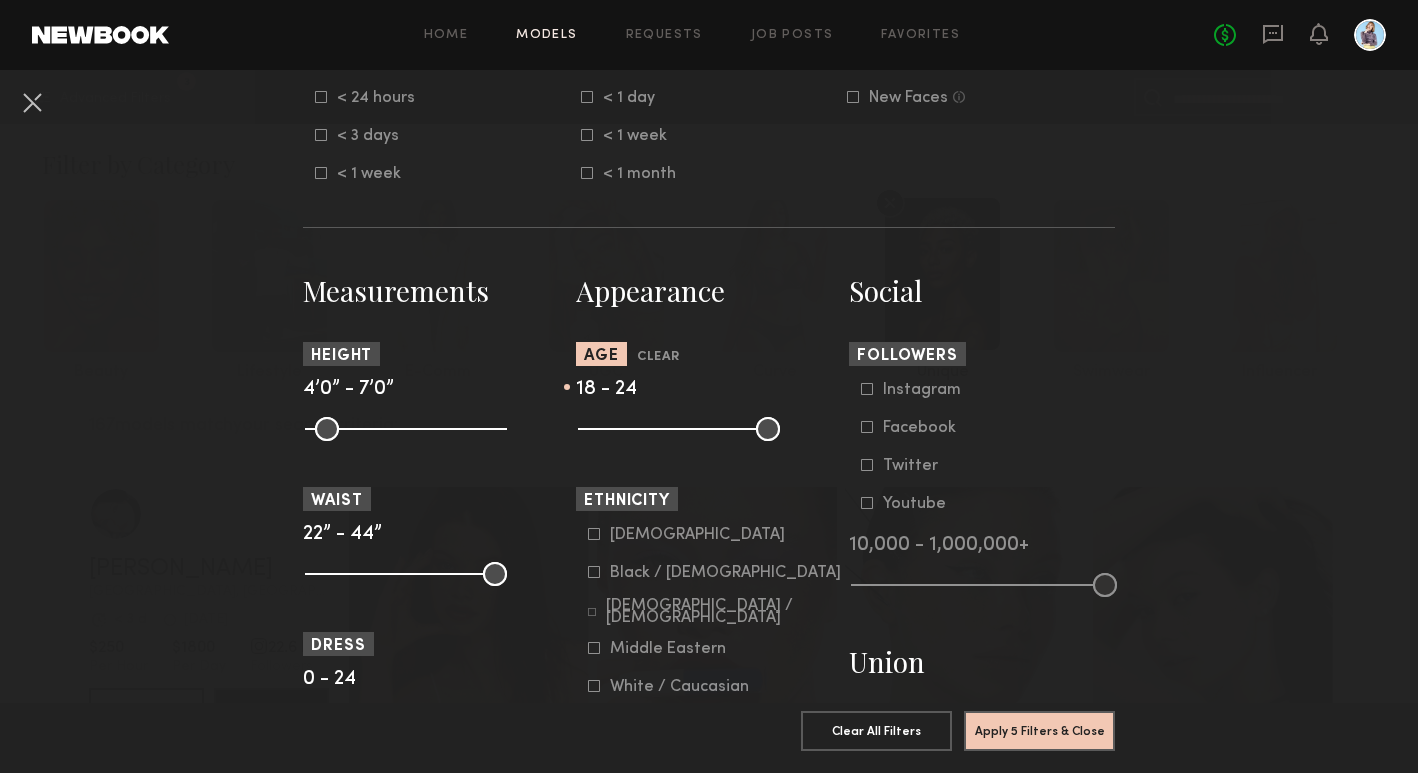 drag, startPoint x: 764, startPoint y: 431, endPoint x: 618, endPoint y: 424, distance: 146.16771 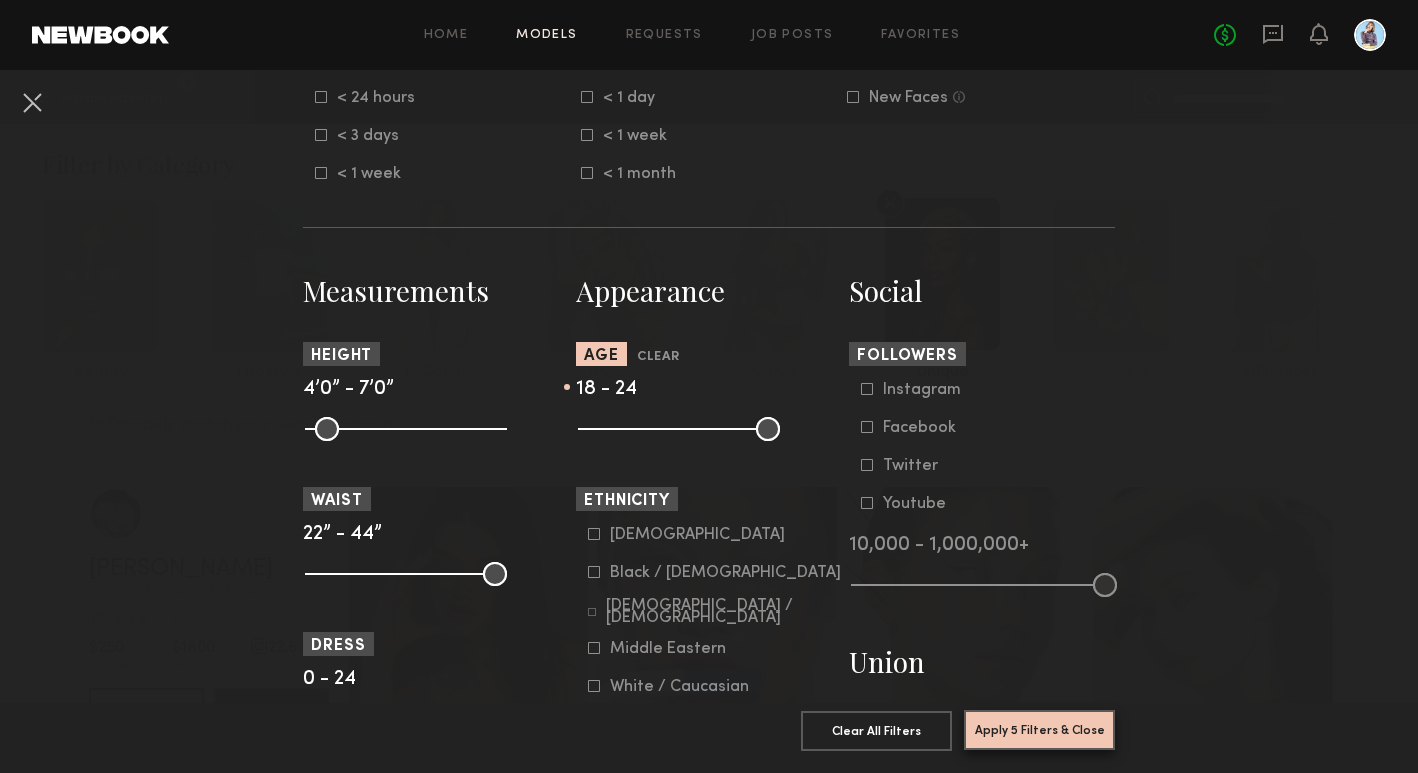 click on "Apply 5 Filters & Close" 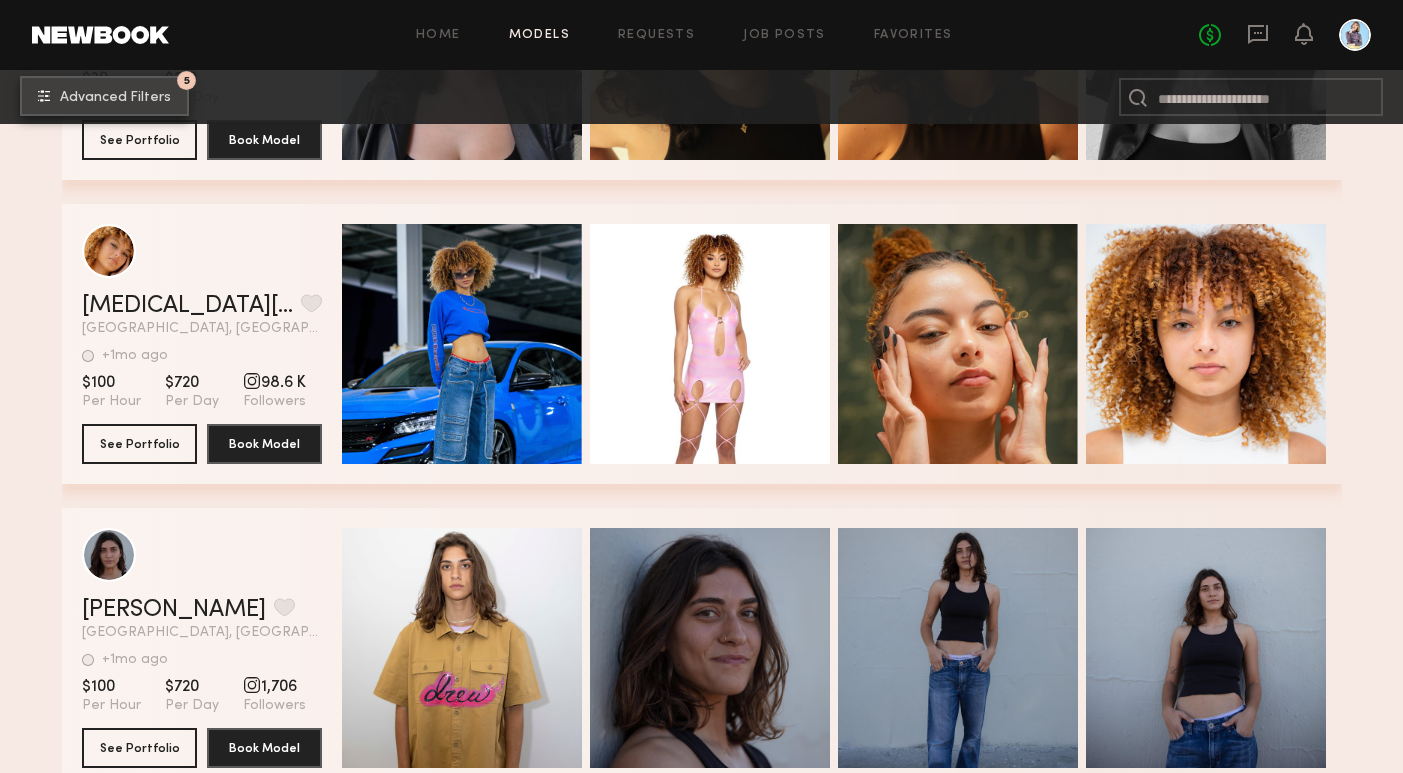 scroll, scrollTop: 1153, scrollLeft: 0, axis: vertical 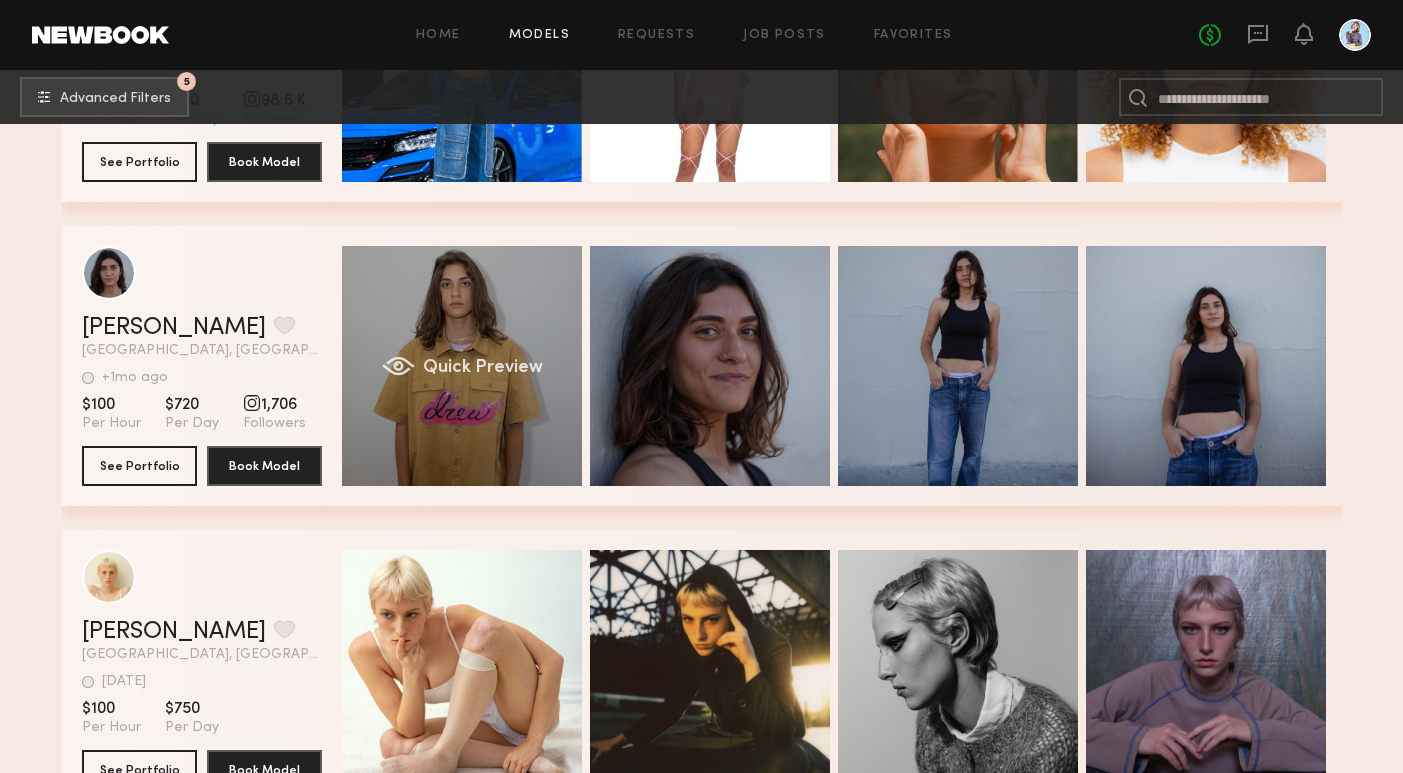 click on "Quick Preview" 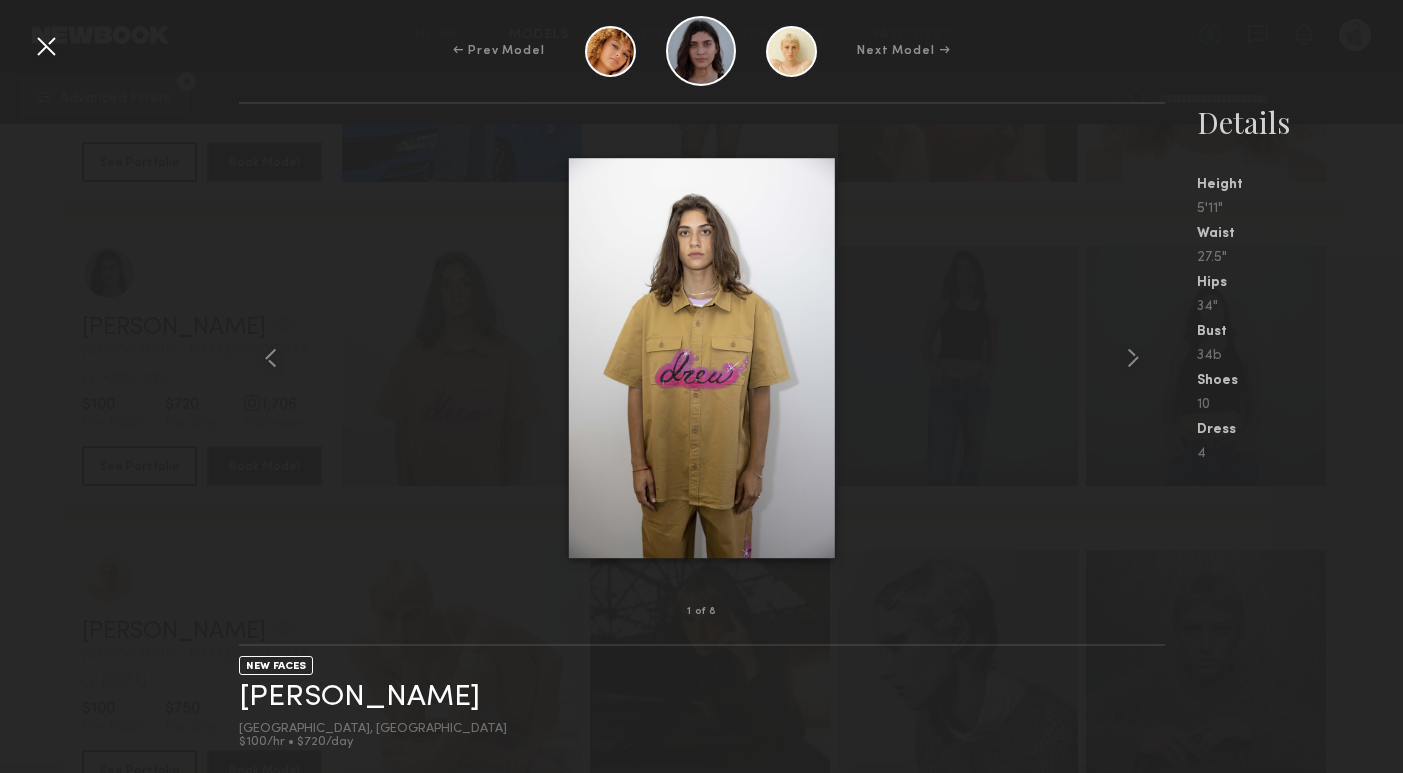 click at bounding box center [702, 358] 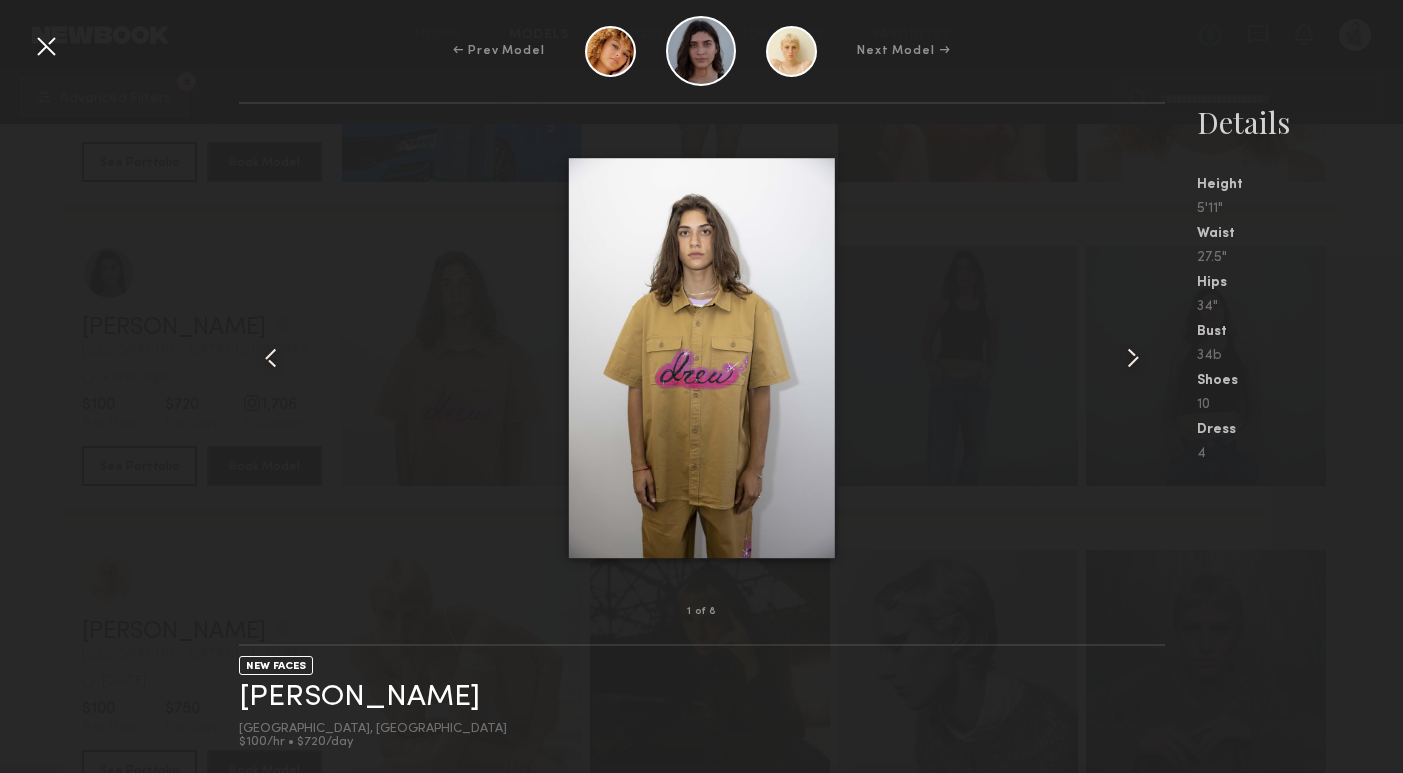 click at bounding box center (1133, 358) 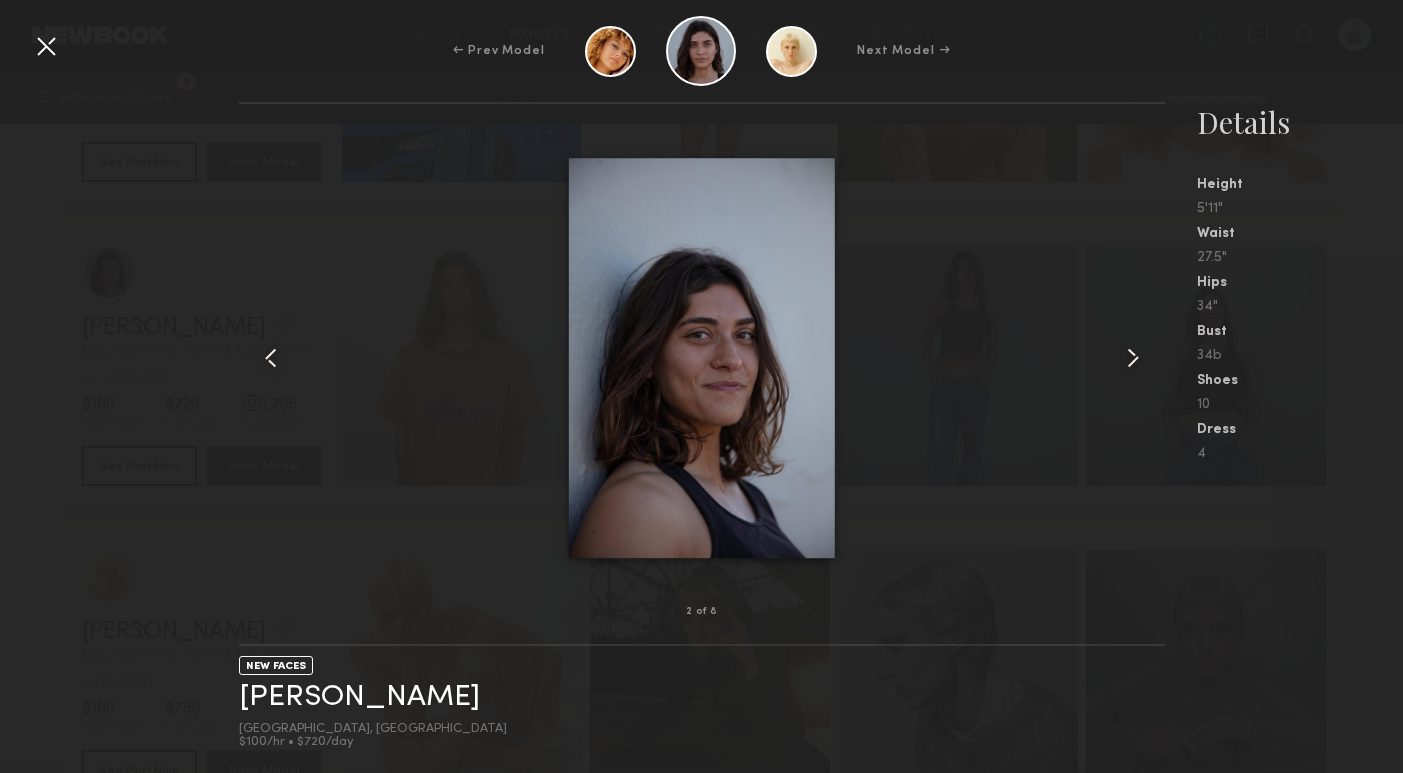 click at bounding box center [1133, 358] 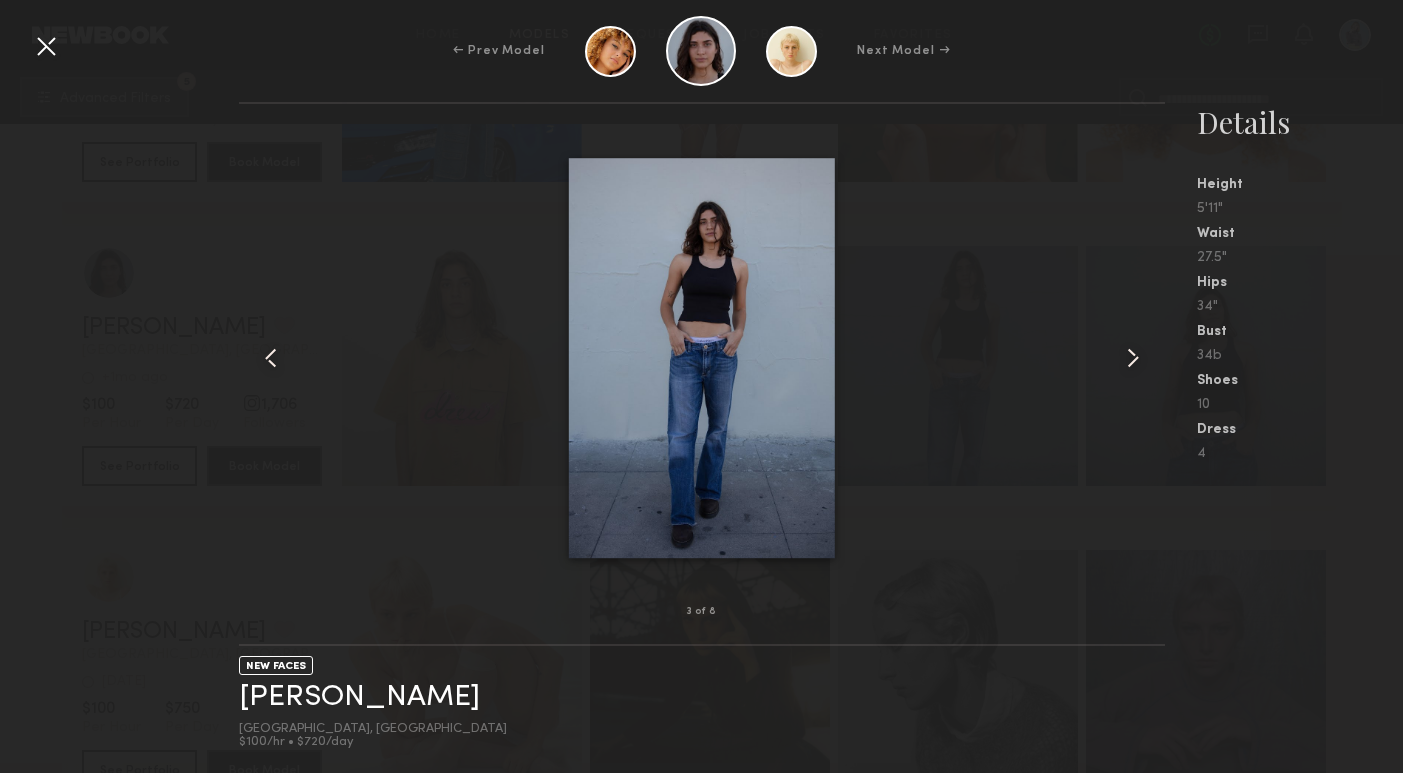 click at bounding box center [1133, 358] 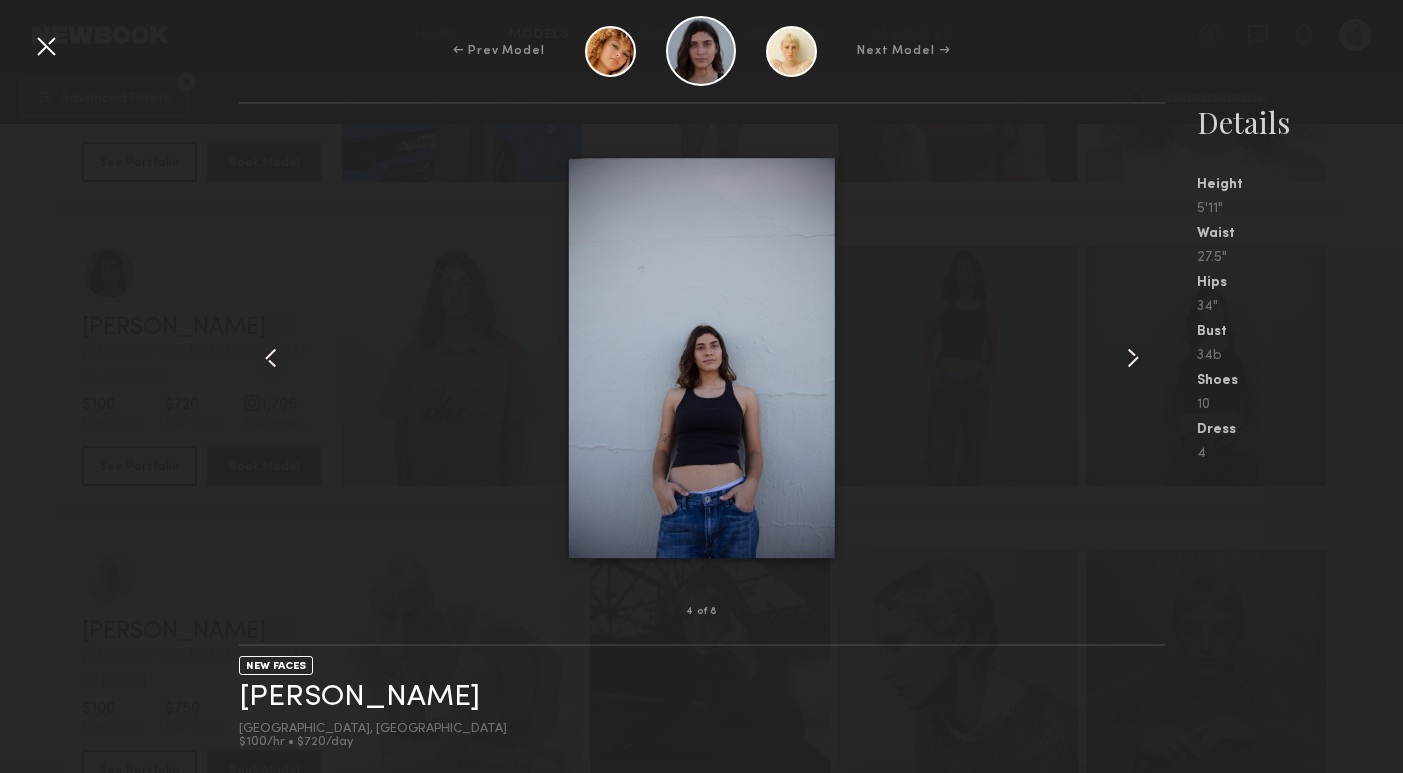 click at bounding box center (1133, 358) 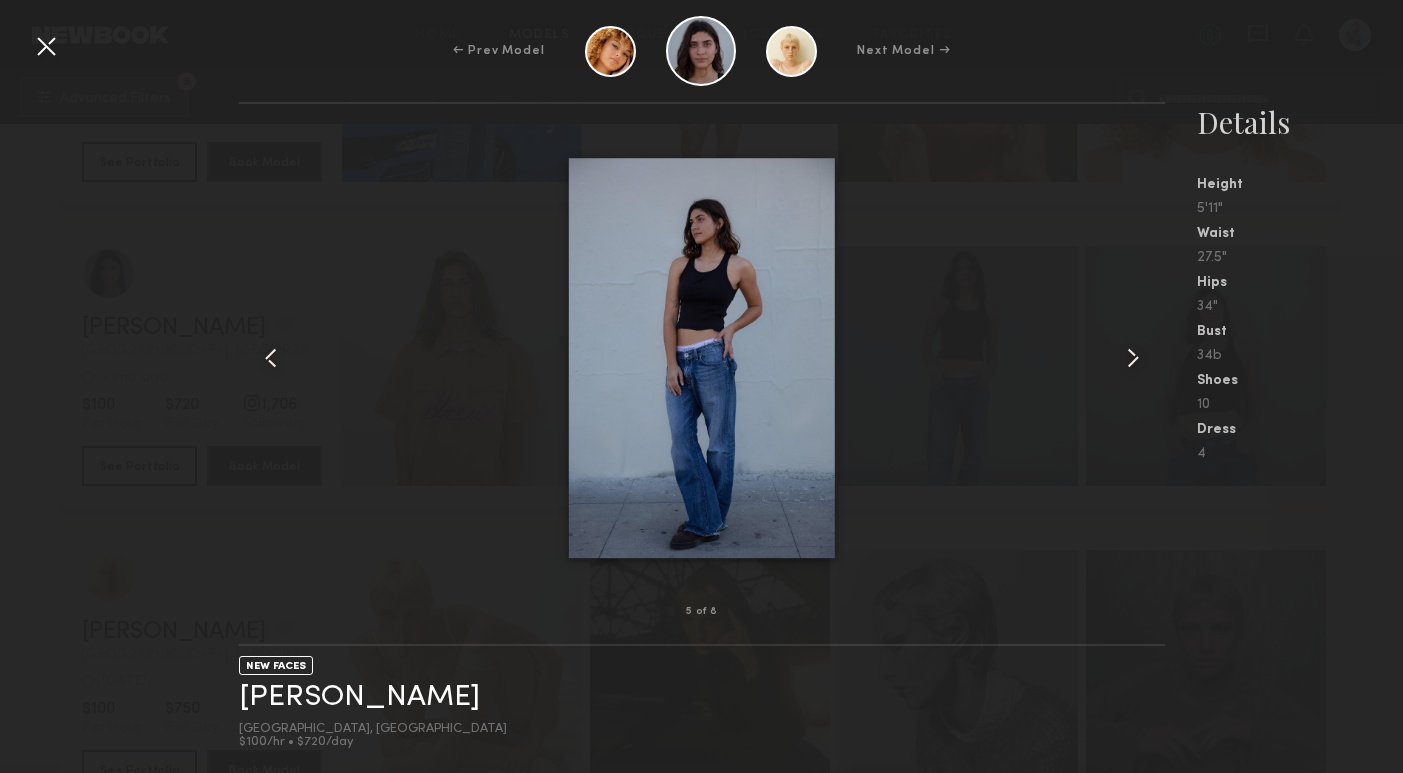 click at bounding box center (1133, 358) 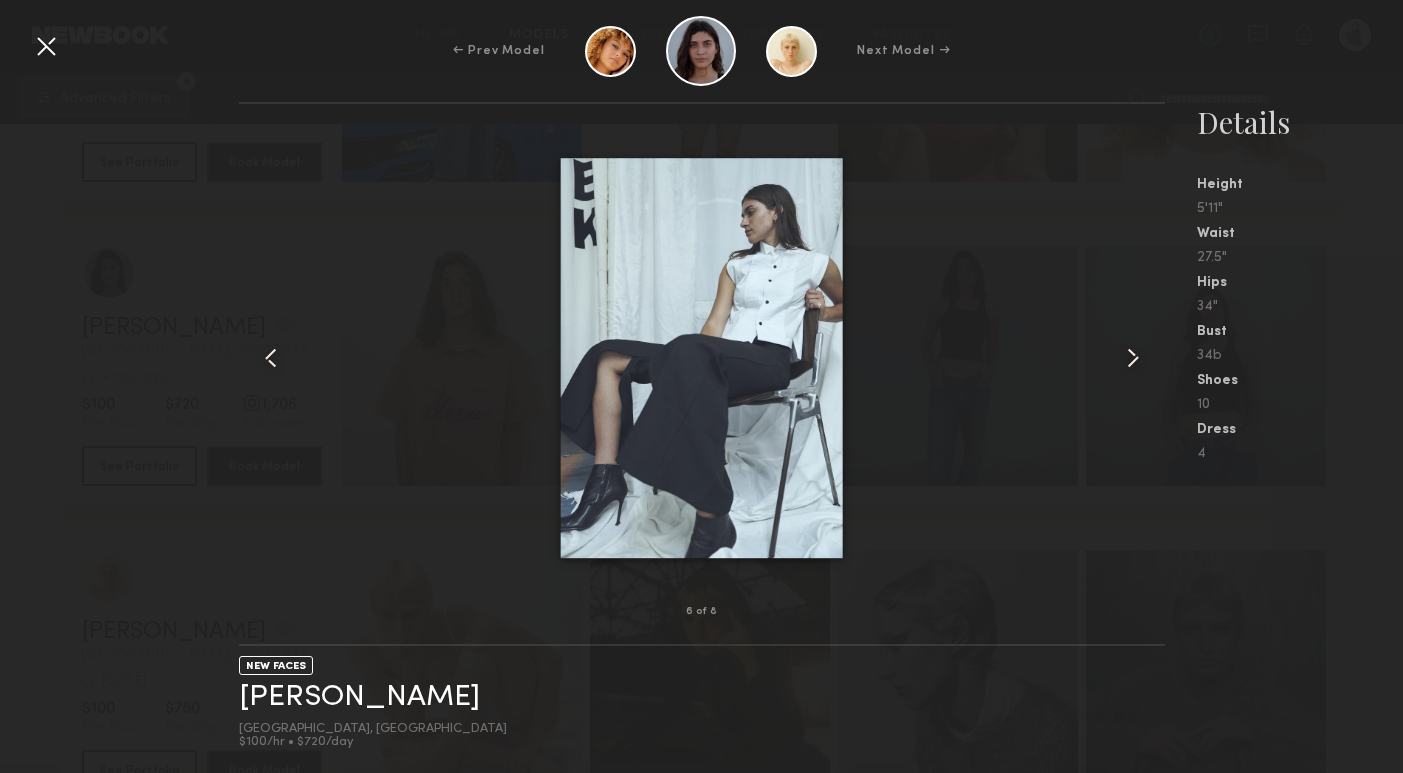 click at bounding box center [1133, 358] 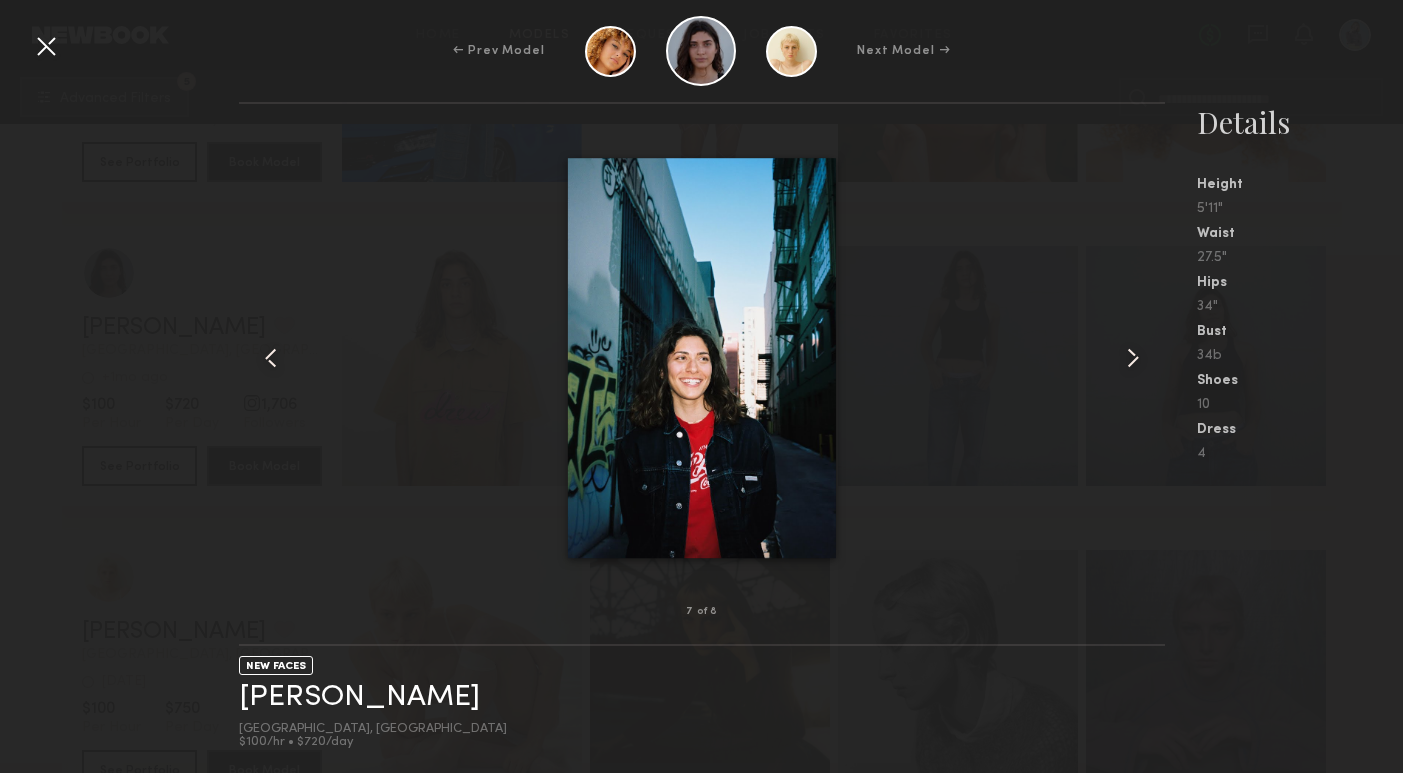 click at bounding box center (46, 46) 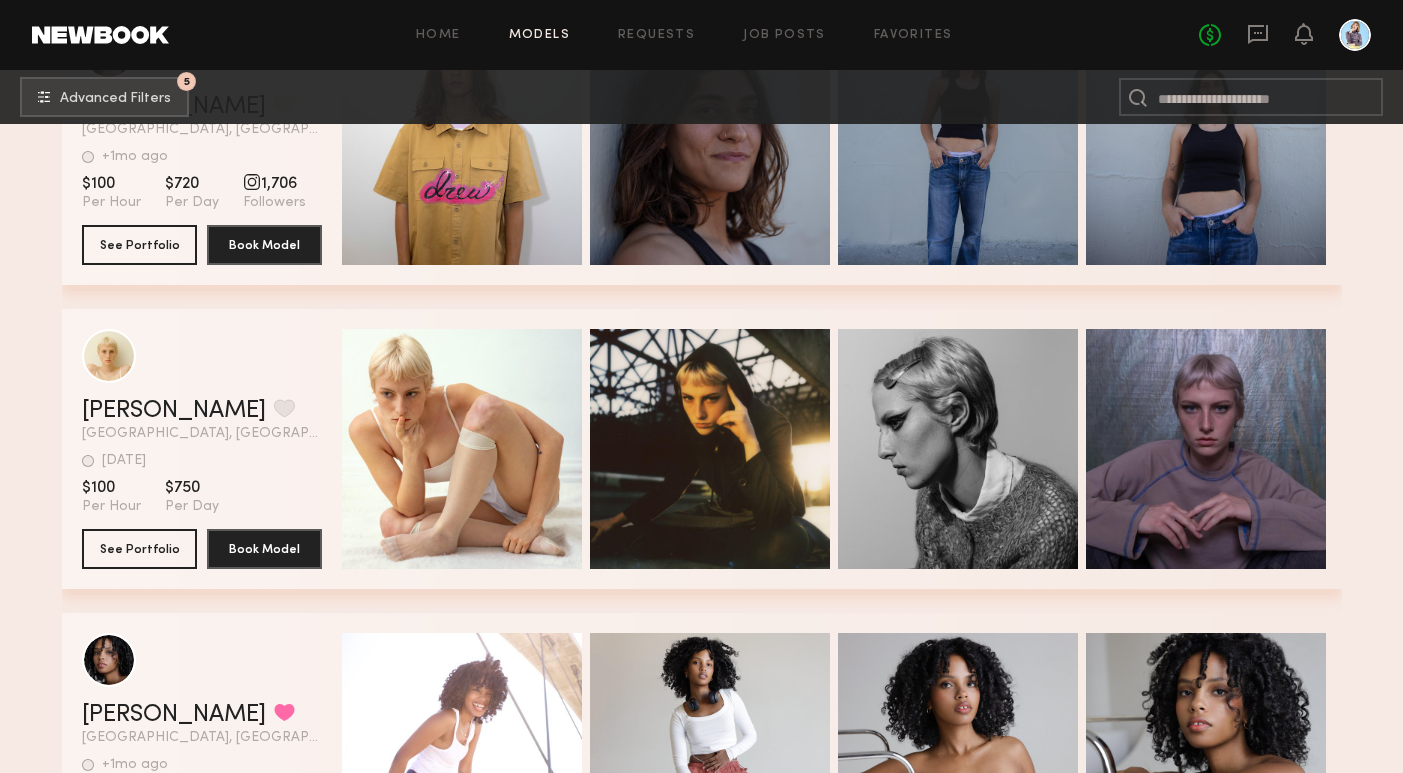 scroll, scrollTop: 1631, scrollLeft: 0, axis: vertical 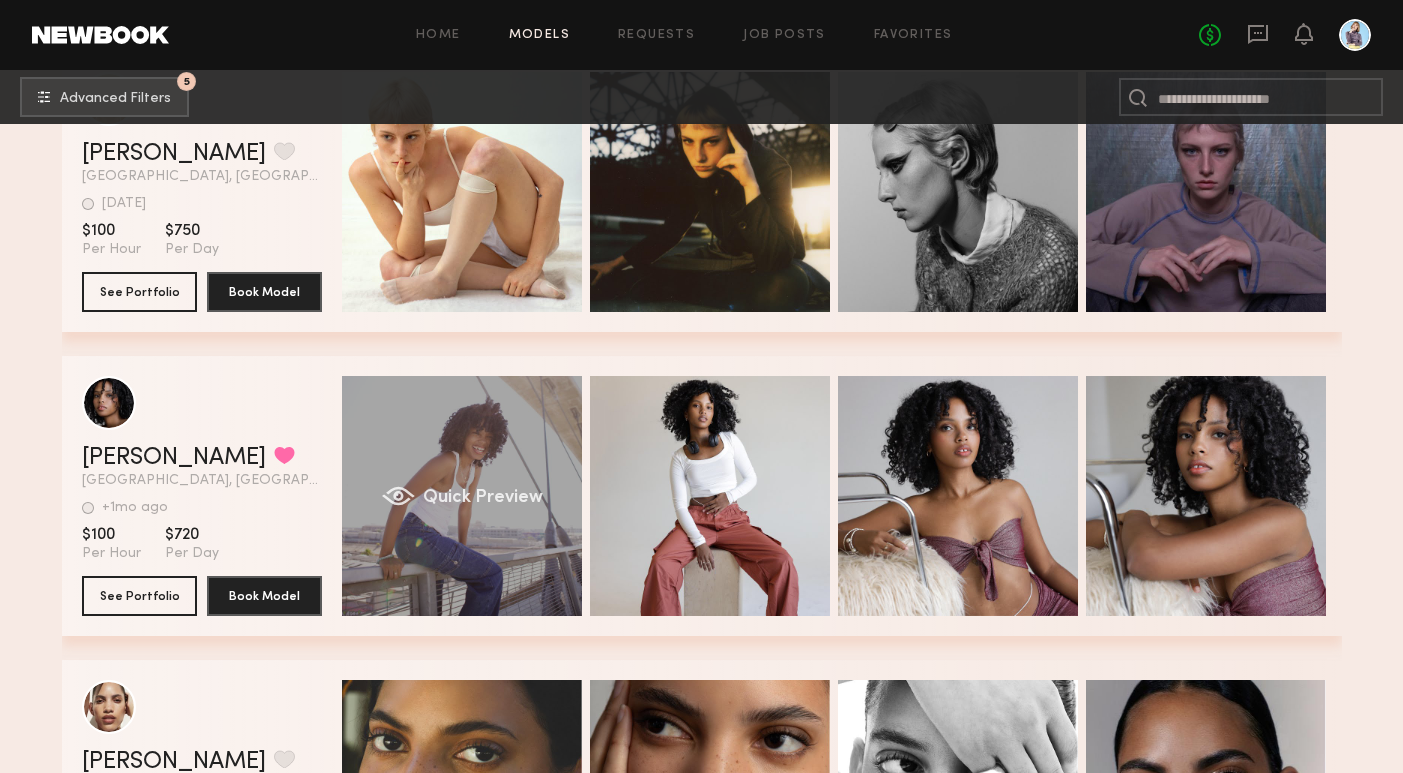 click on "Quick Preview" 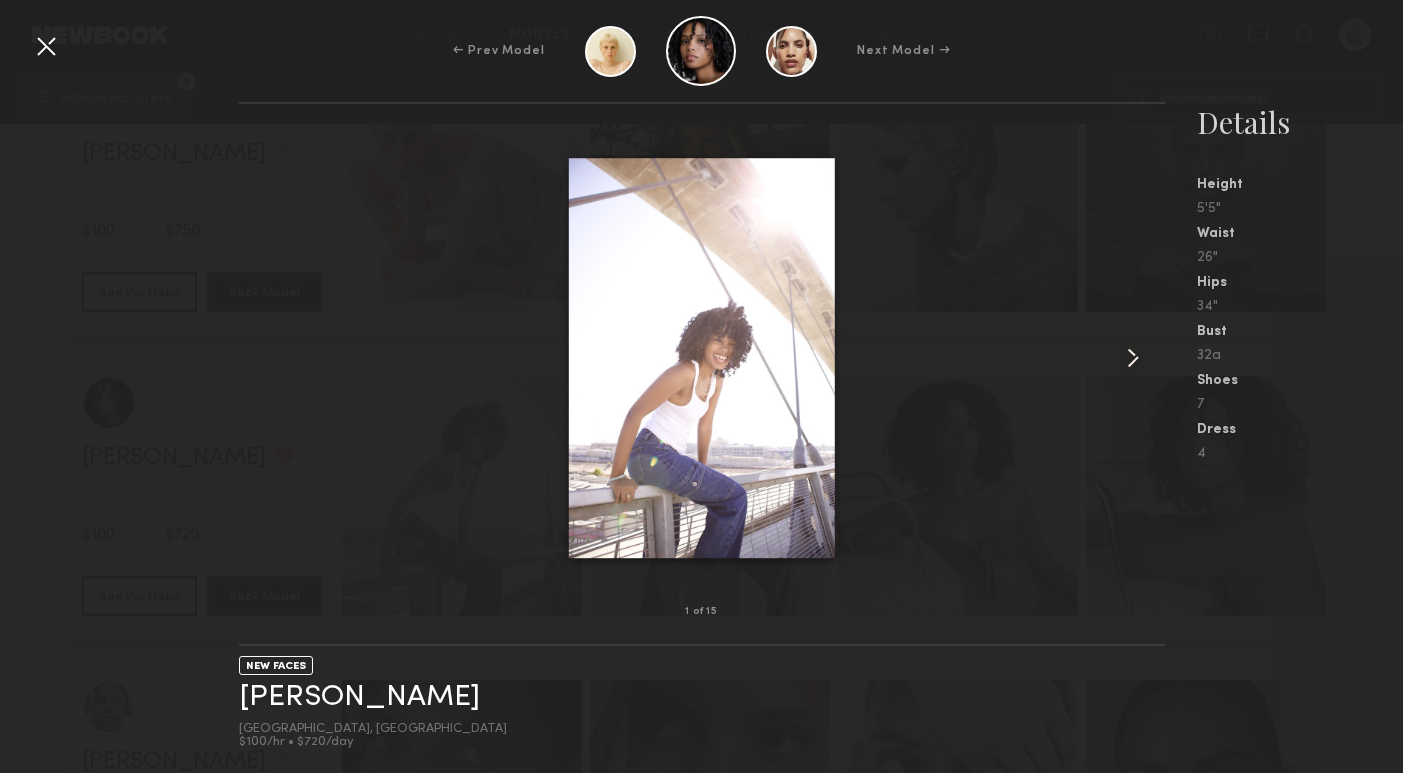 click at bounding box center (1133, 358) 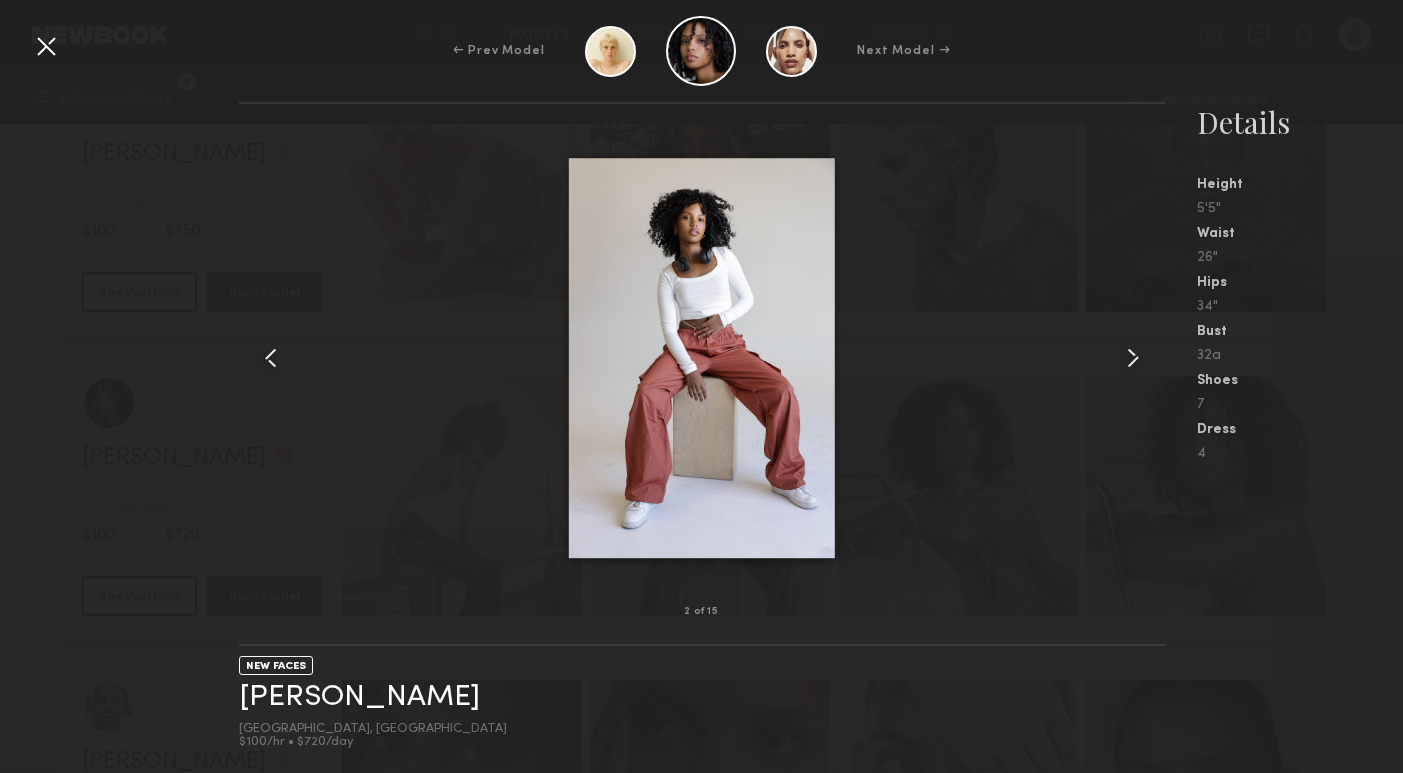 click at bounding box center (1133, 358) 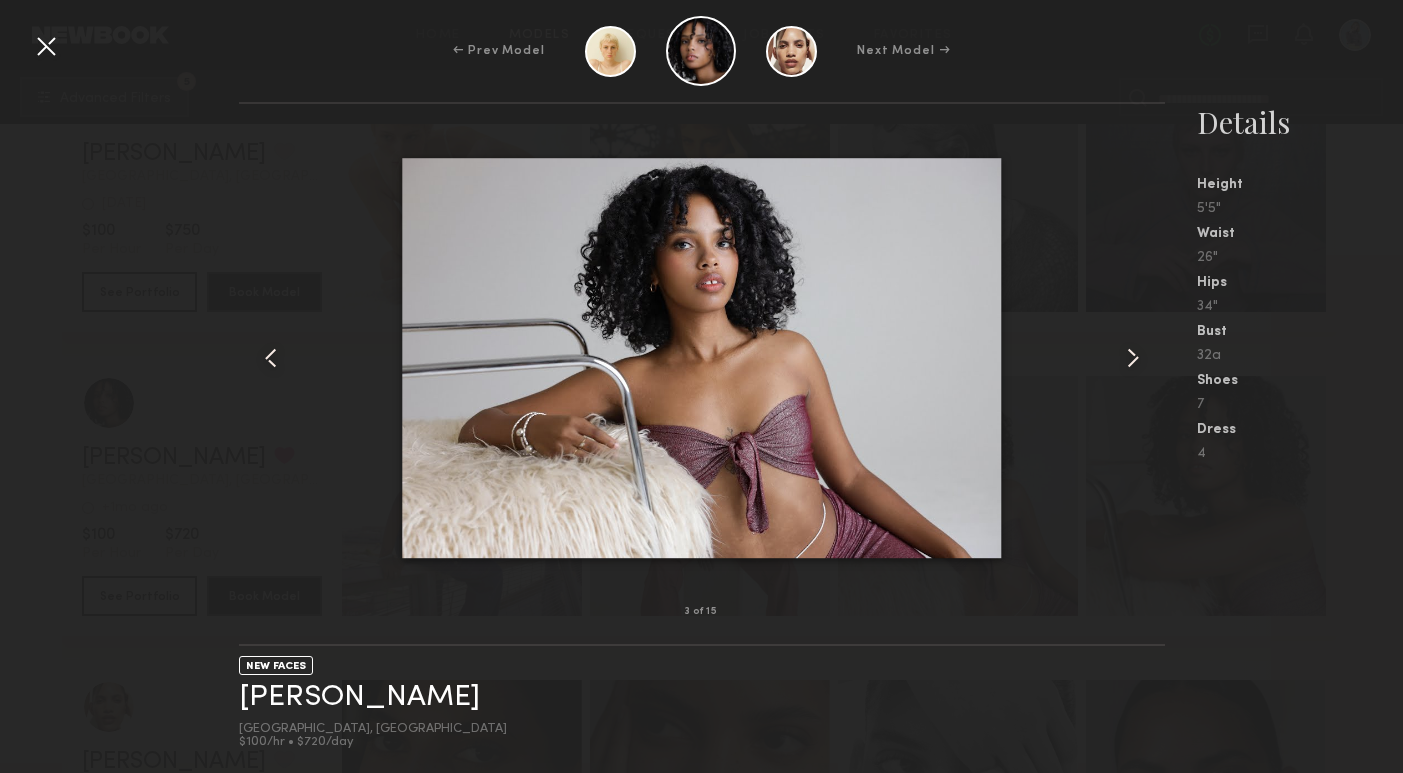 click at bounding box center [1133, 358] 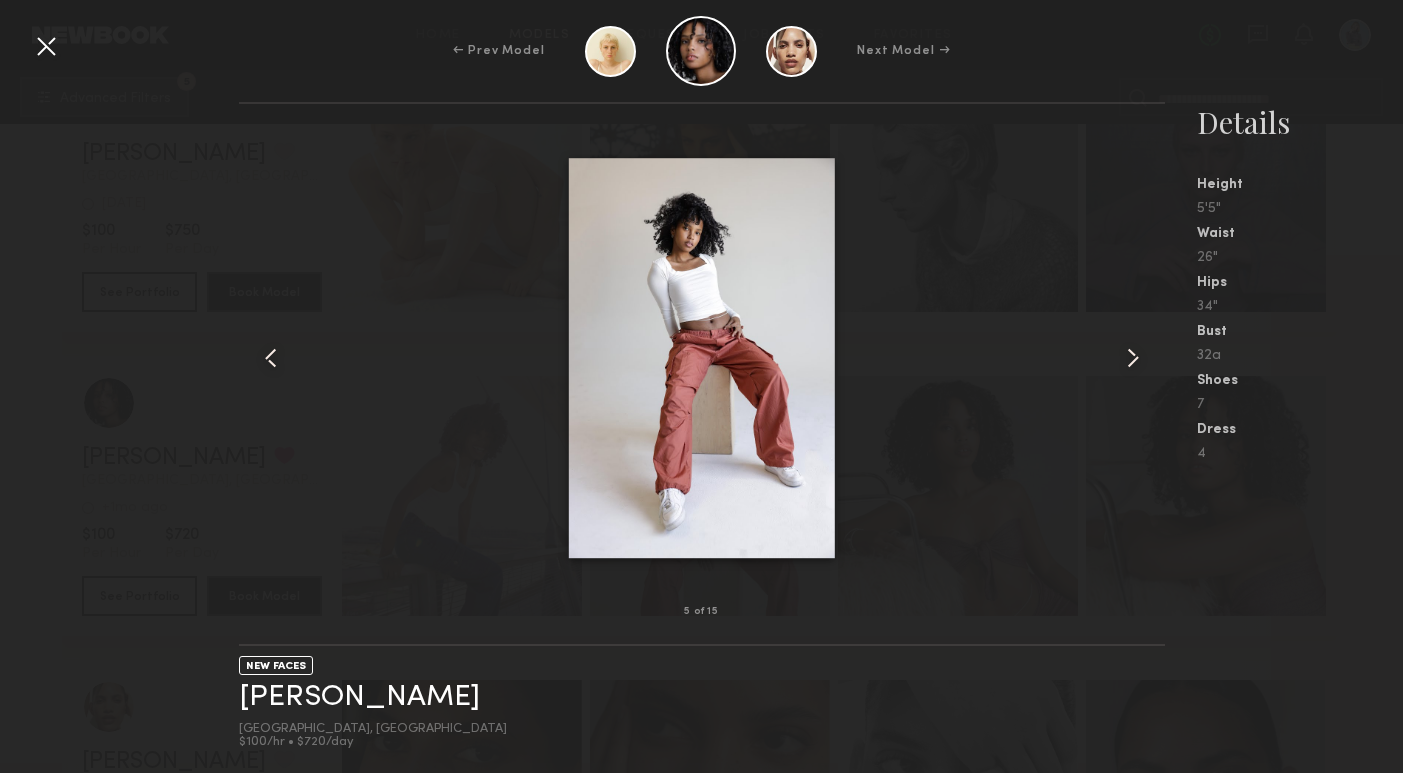click at bounding box center (1133, 358) 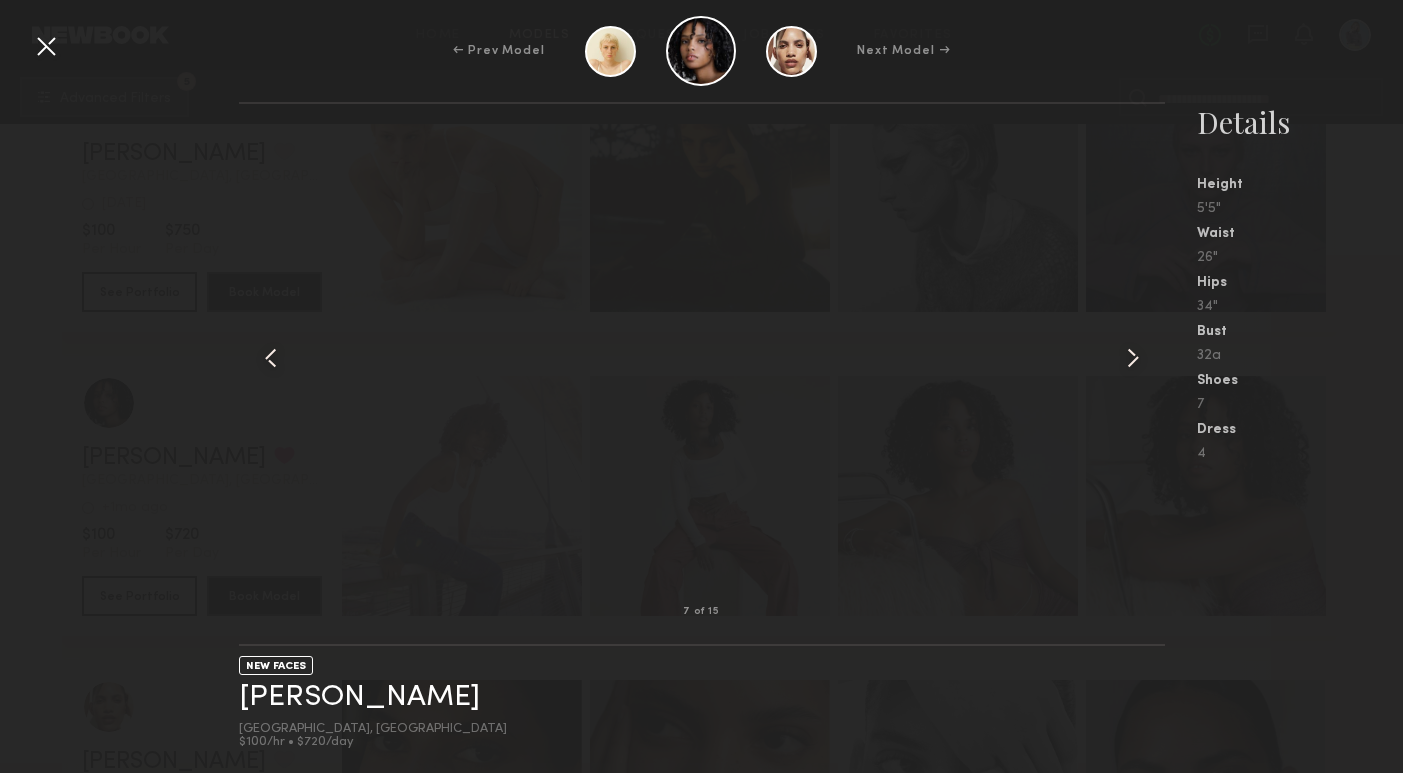 click at bounding box center [1133, 358] 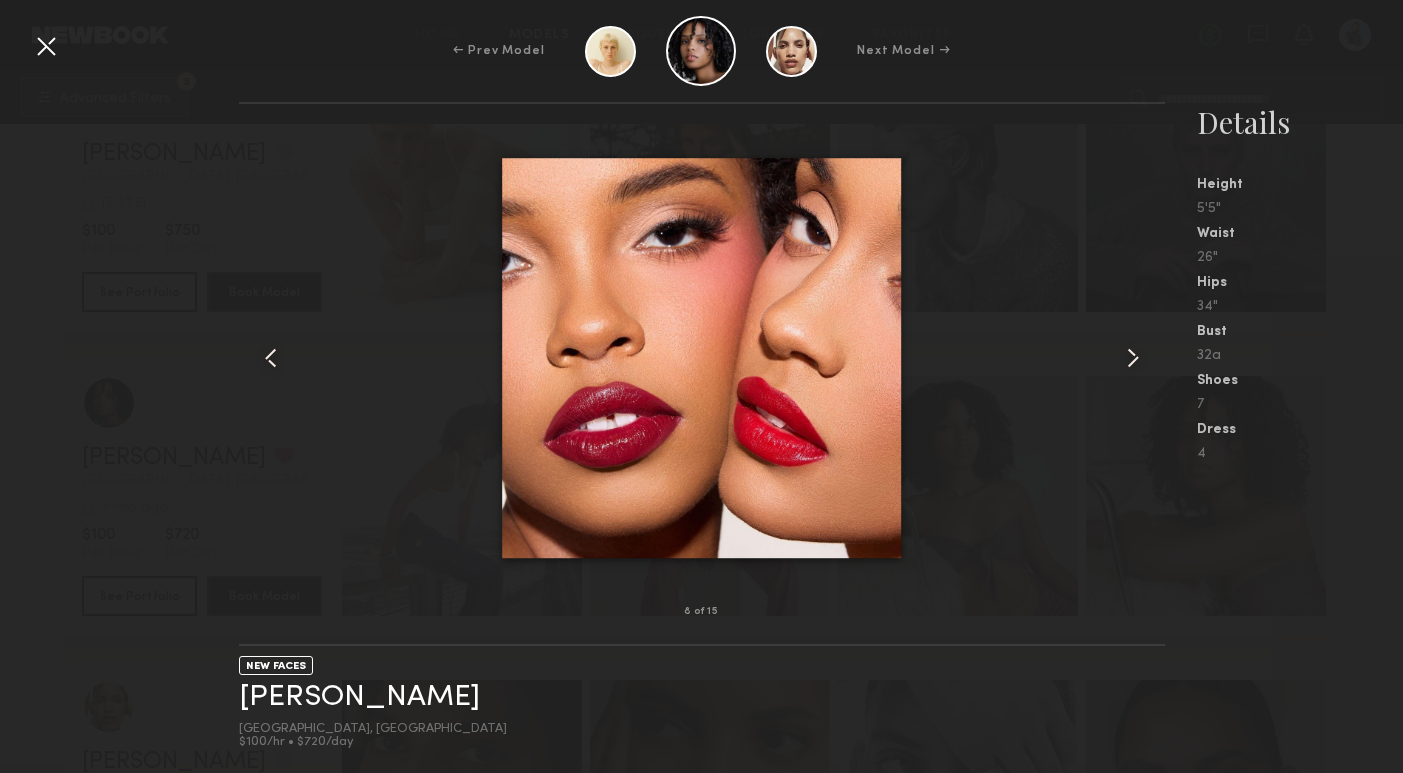 click at bounding box center [1133, 358] 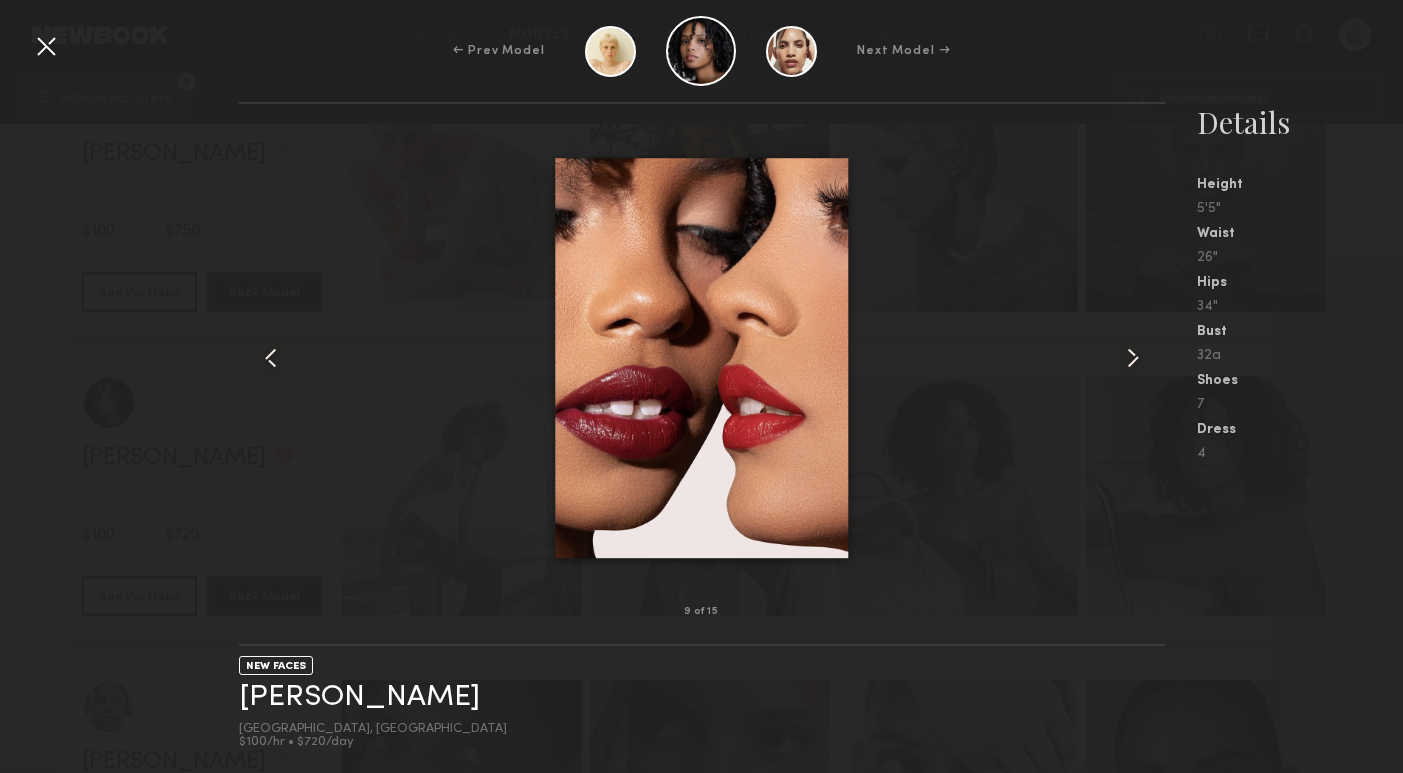 click at bounding box center (1133, 358) 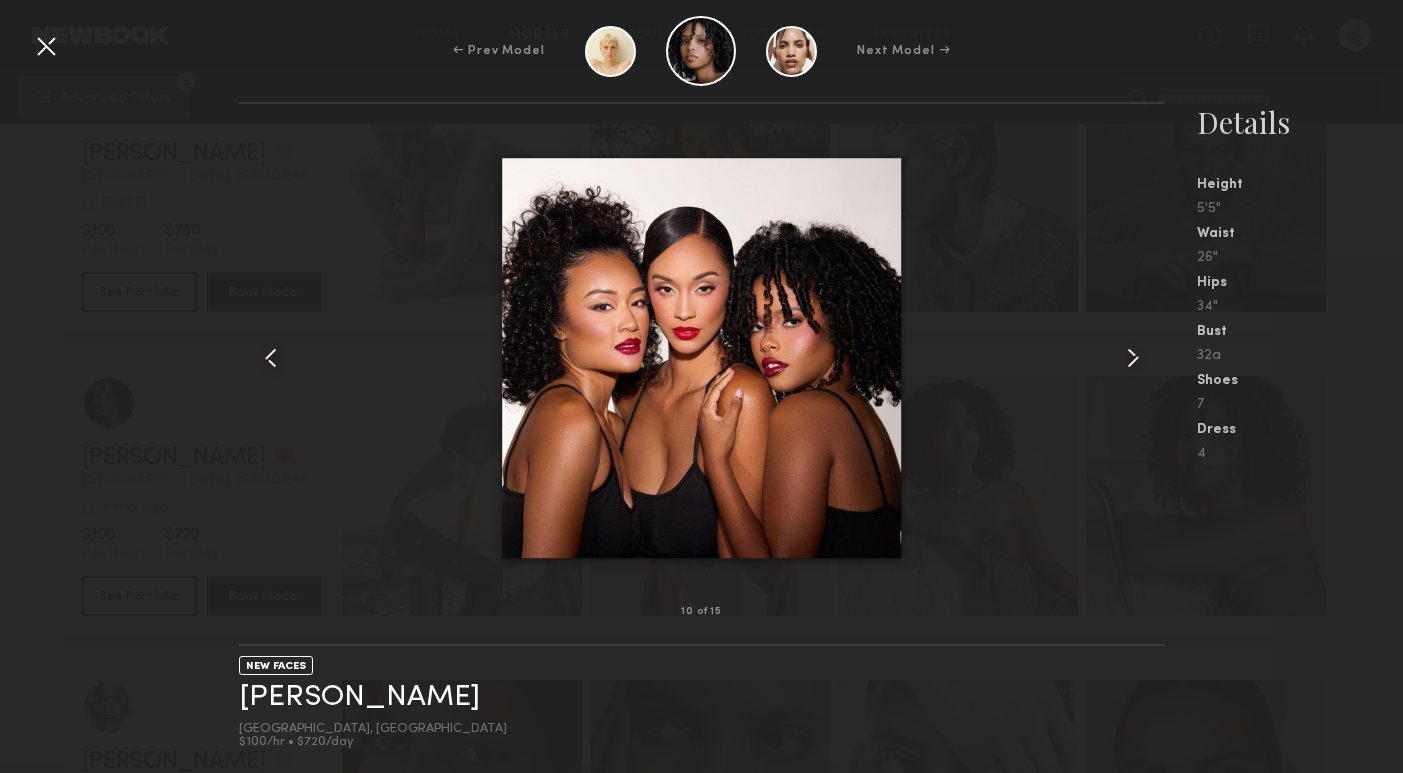 click at bounding box center [1133, 358] 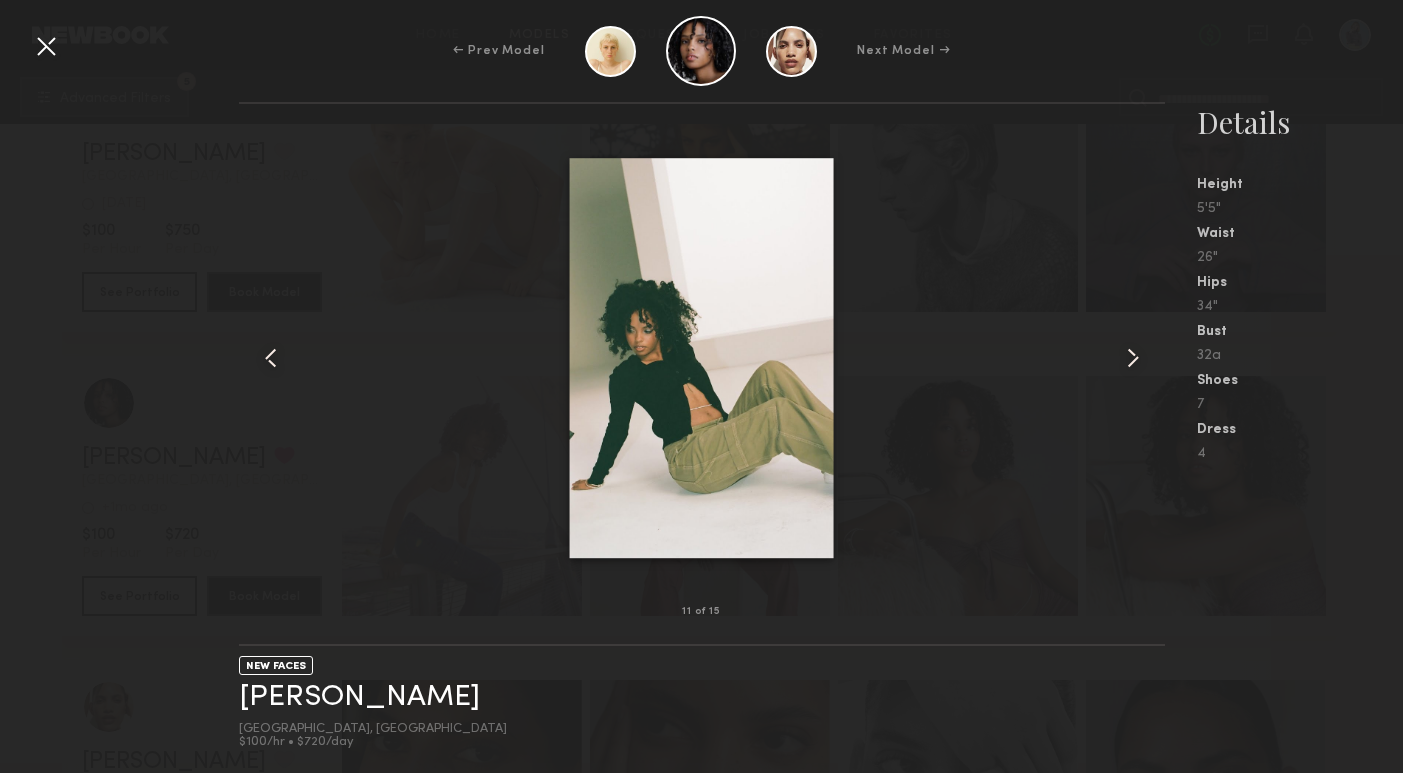 click at bounding box center [1133, 358] 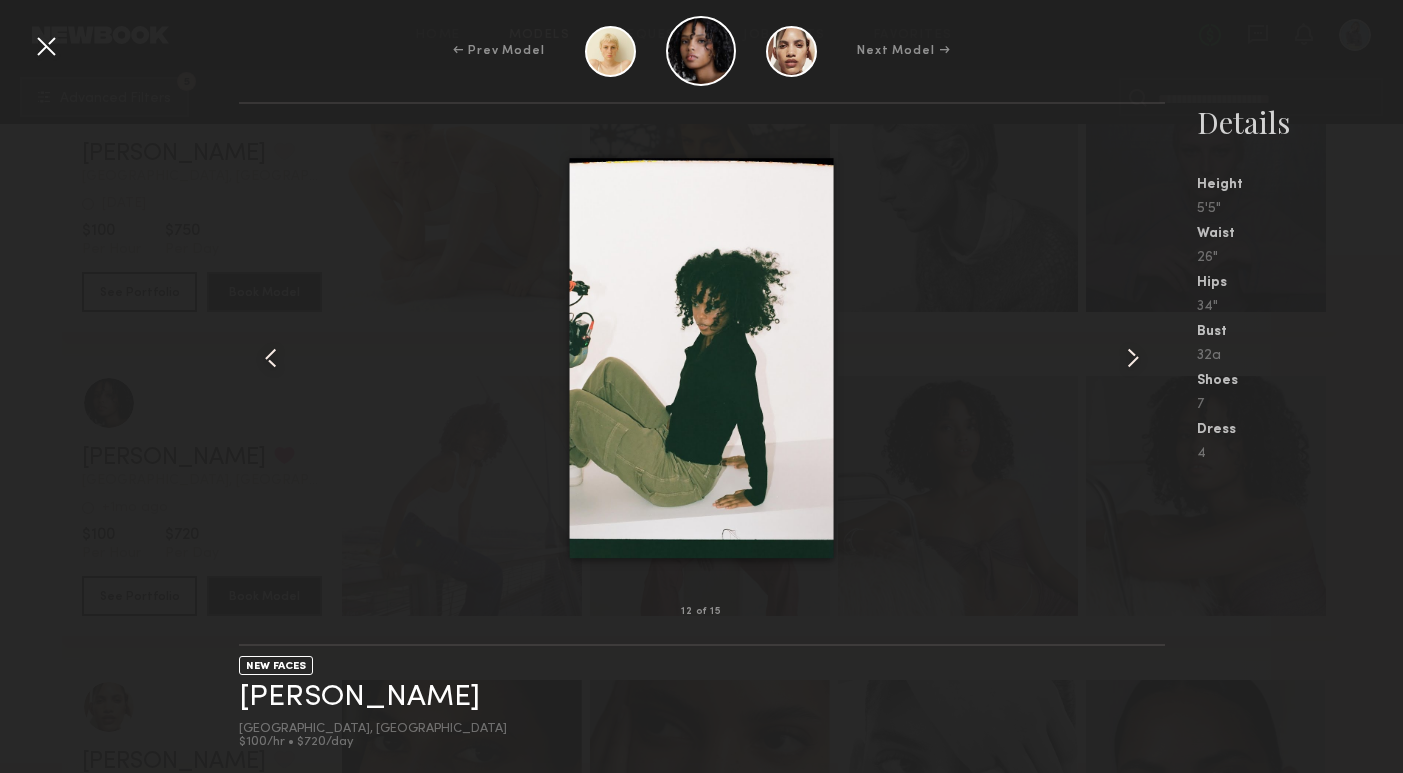 click at bounding box center (46, 46) 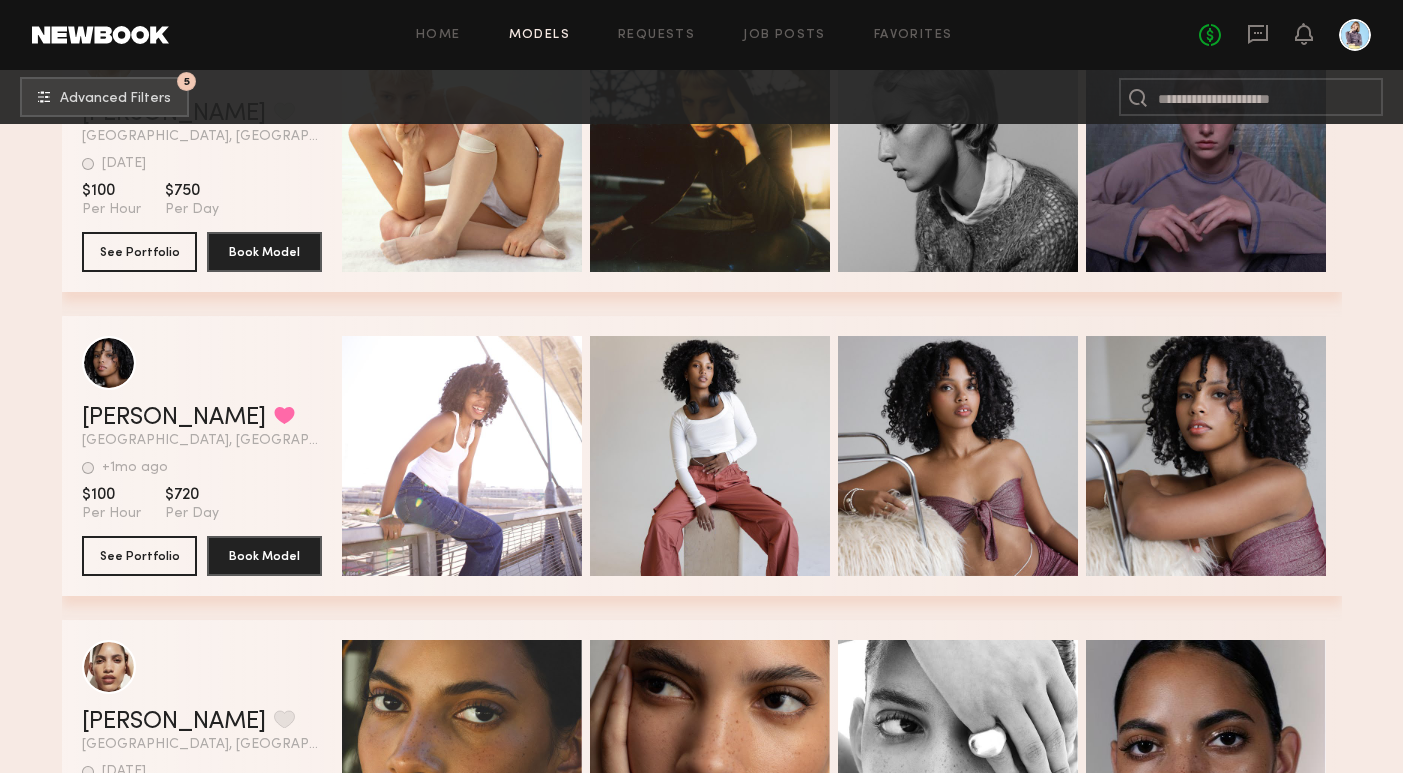 scroll, scrollTop: 1672, scrollLeft: 0, axis: vertical 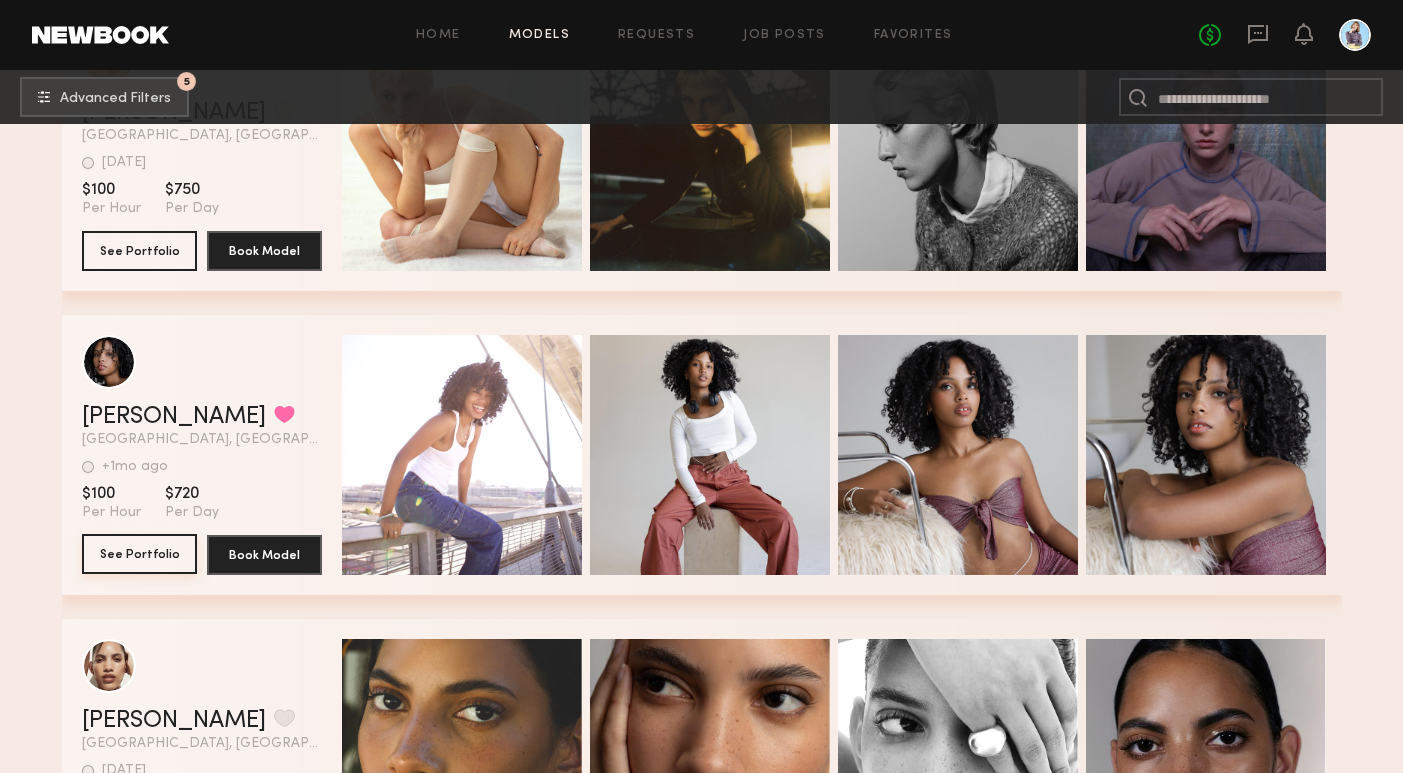 click on "See Portfolio" 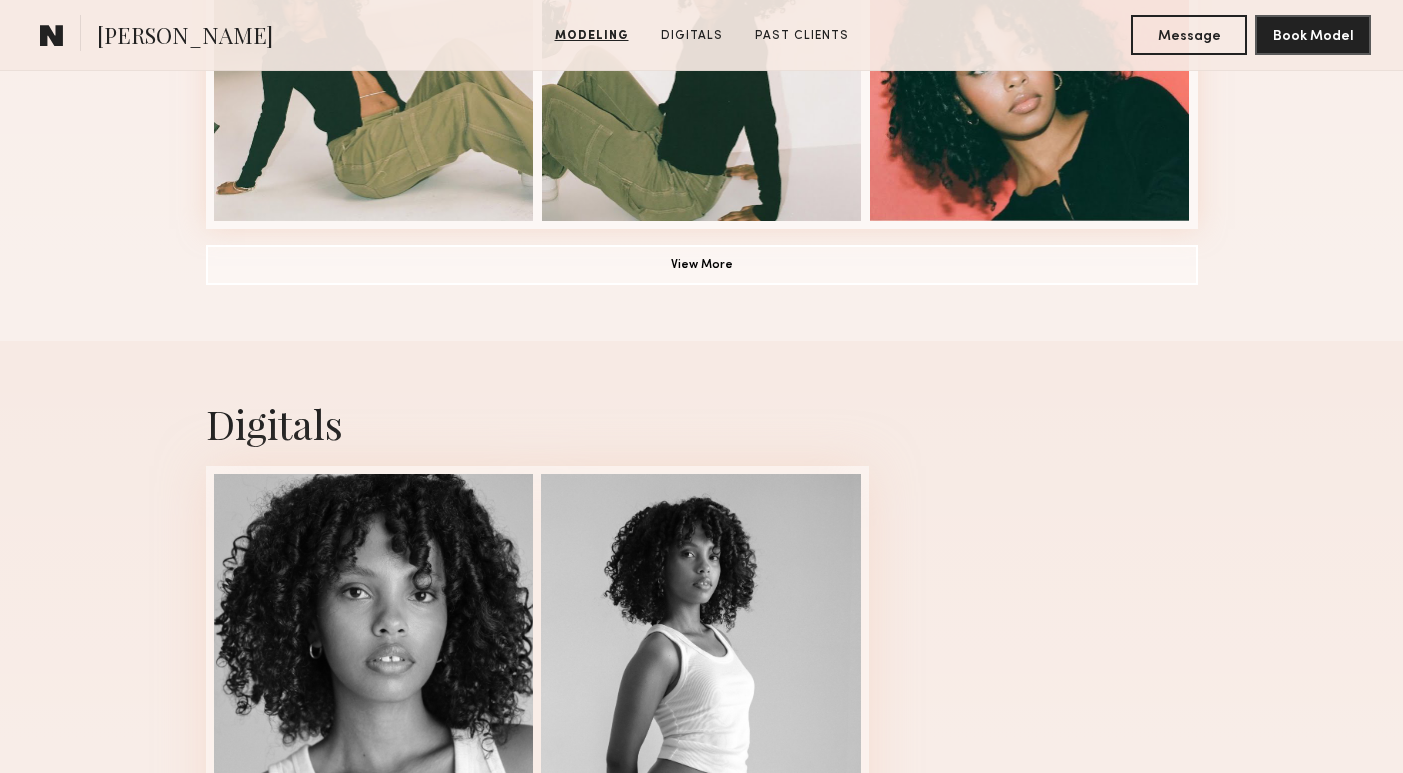 scroll, scrollTop: 1713, scrollLeft: 0, axis: vertical 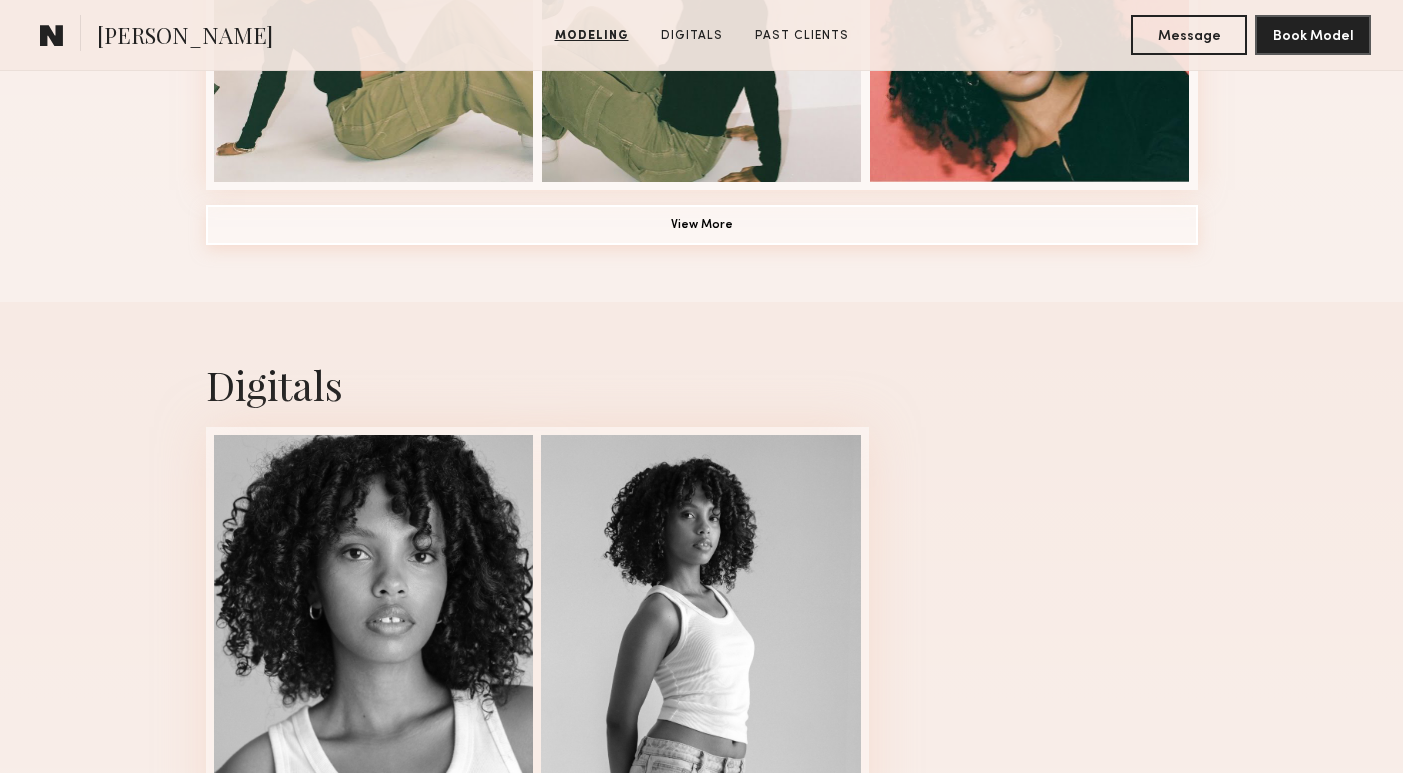 click on "View More" 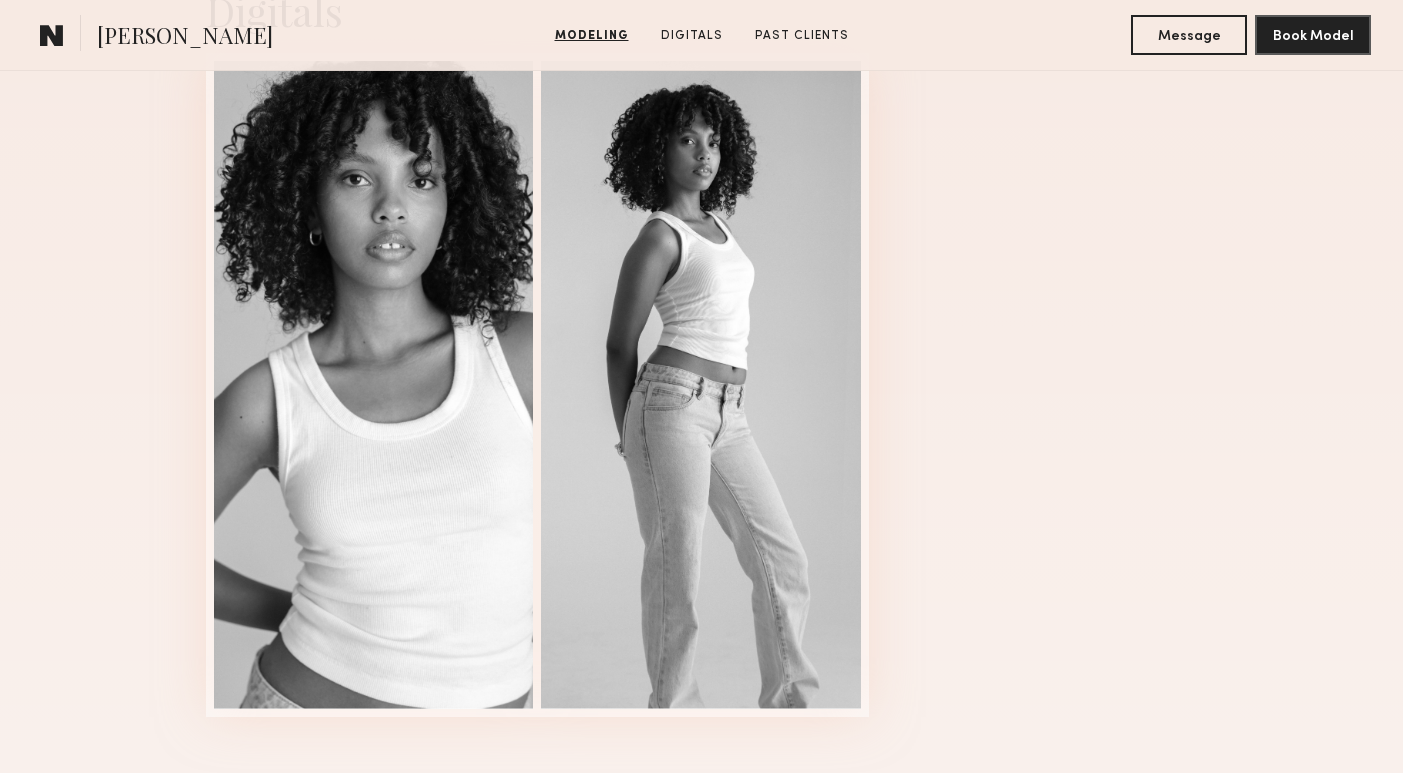 scroll, scrollTop: 2553, scrollLeft: 0, axis: vertical 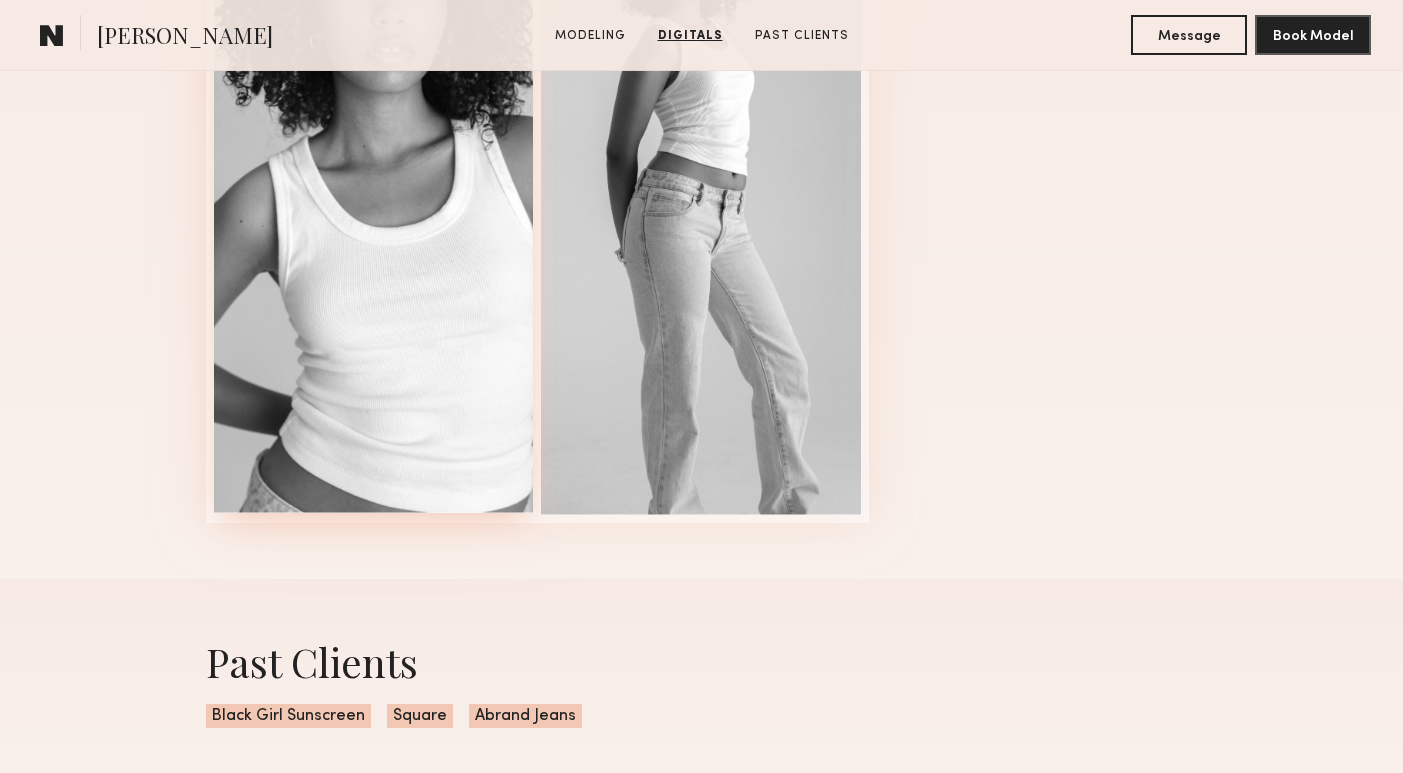 click at bounding box center (374, 189) 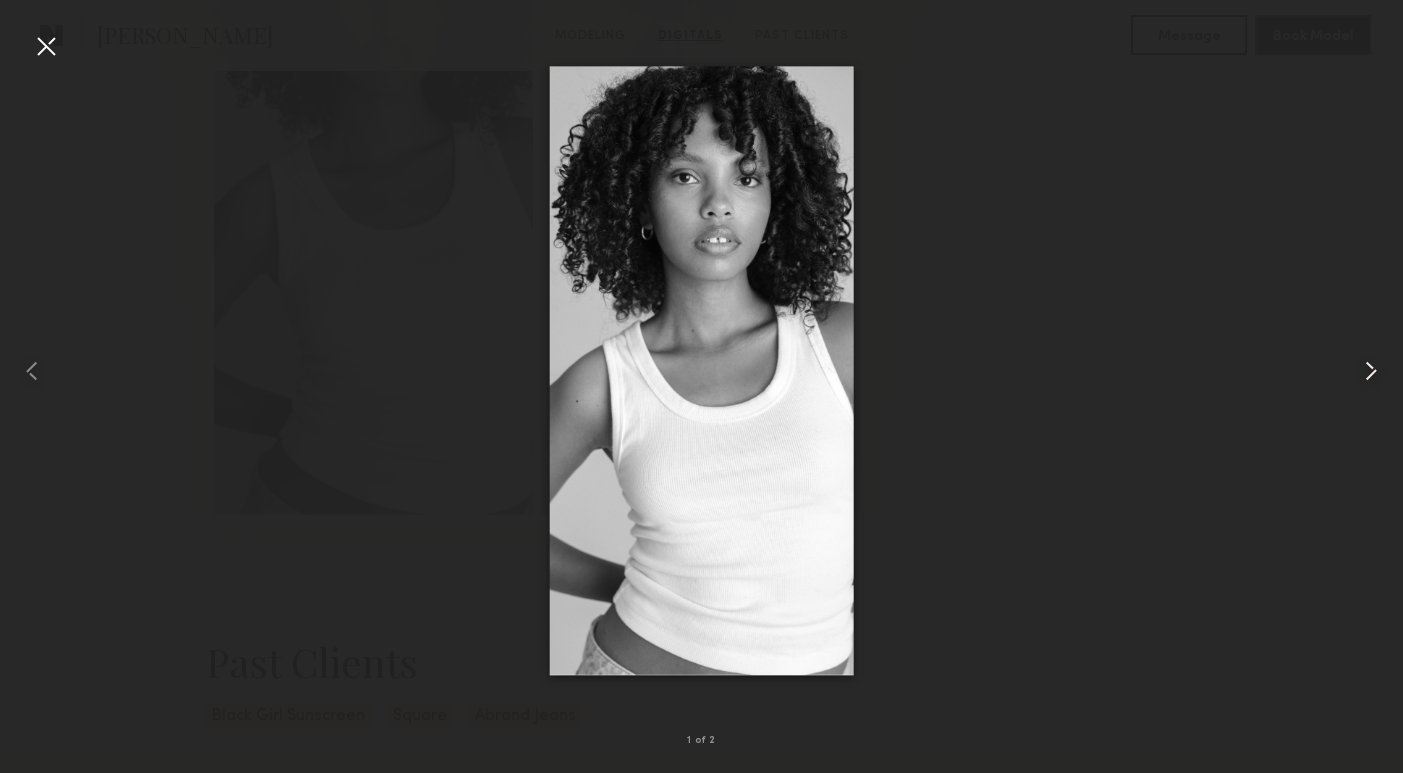 click at bounding box center (1371, 371) 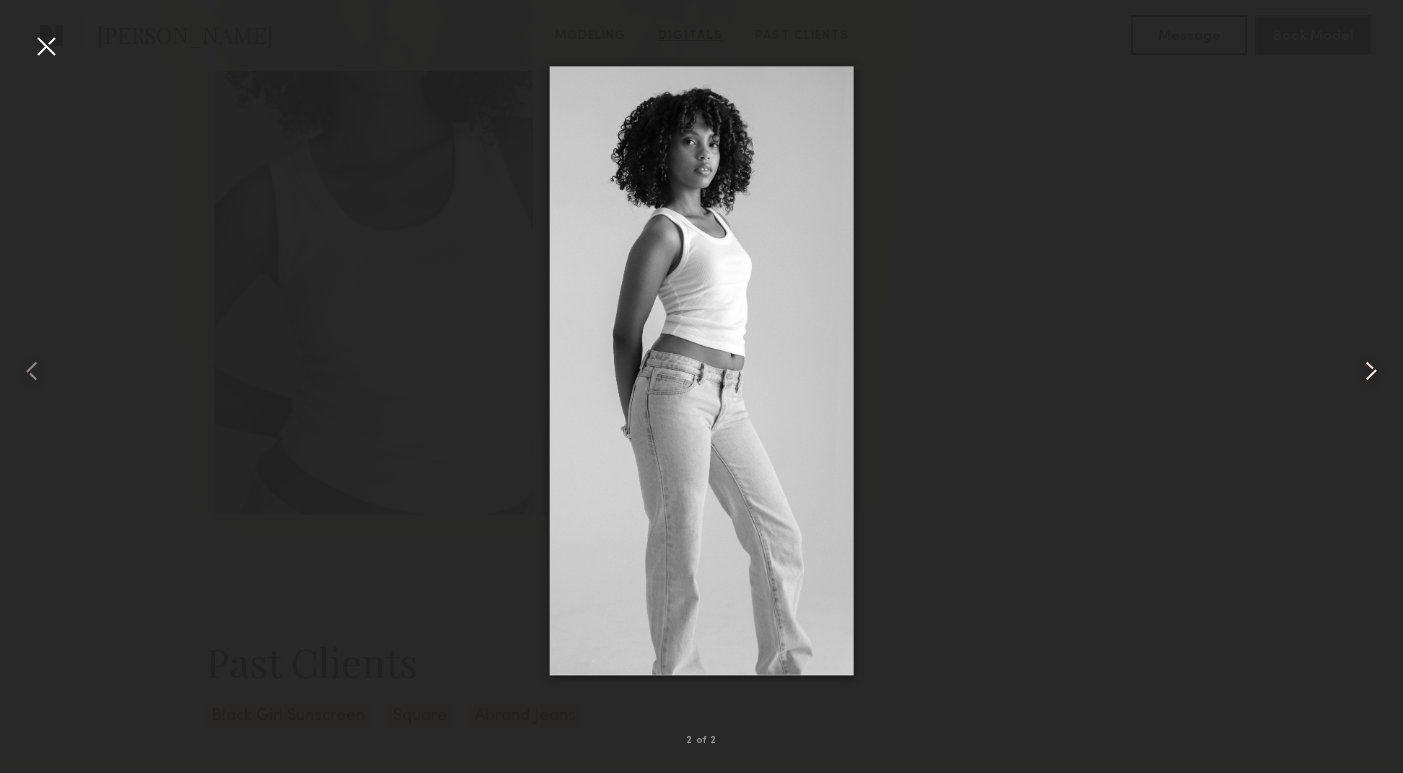 click at bounding box center [1371, 371] 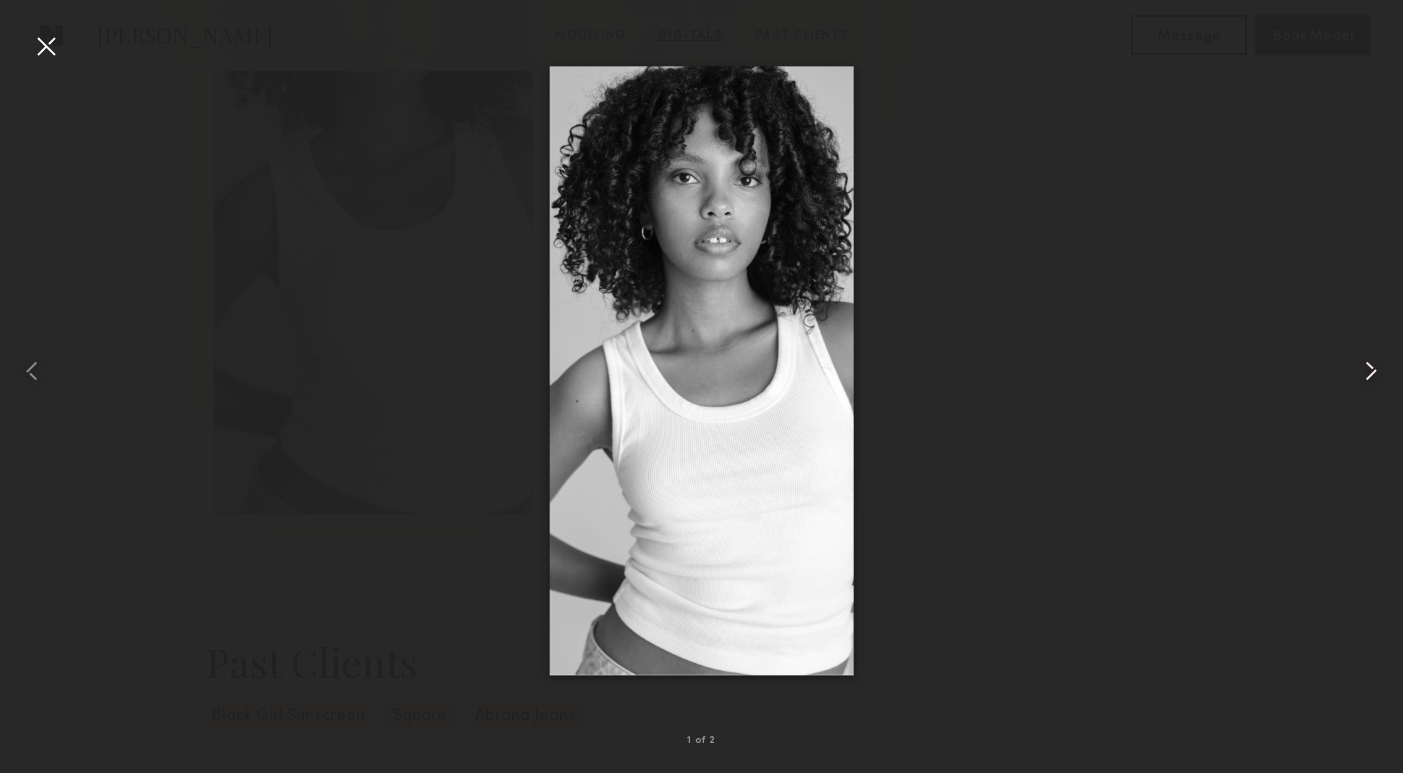 click at bounding box center (1371, 371) 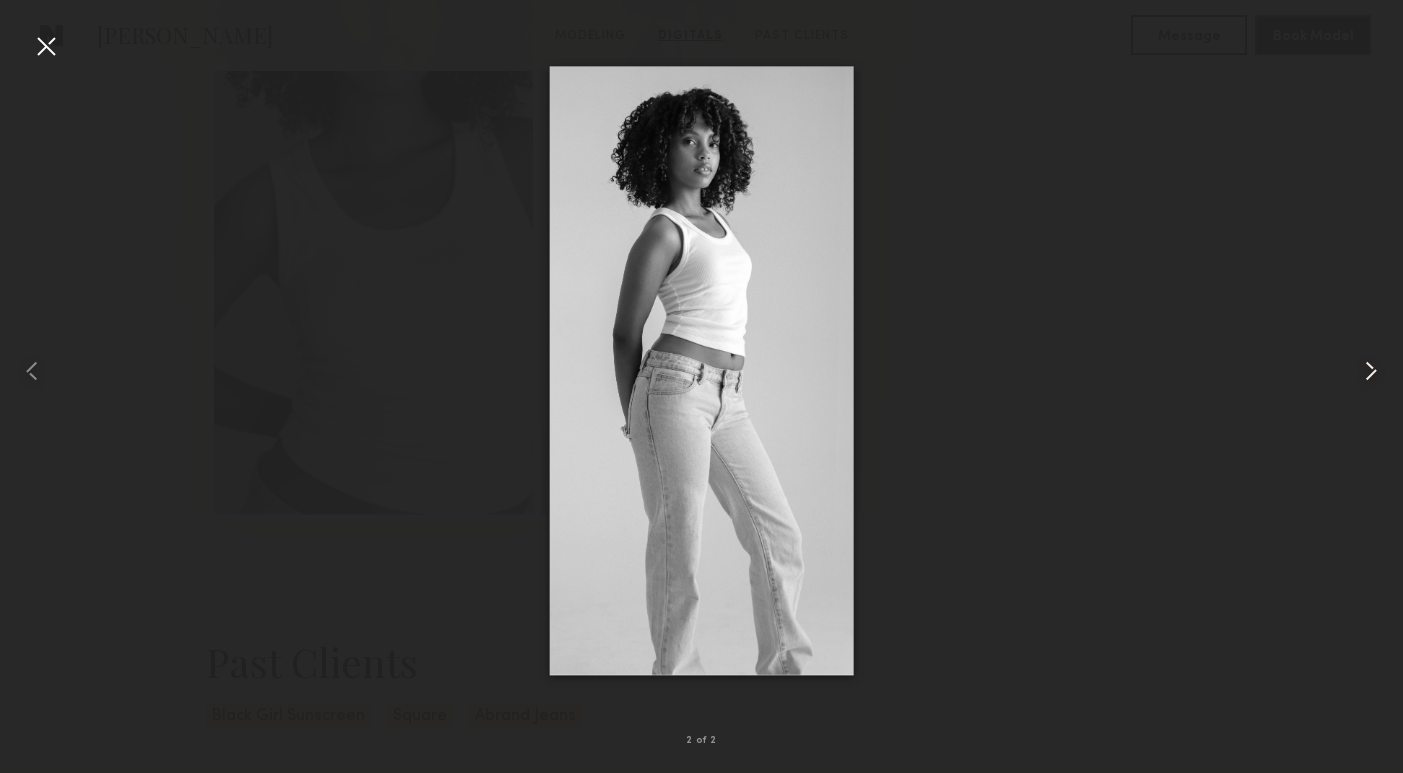 click at bounding box center (1371, 371) 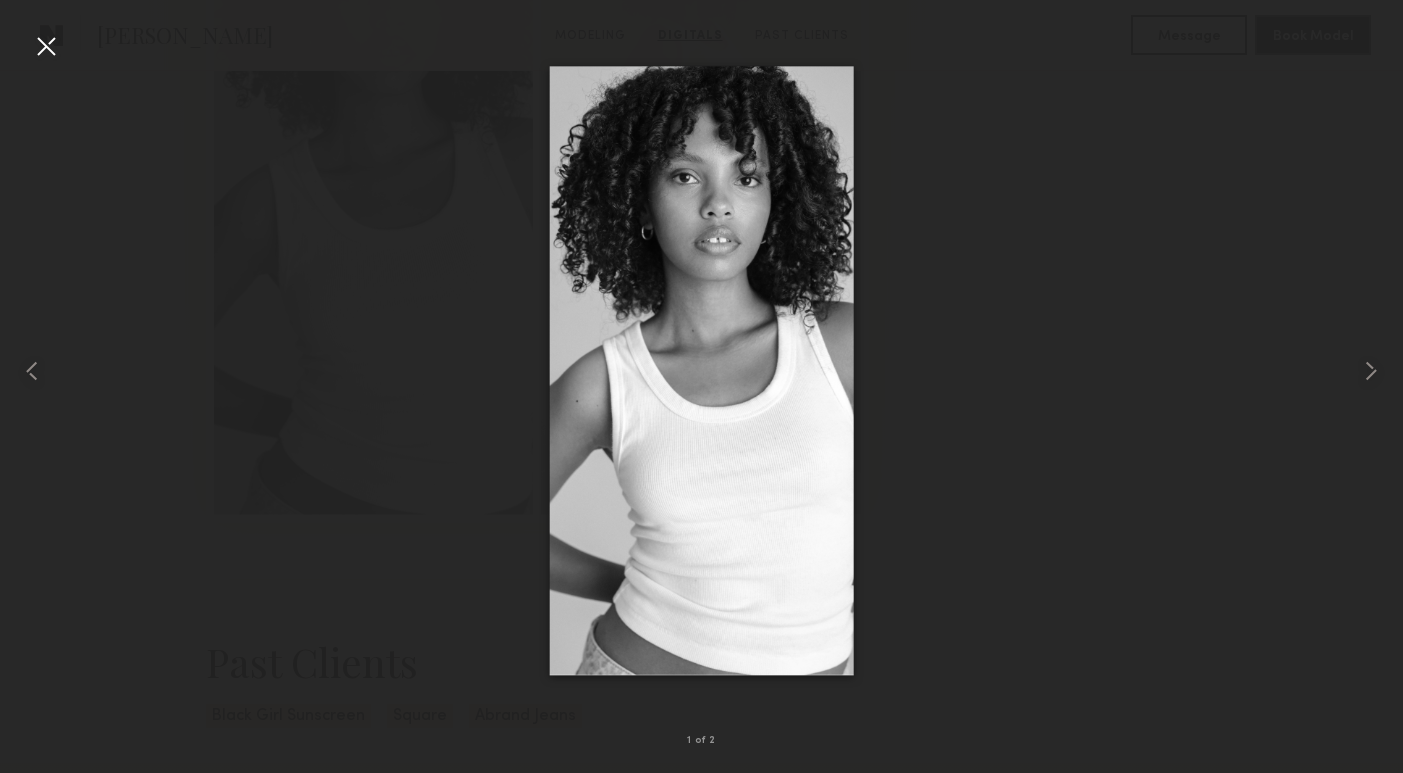 click at bounding box center (46, 46) 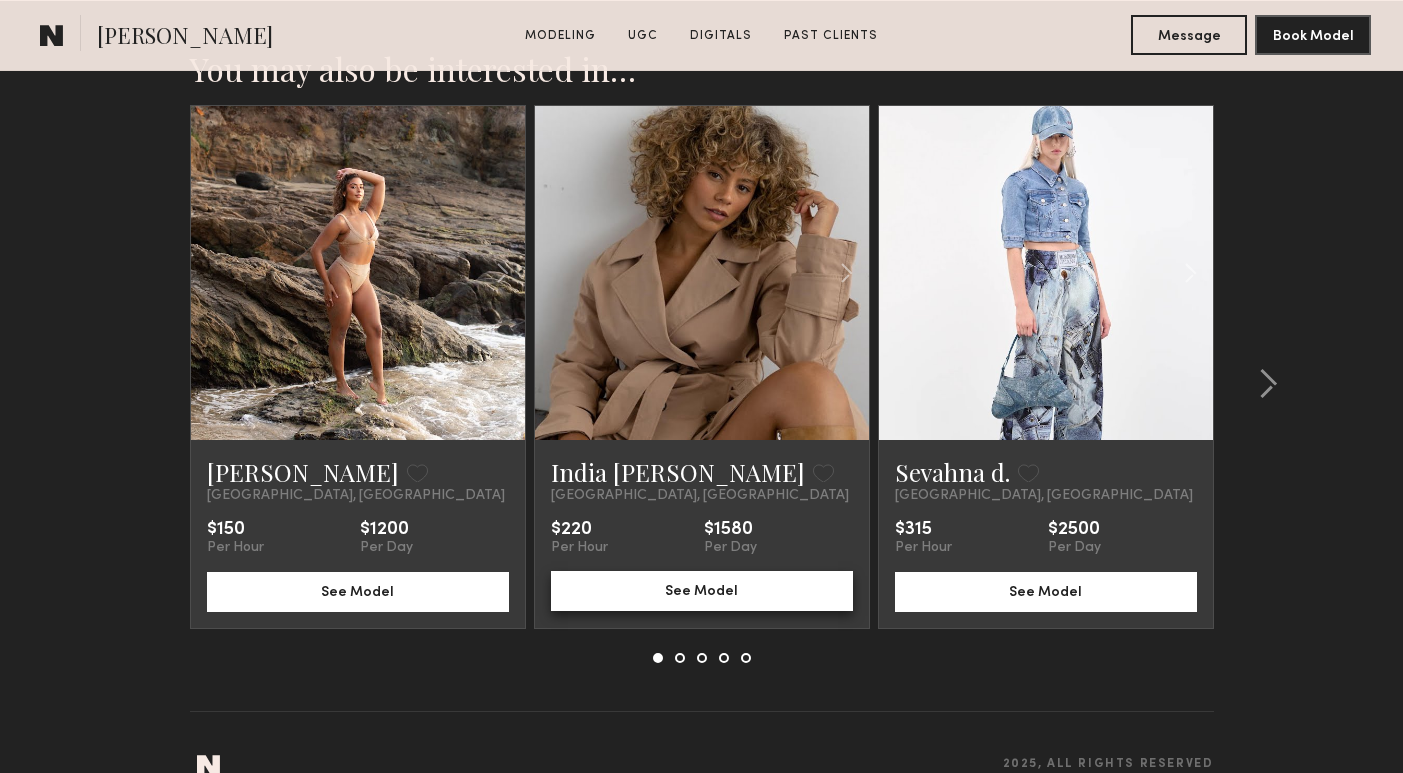 scroll, scrollTop: 5409, scrollLeft: 0, axis: vertical 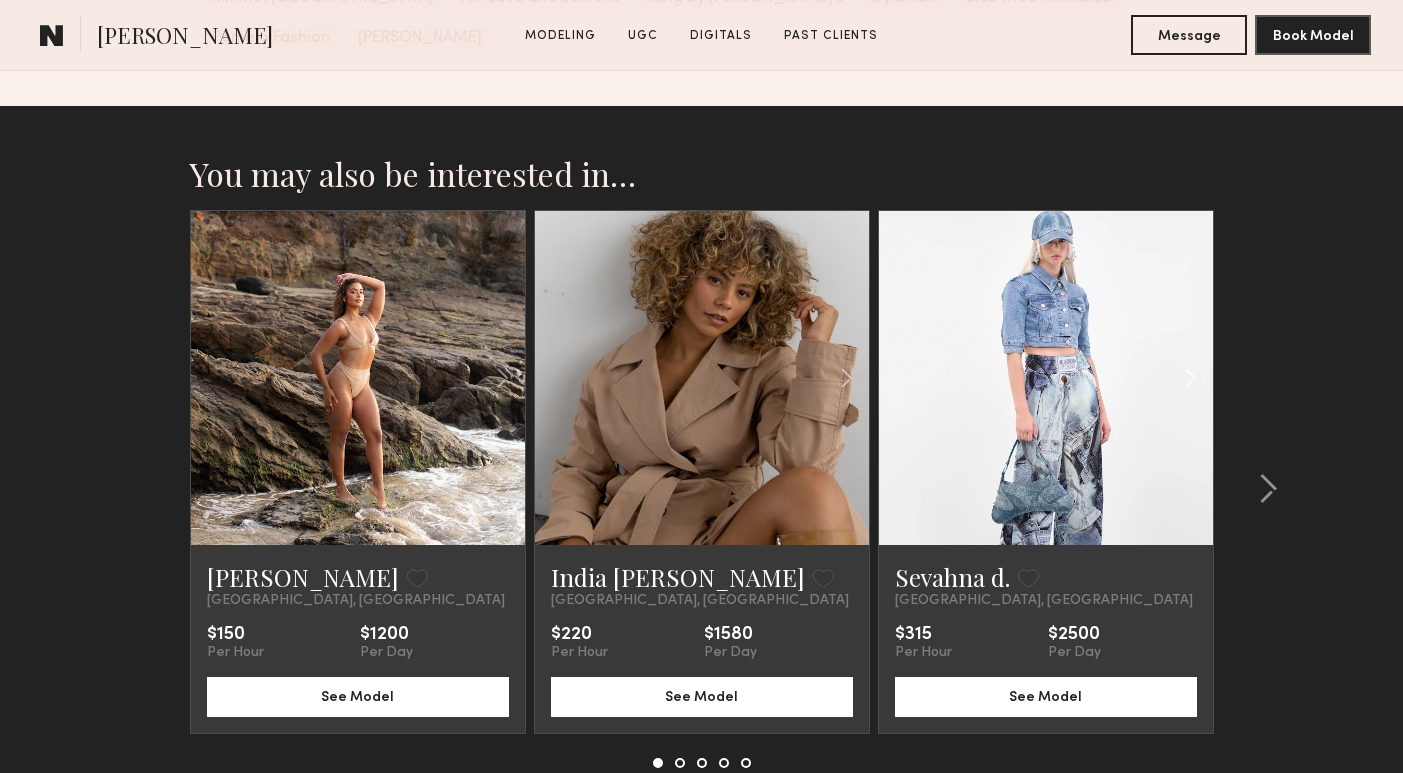 click 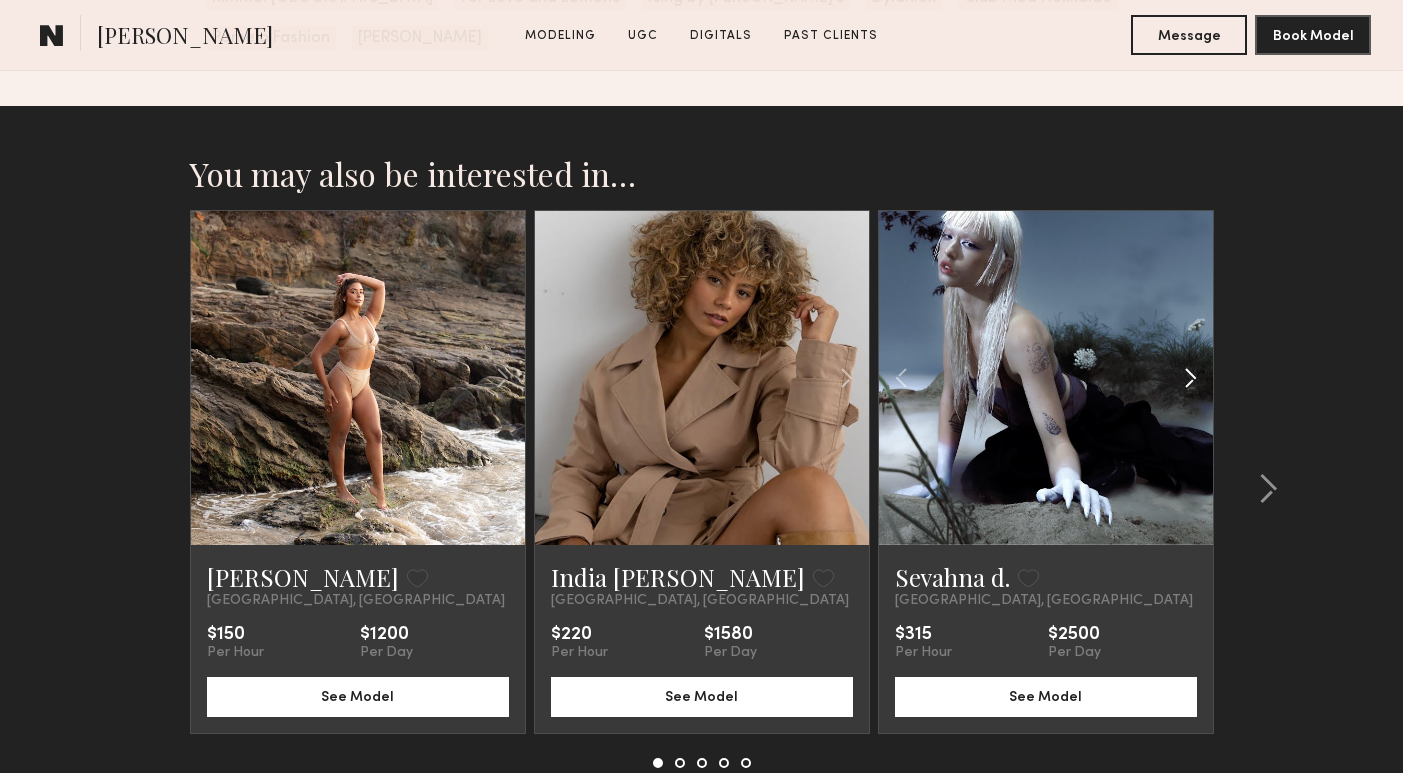 click 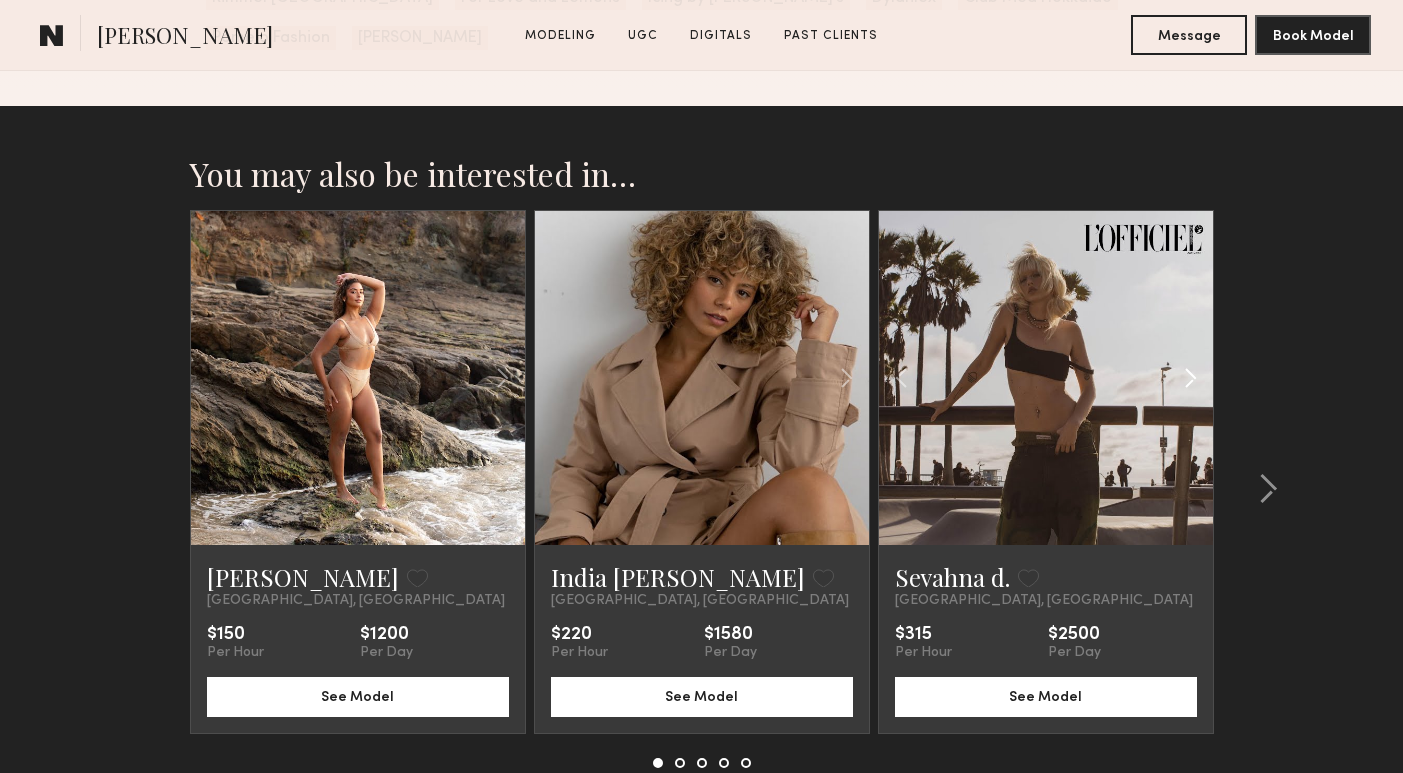 click 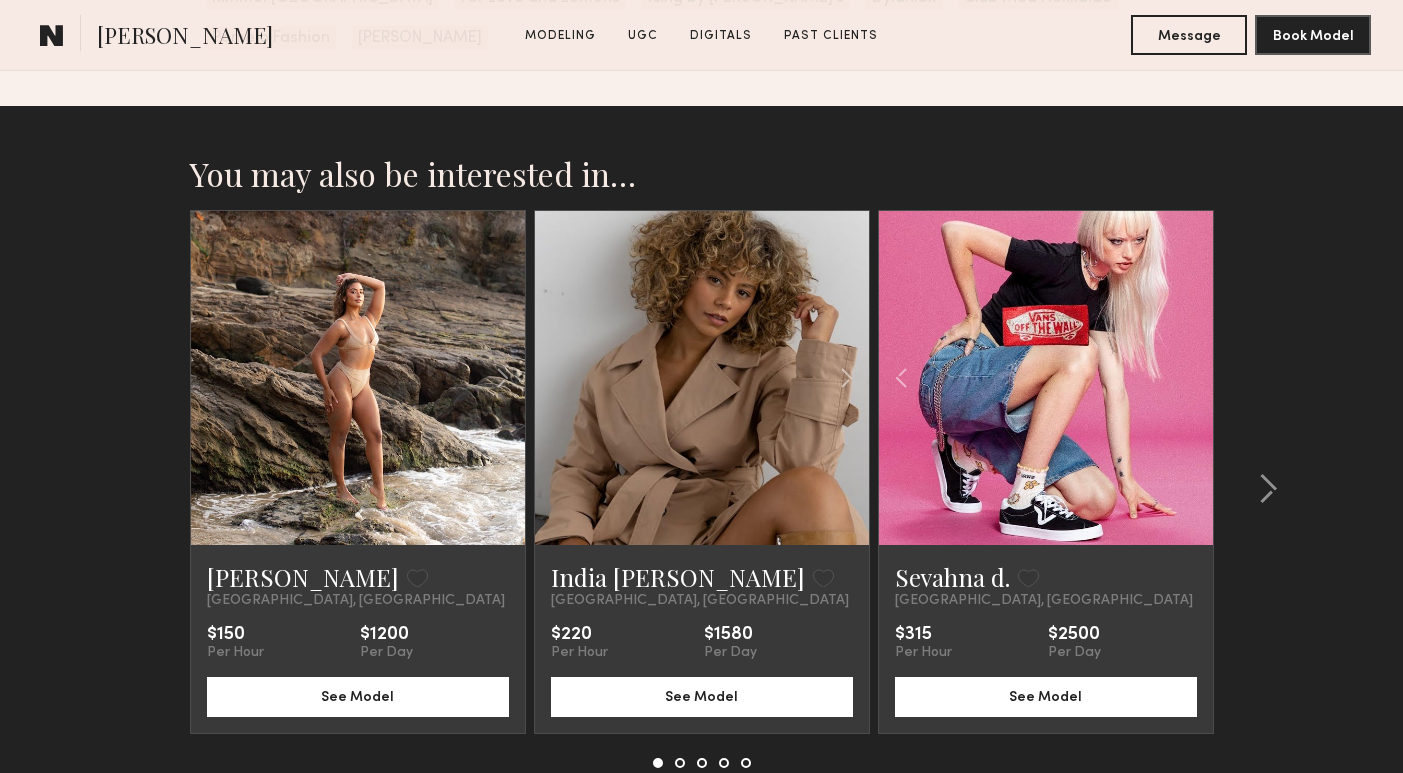 click 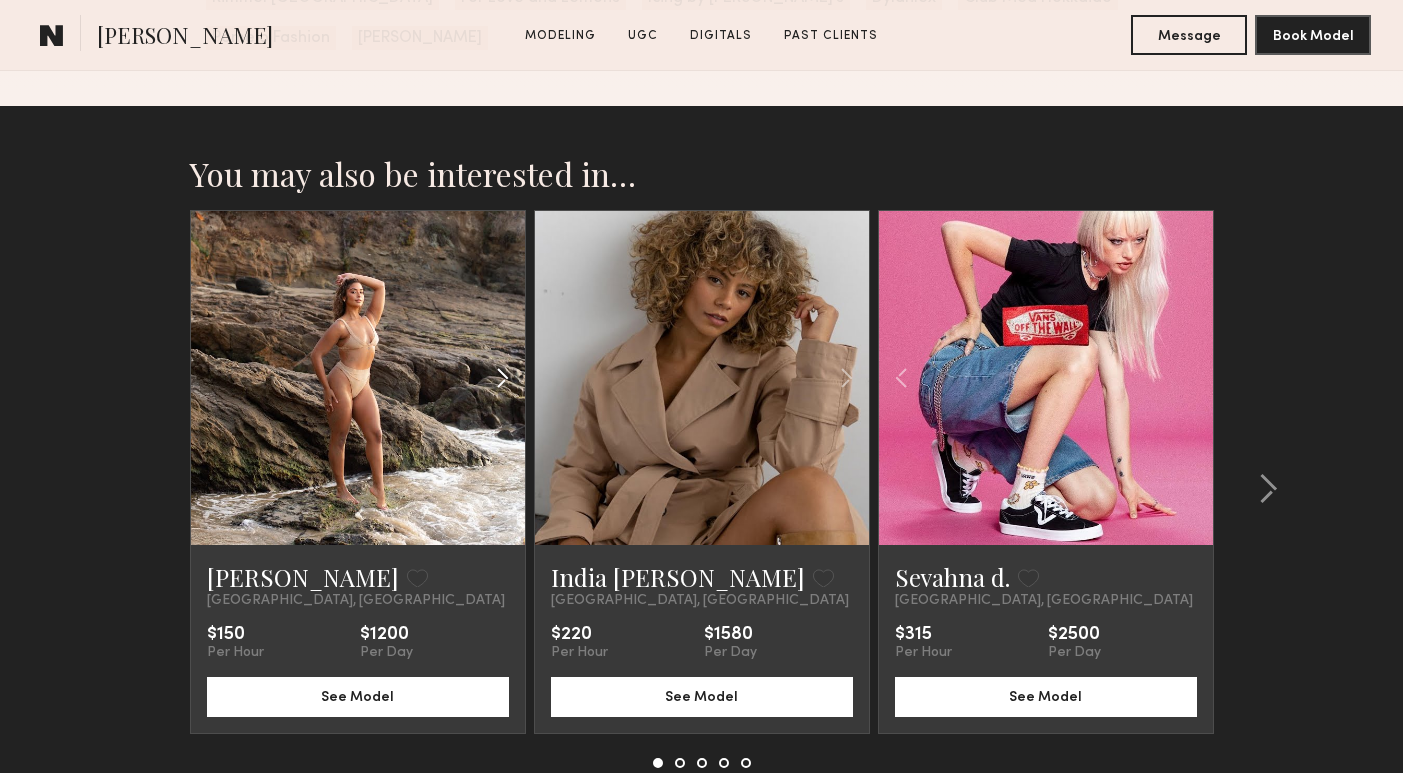 click 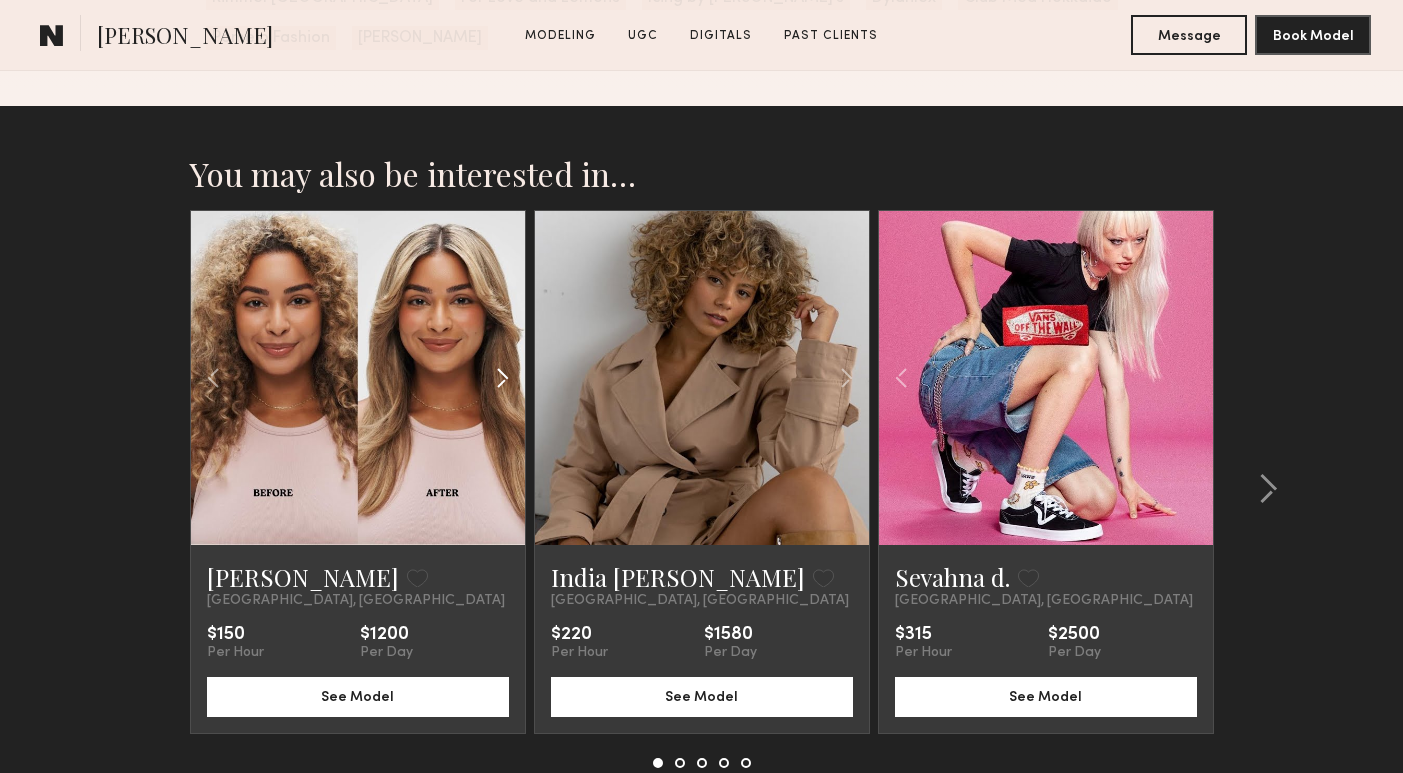 click 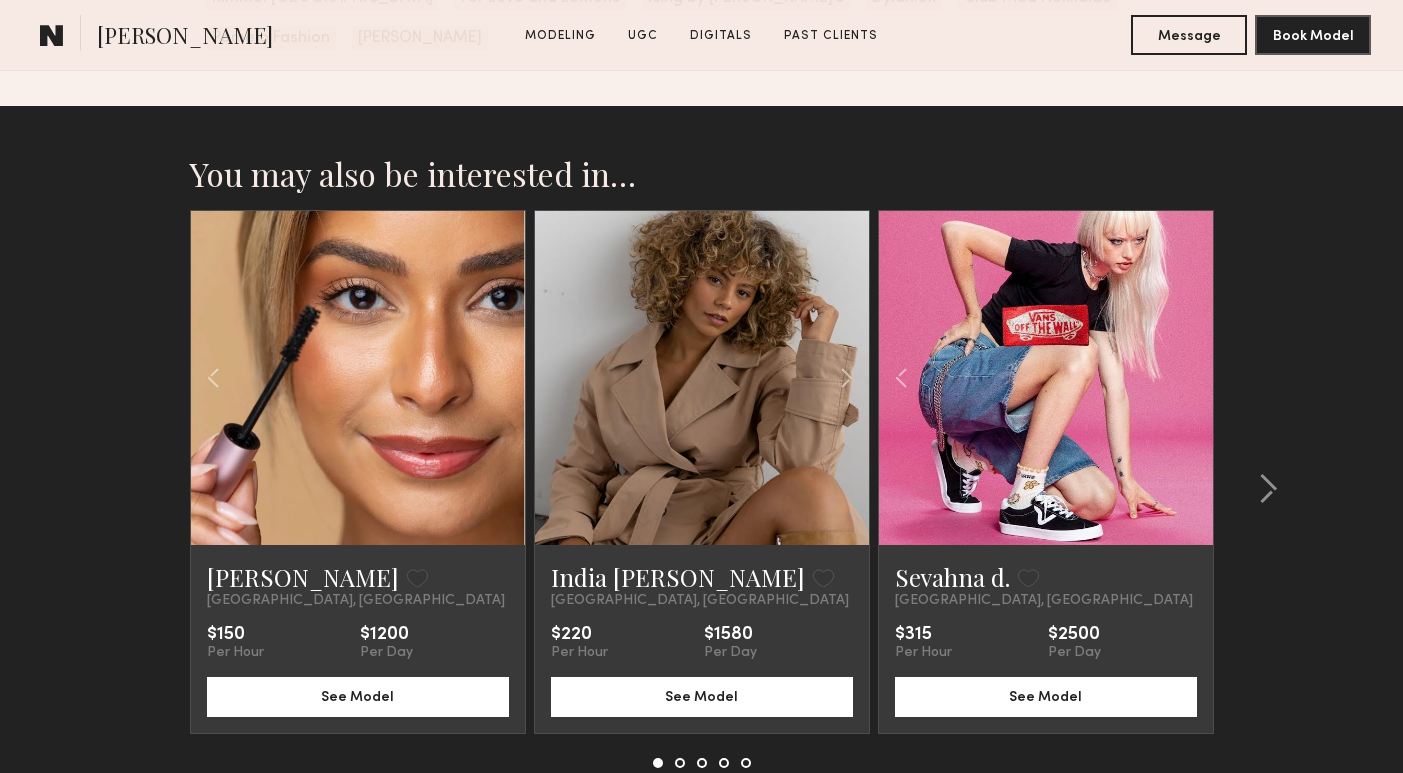 click 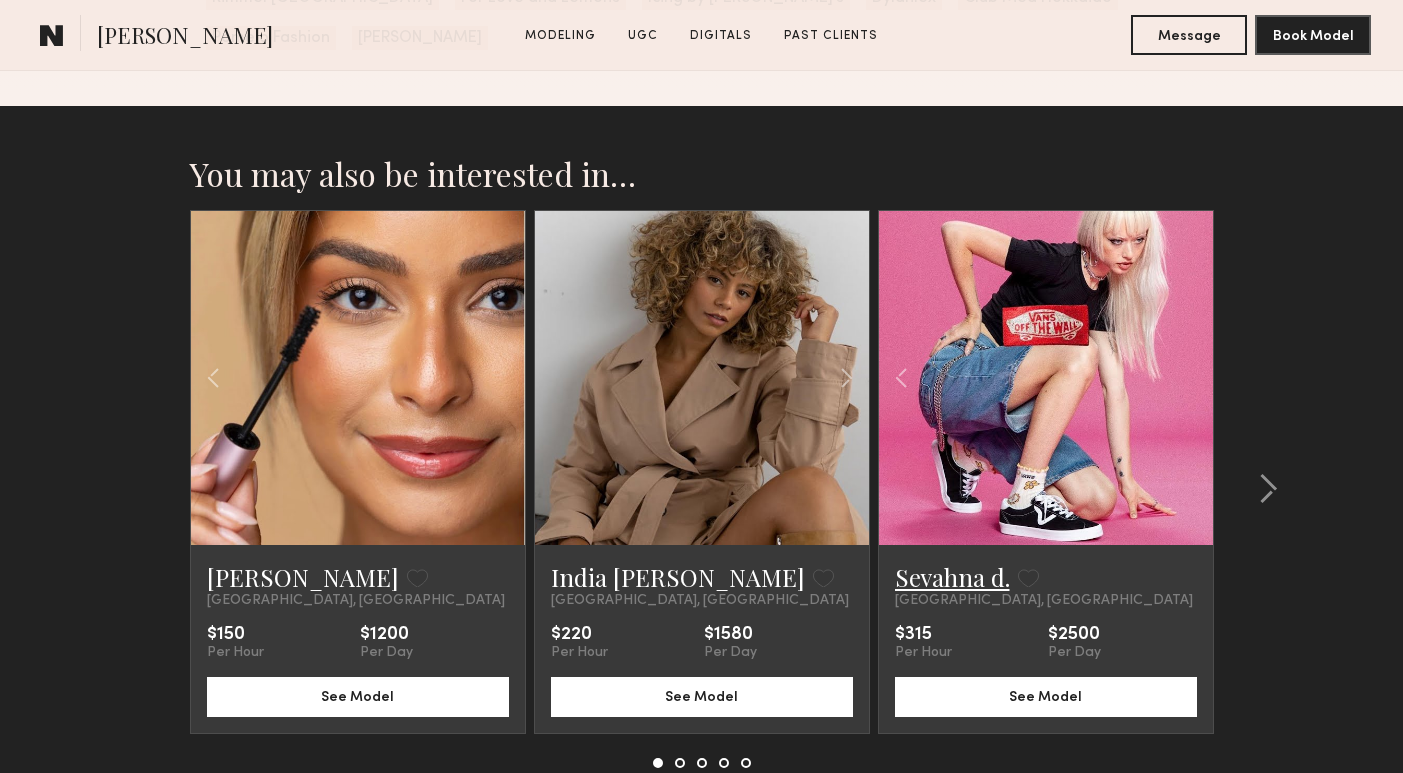 click on "Sevahna d." 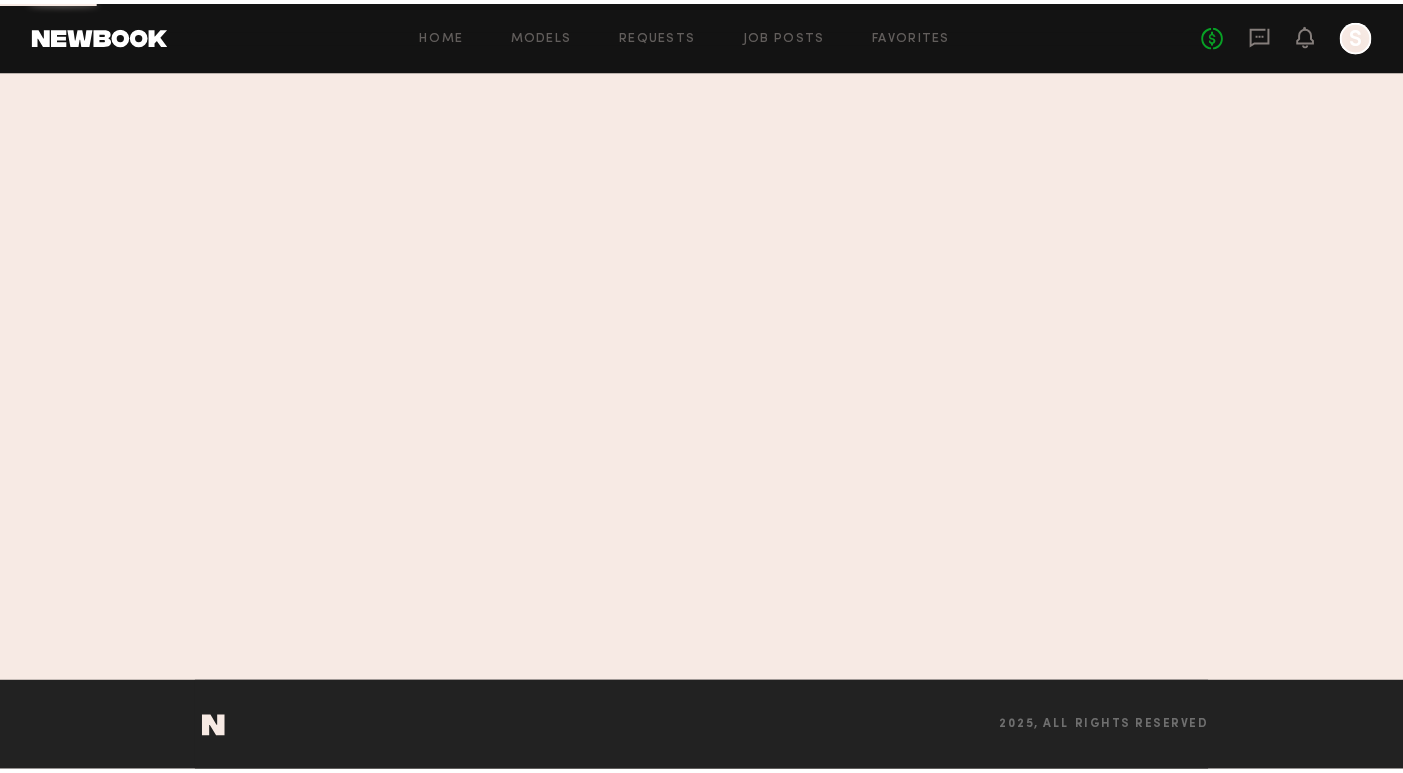 scroll, scrollTop: 0, scrollLeft: 0, axis: both 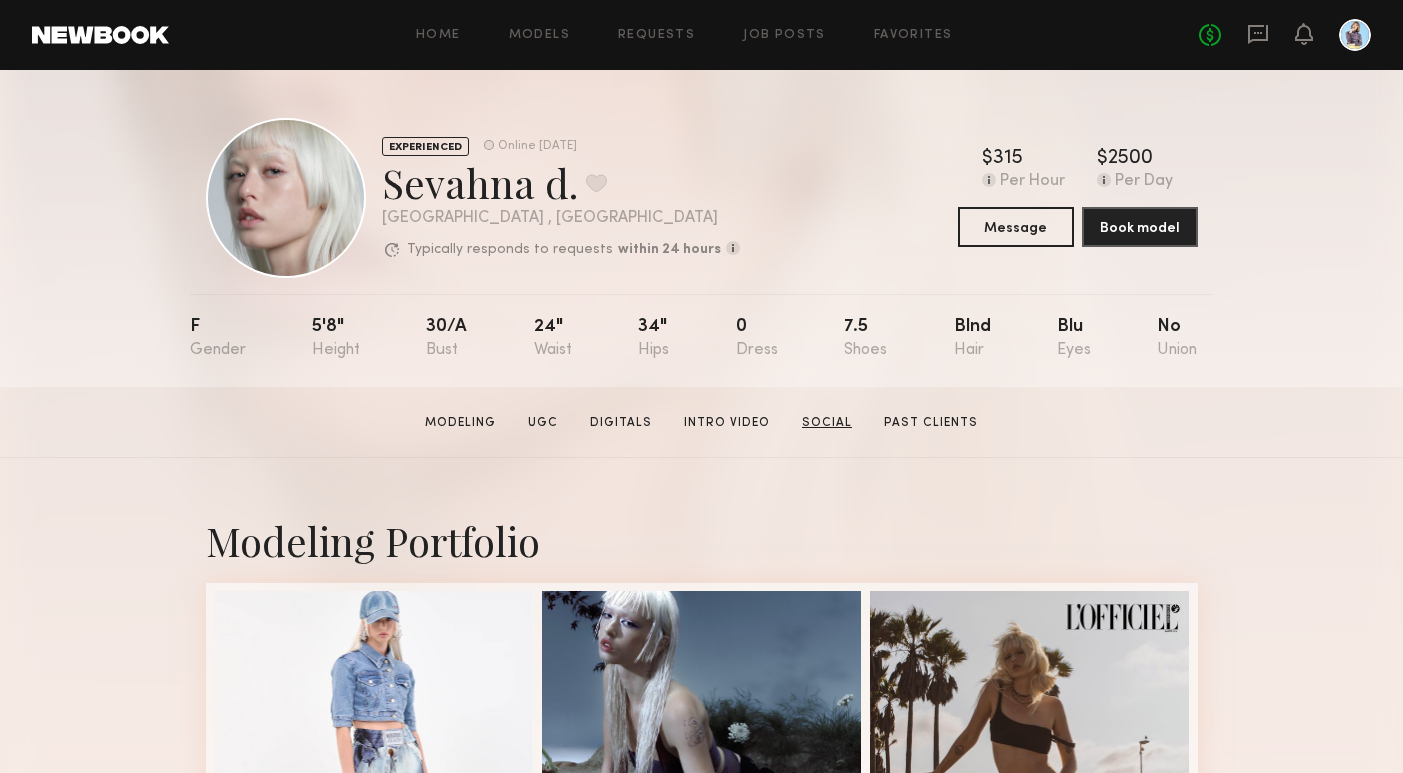 click on "Social" 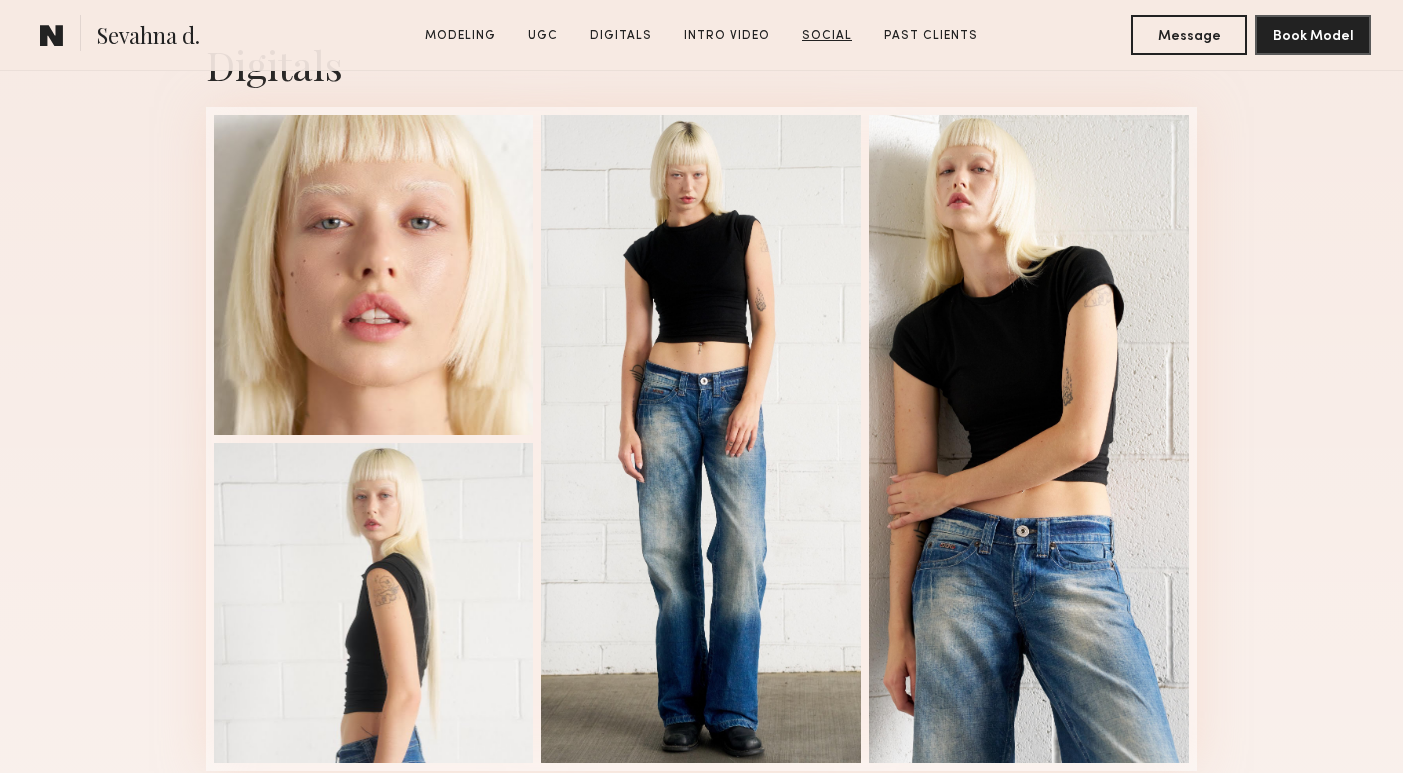 scroll, scrollTop: 5962, scrollLeft: 0, axis: vertical 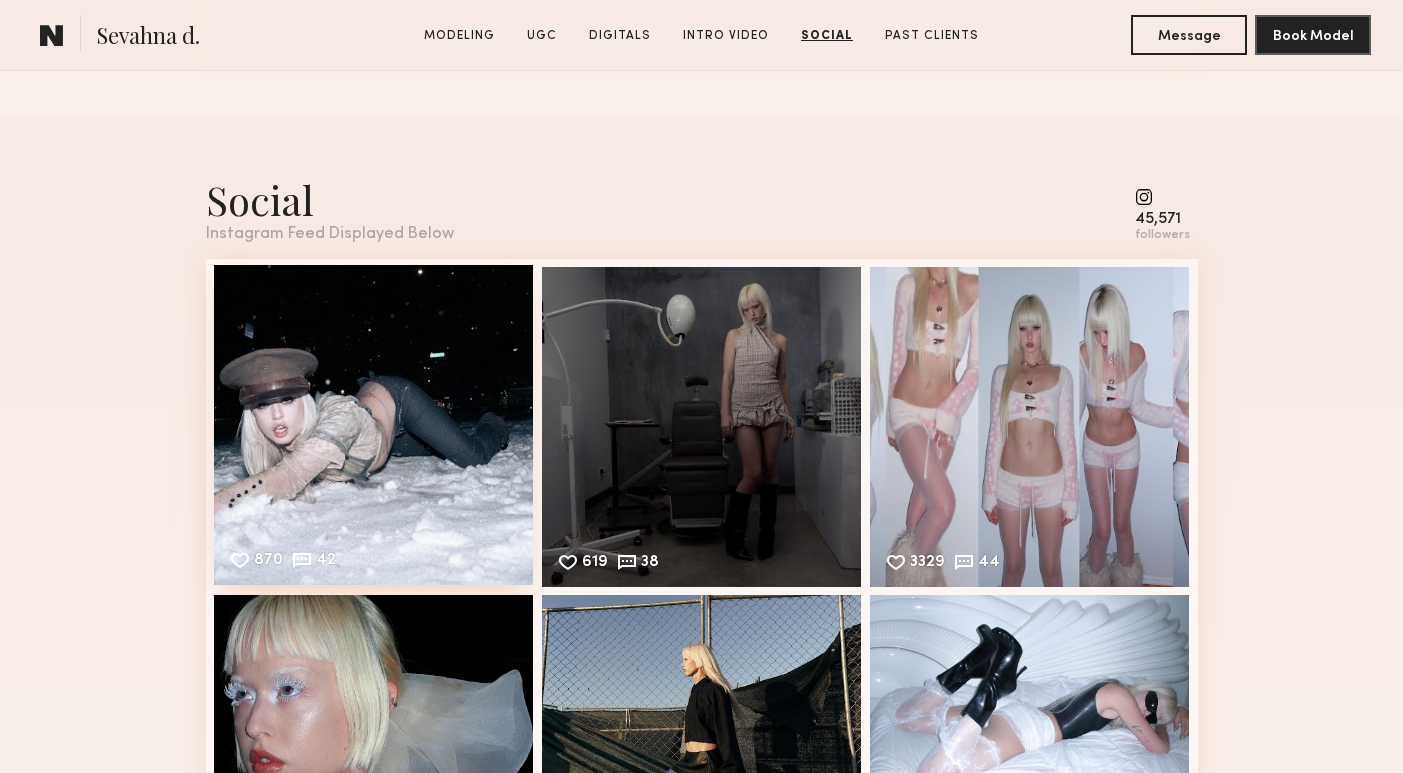 click on "870 42  Likes & comments displayed  to show model’s engagement" at bounding box center [374, 425] 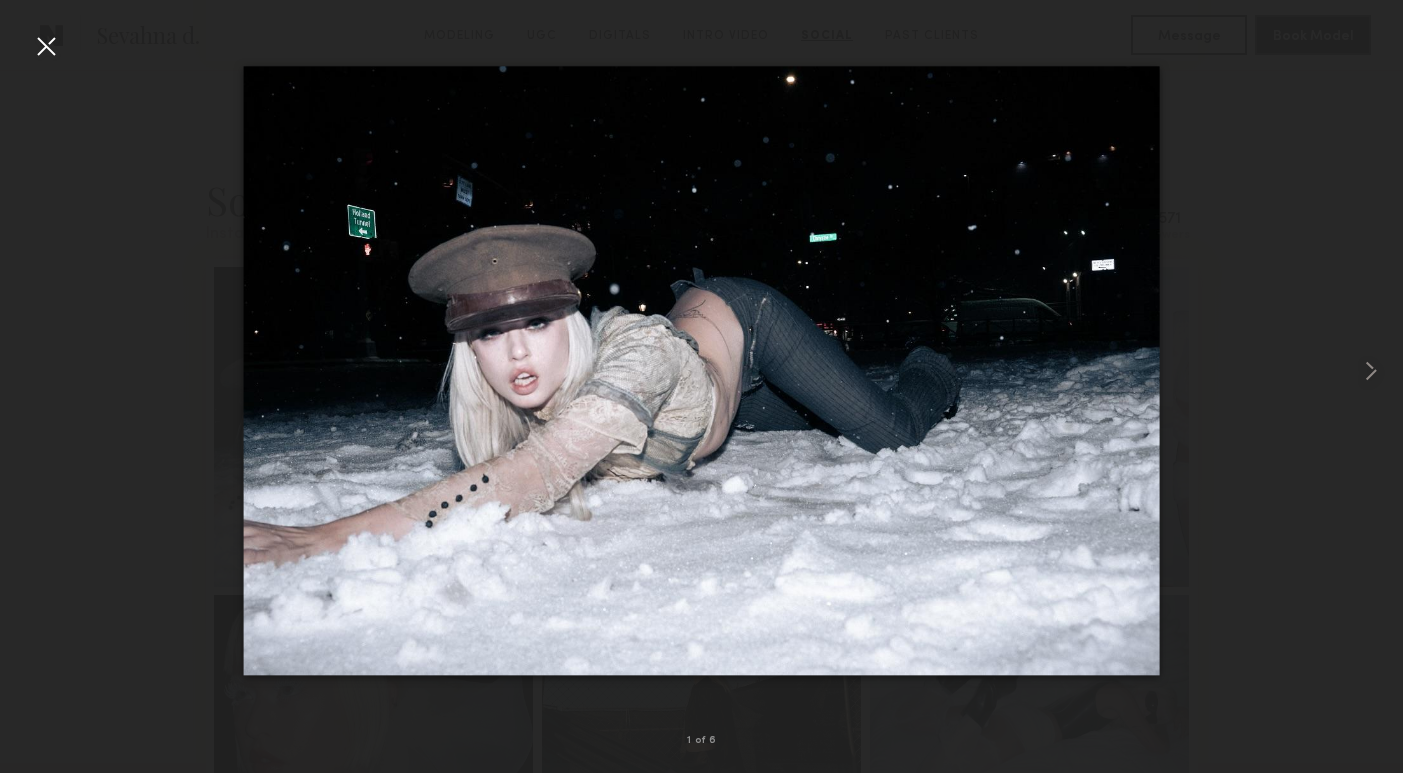click at bounding box center (46, 46) 